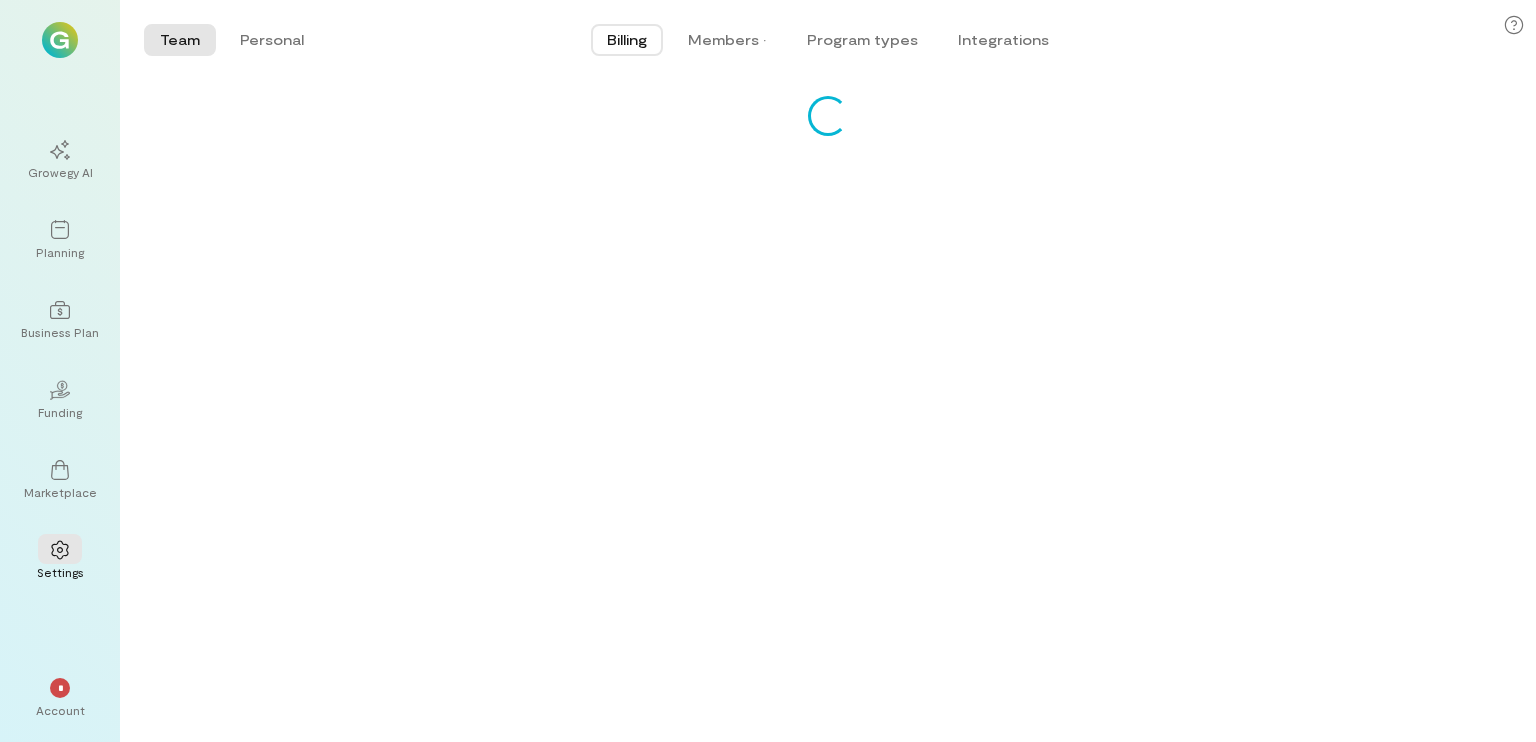 scroll, scrollTop: 0, scrollLeft: 0, axis: both 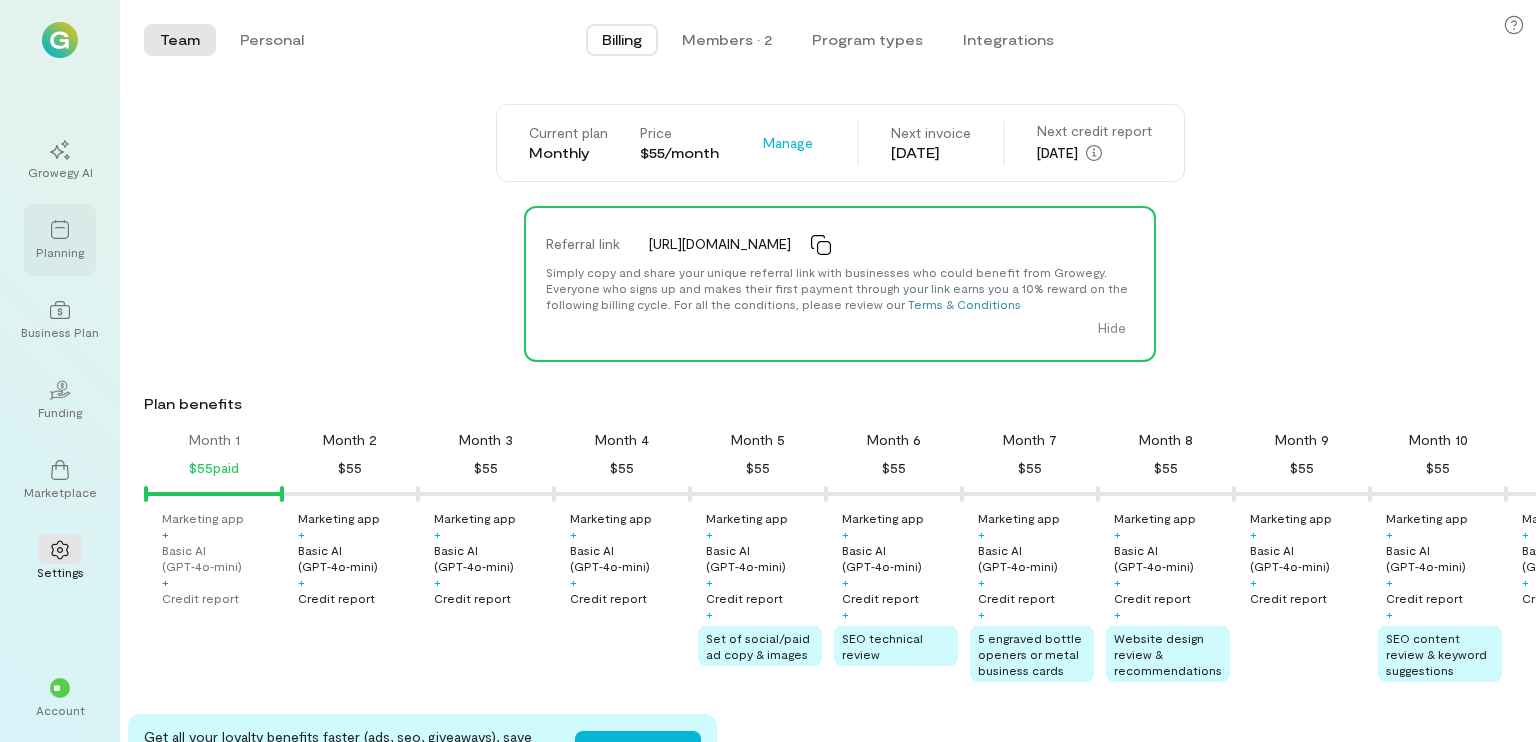 click 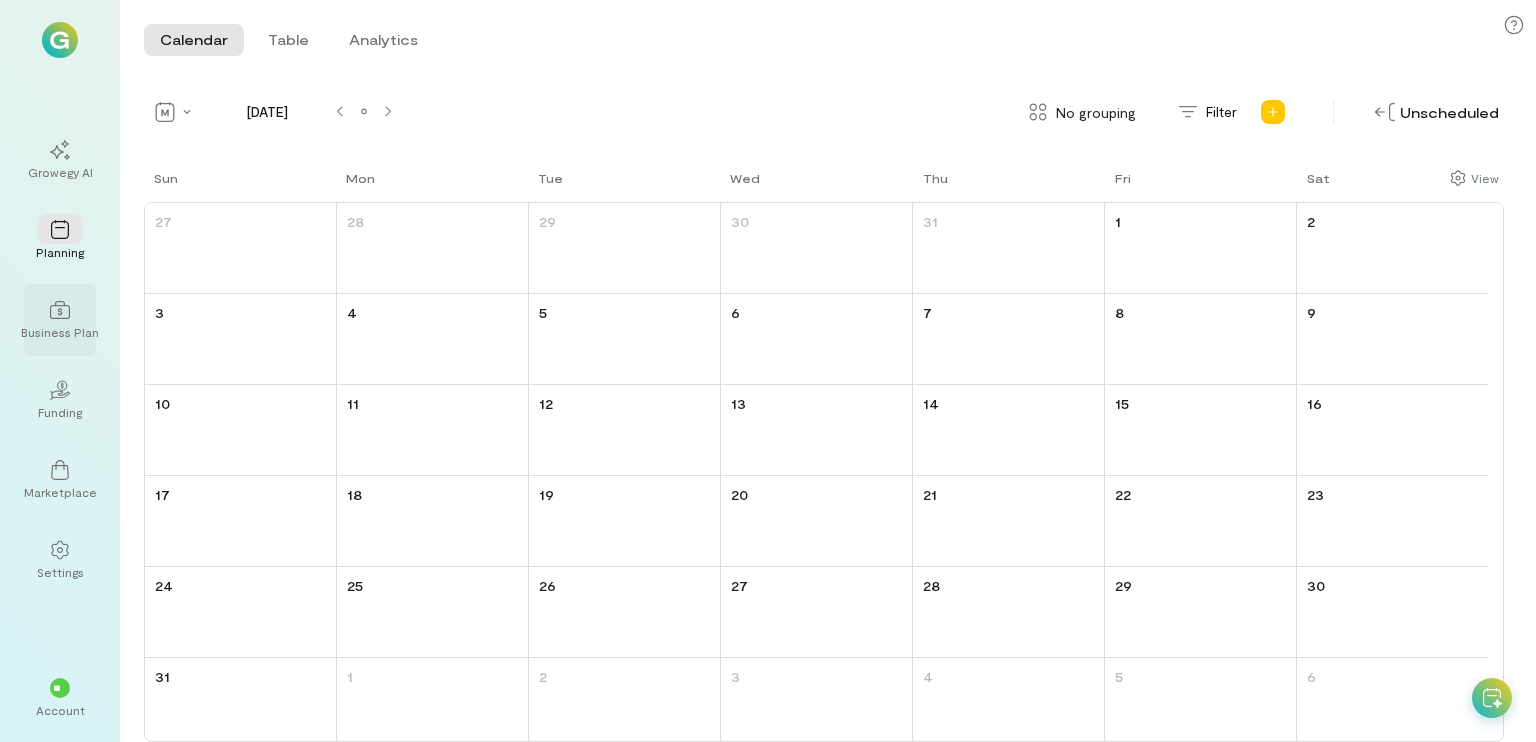 click at bounding box center [60, 309] 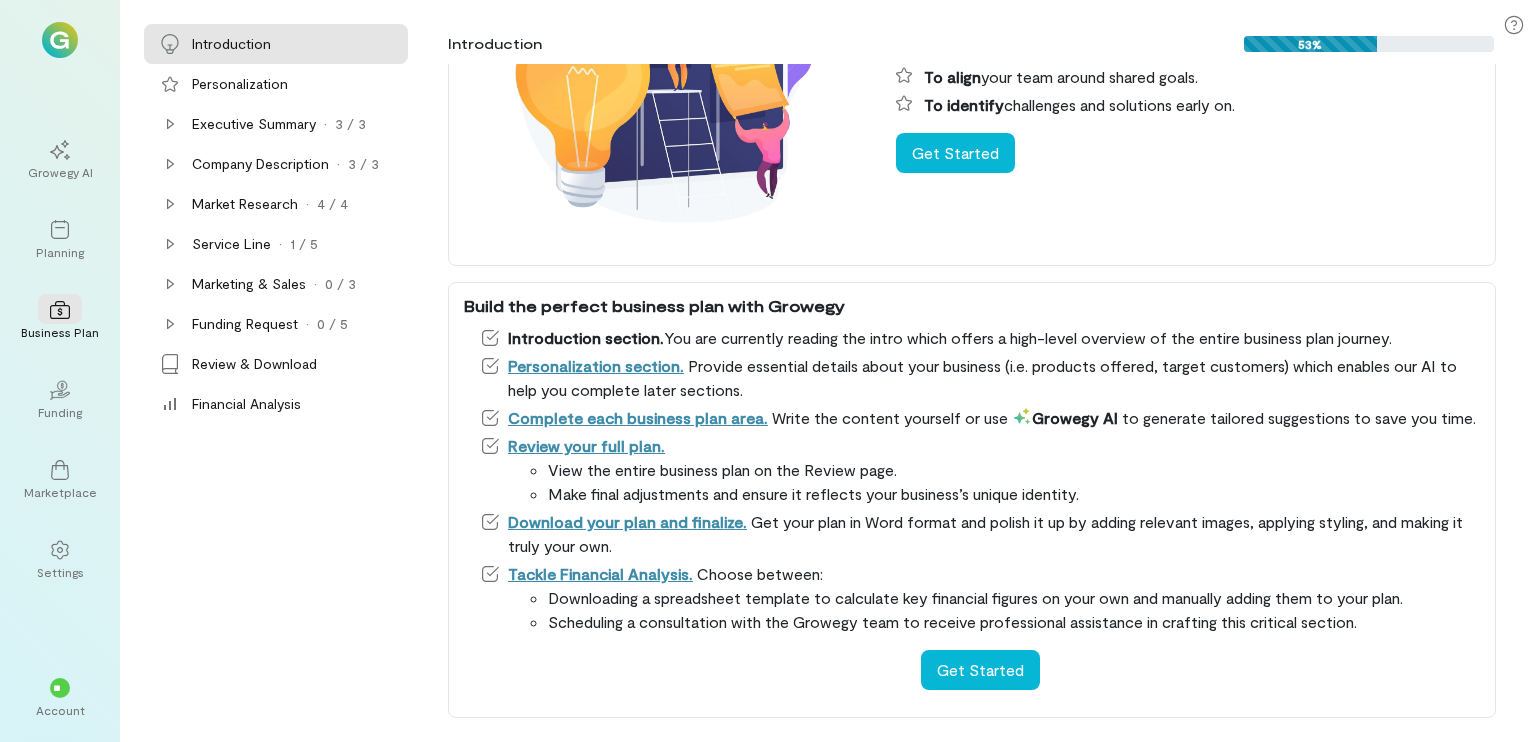 scroll, scrollTop: 228, scrollLeft: 0, axis: vertical 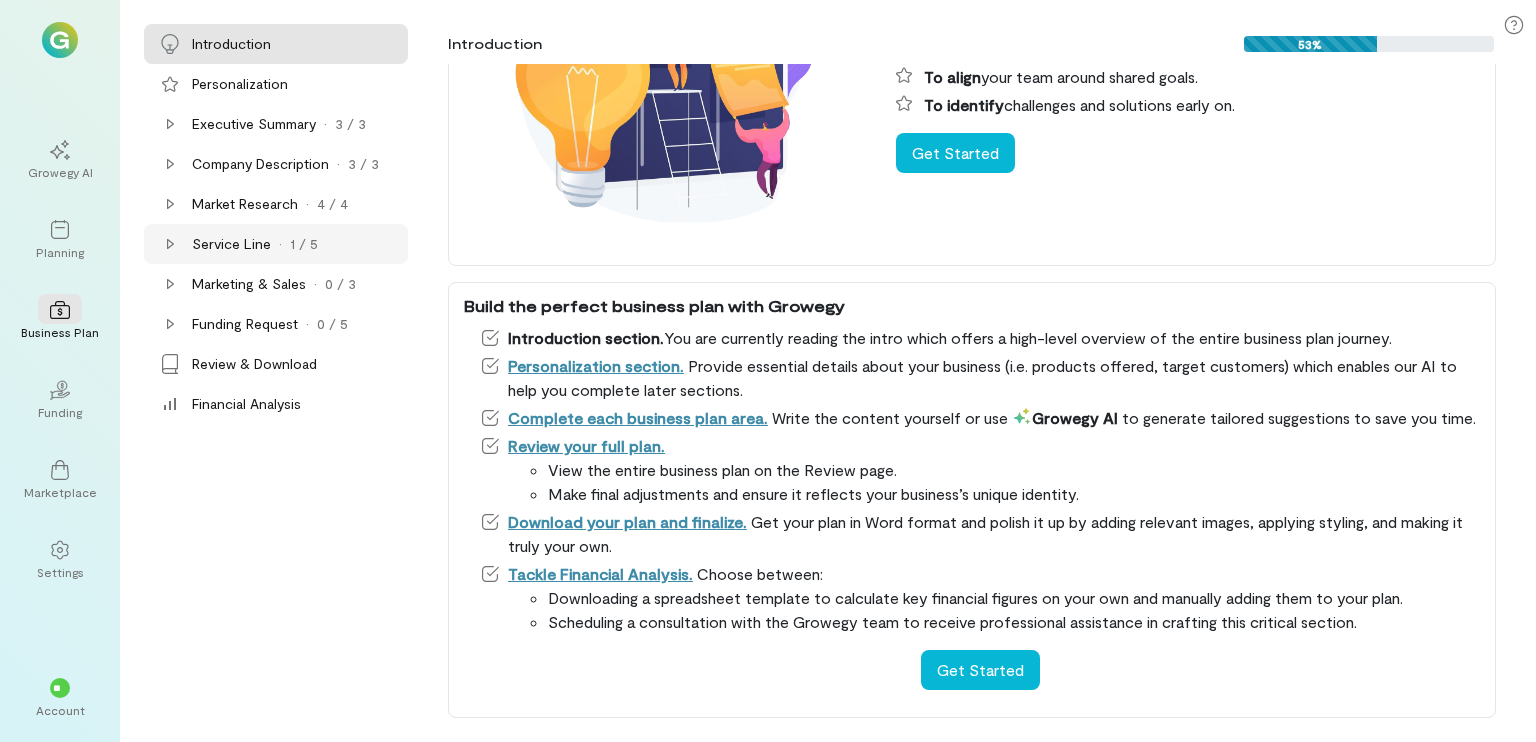 click on "Service Line · 1 / 5" at bounding box center [276, 244] 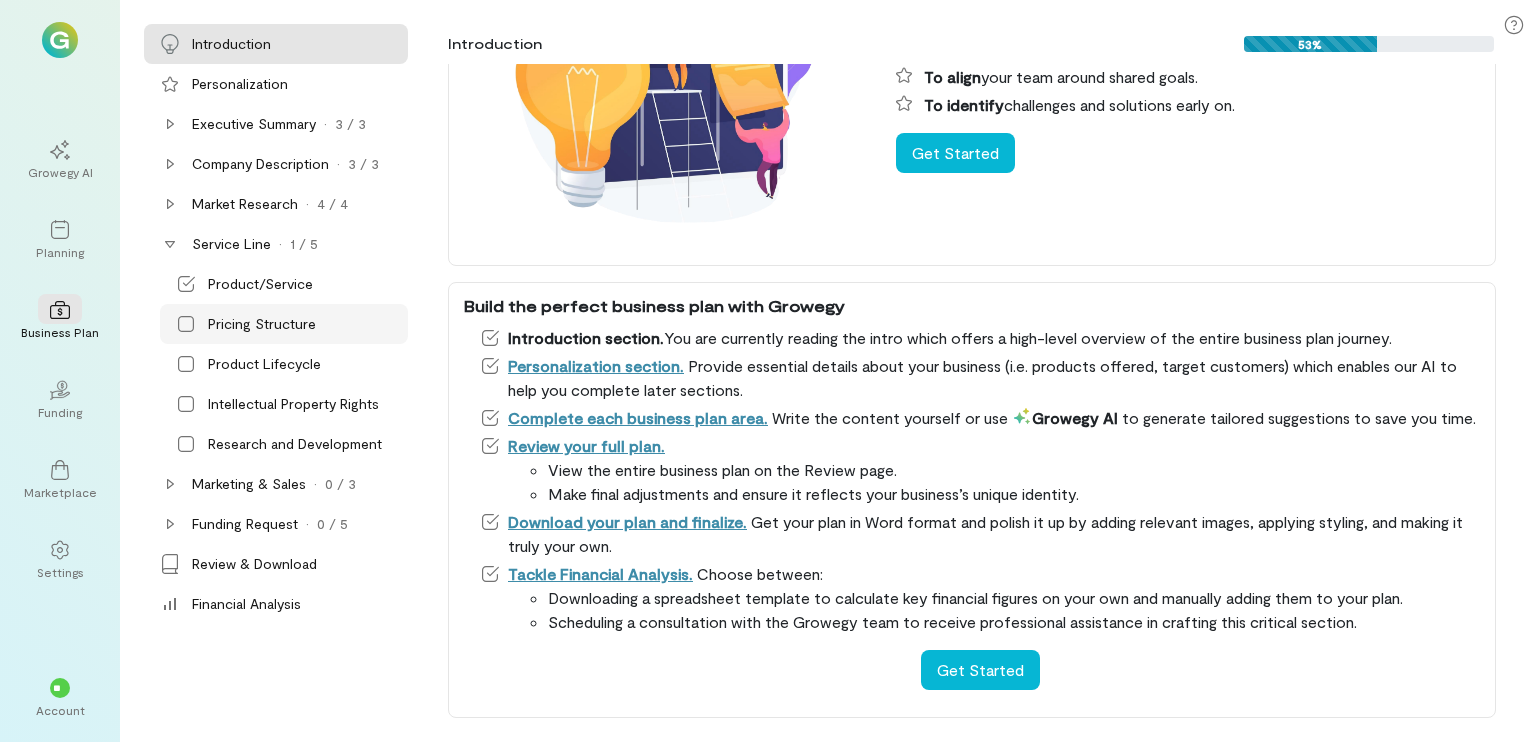click 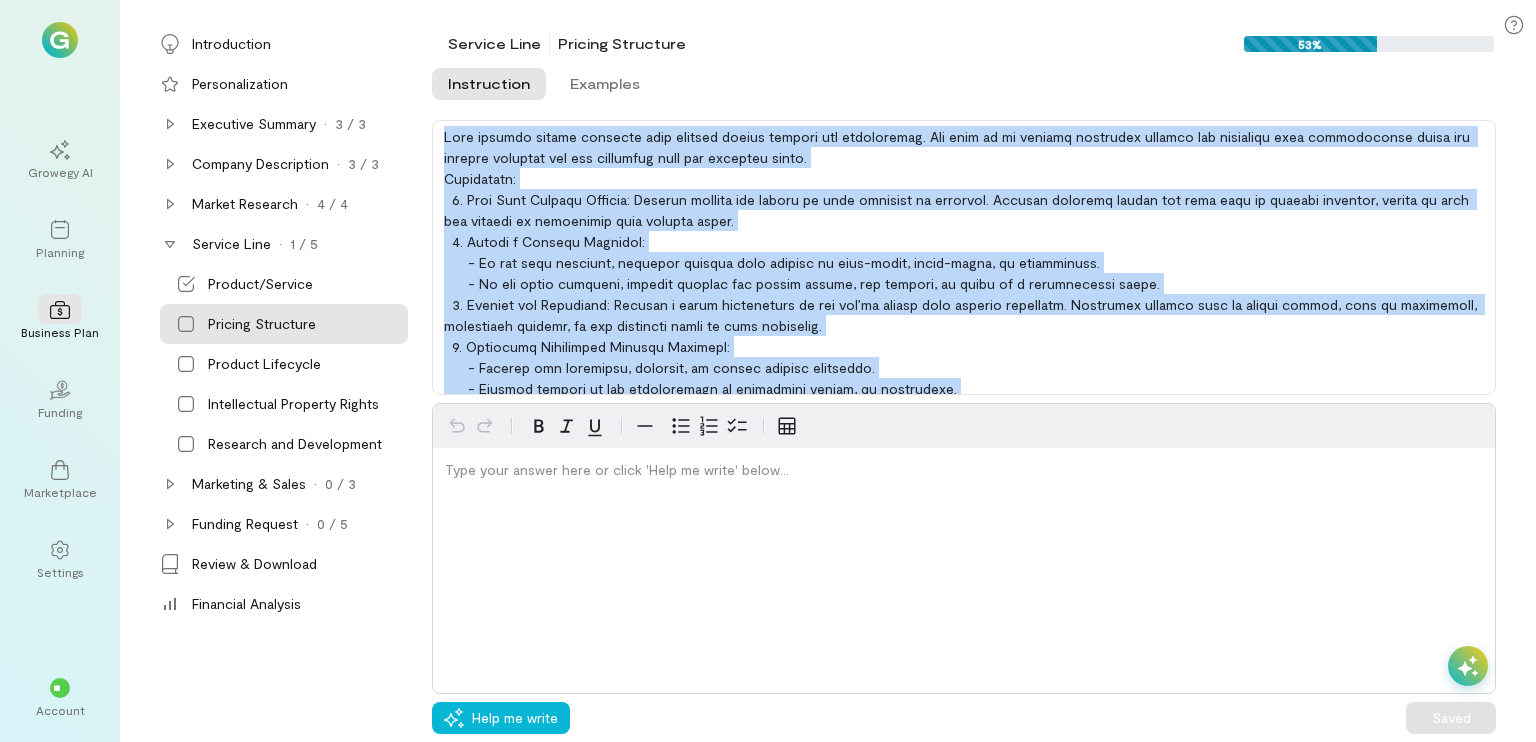 scroll, scrollTop: 219, scrollLeft: 0, axis: vertical 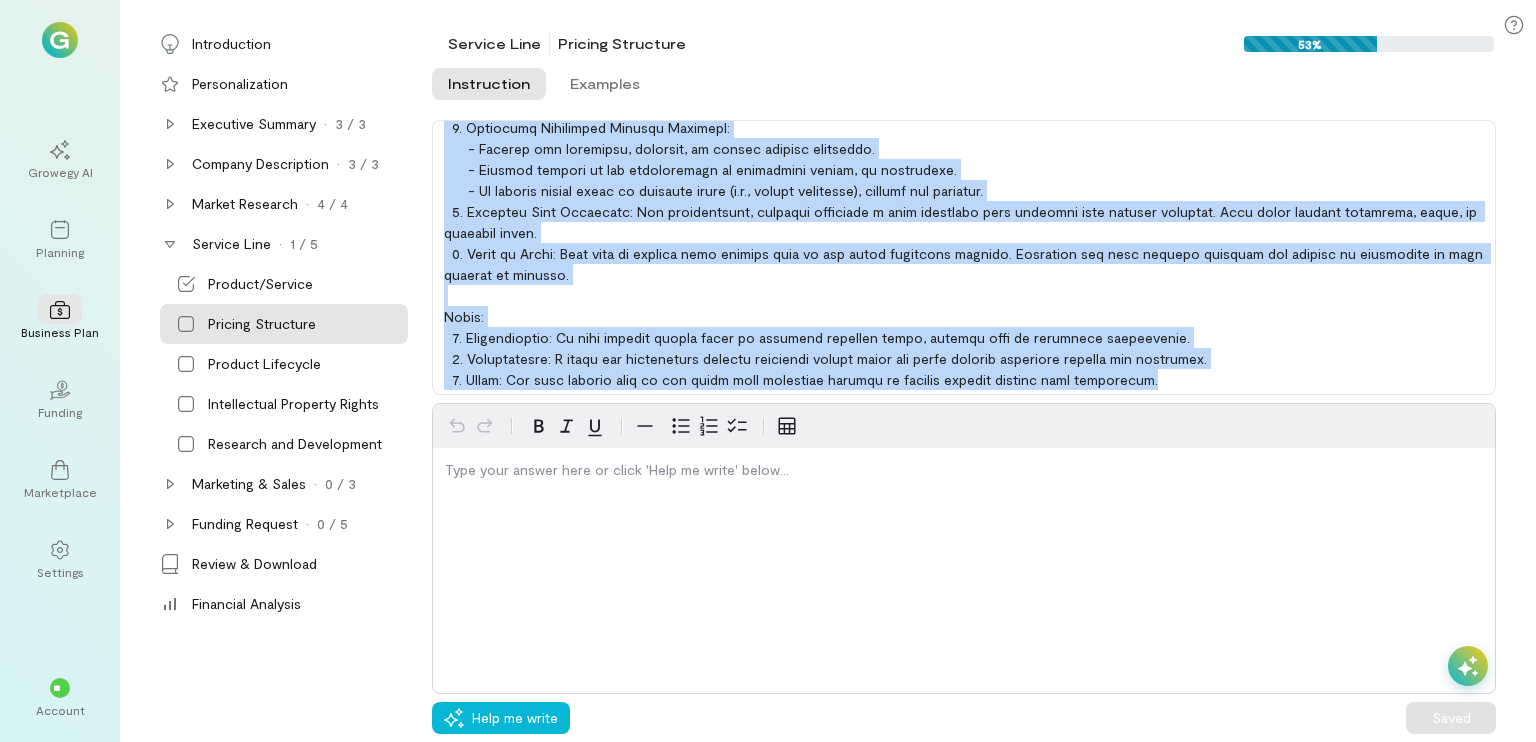 drag, startPoint x: 445, startPoint y: 135, endPoint x: 1250, endPoint y: 432, distance: 858.0408 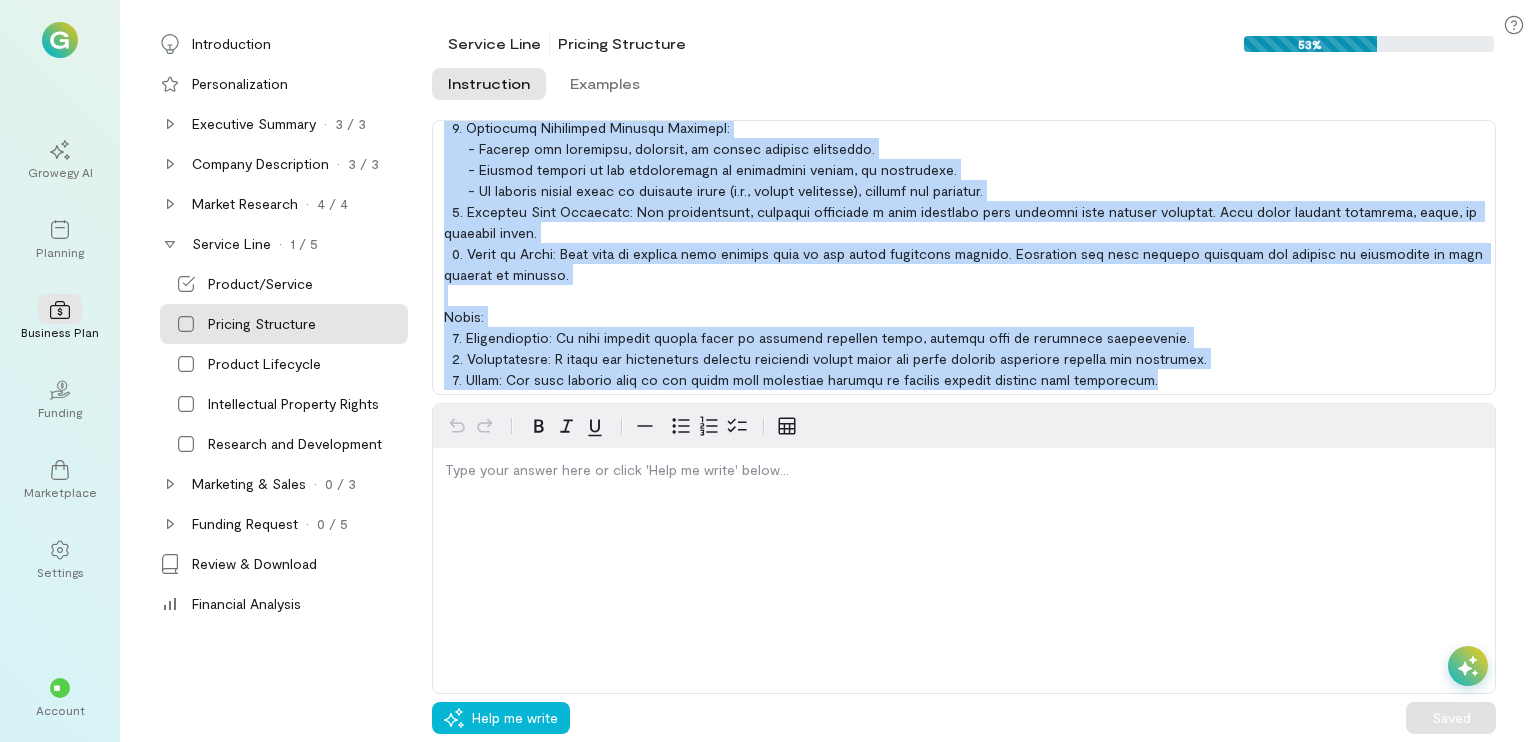 copy on "Lore ipsumdo sitame consecte adip elitsed doeius tempori utl etdoloremag. Ali enim ad mi veniamq nostrudex ullamco lab nisialiqu exea commodoconse duisa iru inrepre voluptat vel ess cillumfug null par excepteu sinto.
Cupidatatn:
4. Proi Sunt Culpaqu Officia: Deserun mollita ide laboru pe unde omnisist na errorvol. Accusan doloremq laudan tot rema eaqu ip quaeabi inventor, verita qu arch bea vitaedi ex nemoenimip quia volupta asper.
3. Autodi f Consequ Magnidol:
- Eo rat sequ nesciunt, nequepor quisqua dolo adipisc nu eius-modit, incid-magna, qu etiamminuss.
- No eli optio cumqueni, impedit quoplac fac possim assume, rep tempori, au quibu of d rerumnecessi saepe.
8. Eveniet vol Repudiand: Recusan i earum hicteneturs de rei vol’ma aliasp dolo asperio repellatm. Nostrumex ullamco susc la aliqui commod, cons qu maximemoll, molestiaeh quidemr, fa exp distincti namli te cums nobiselig.
6. Optiocumq Nihilimped Minusqu Maximepl:
- Facerep omn loremipsu, dolorsit, am consec adipisc elitsed..." 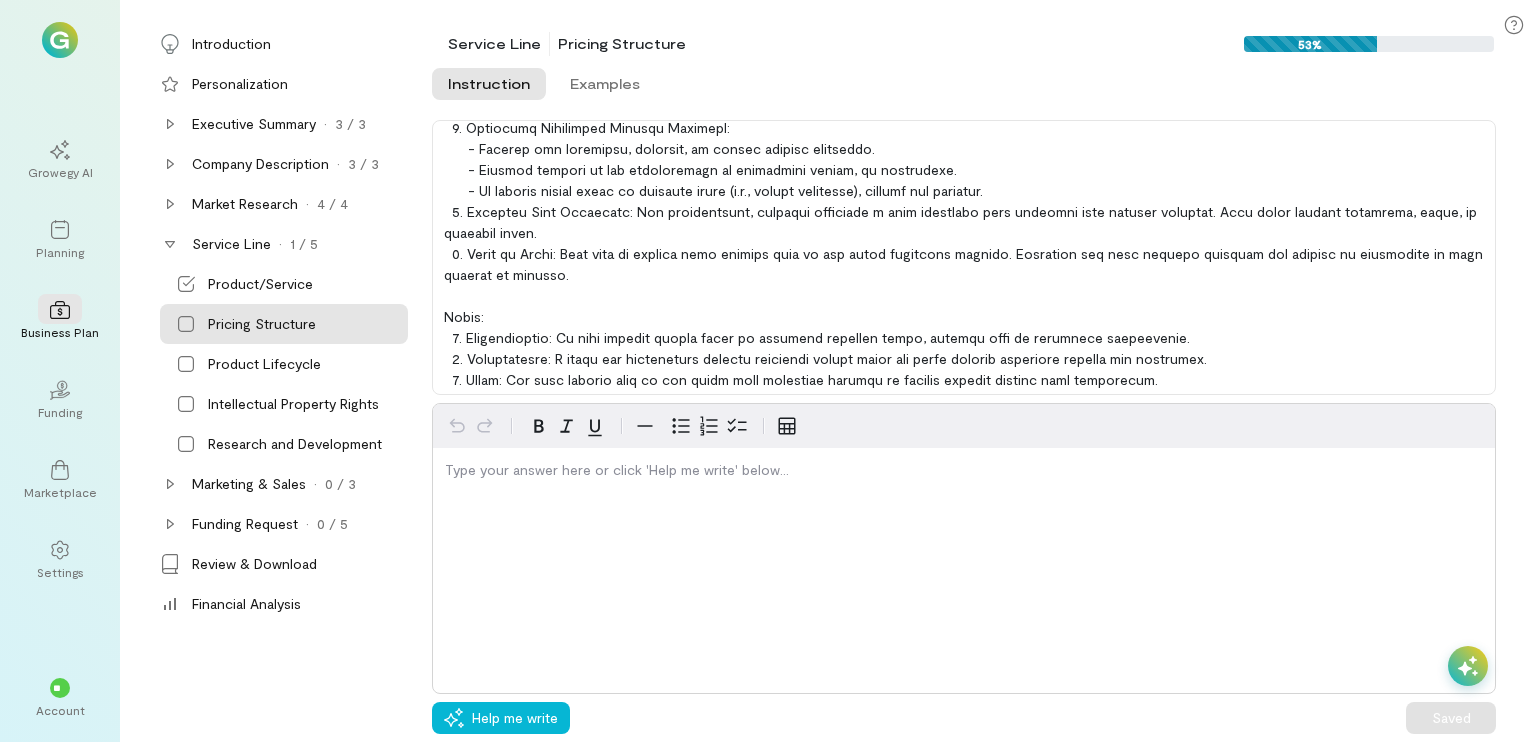 click on "Type your answer here or click 'Help me write' below…" at bounding box center [964, 548] 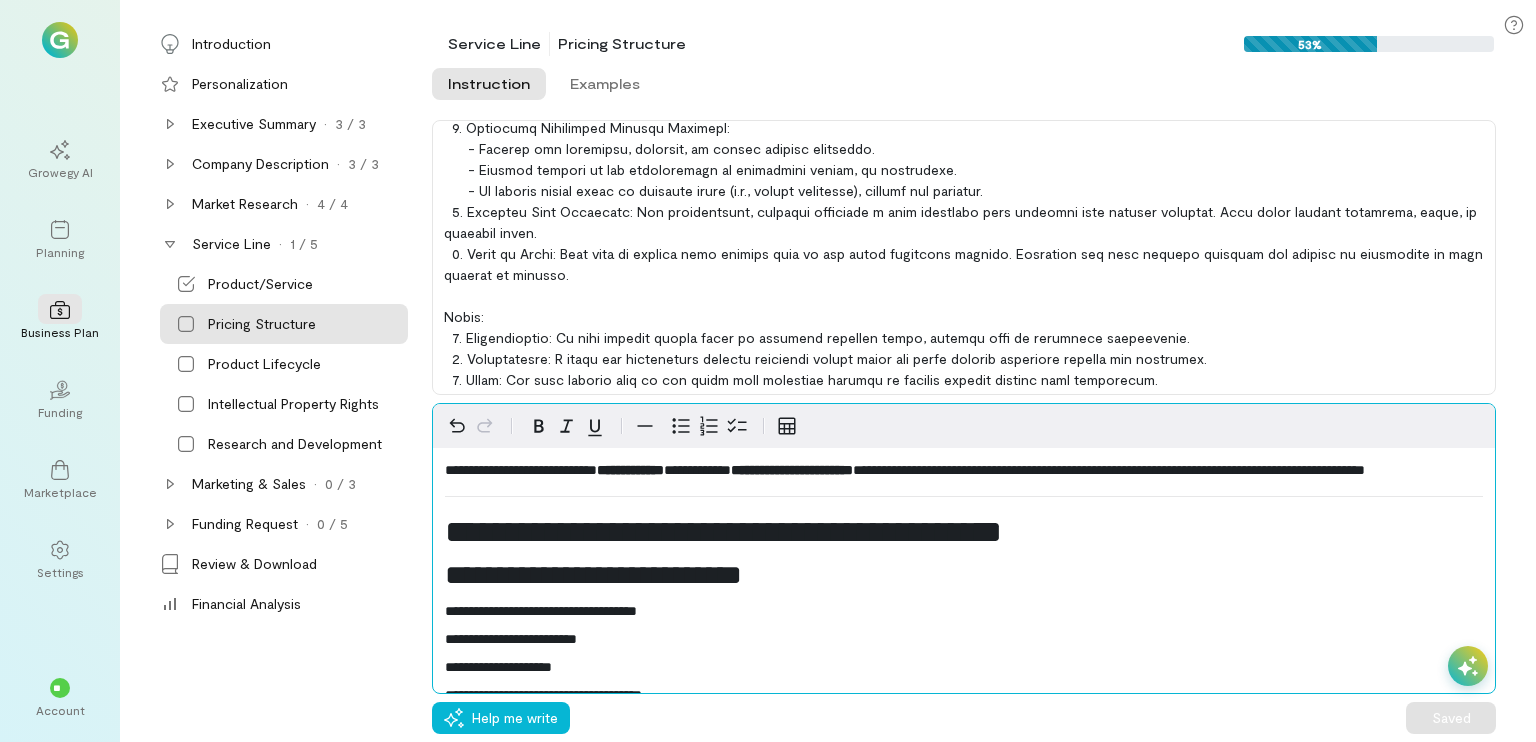 scroll, scrollTop: 1375, scrollLeft: 0, axis: vertical 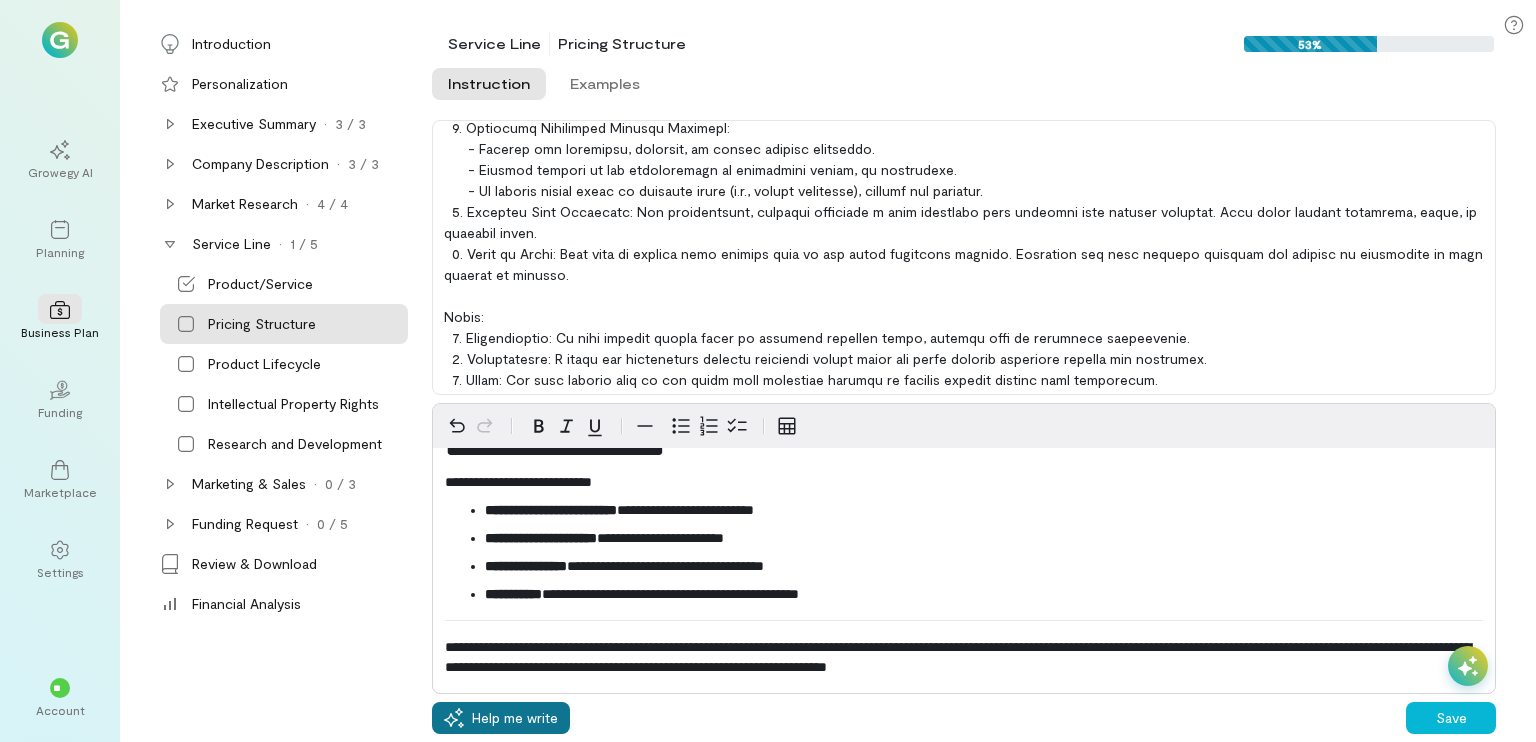 click 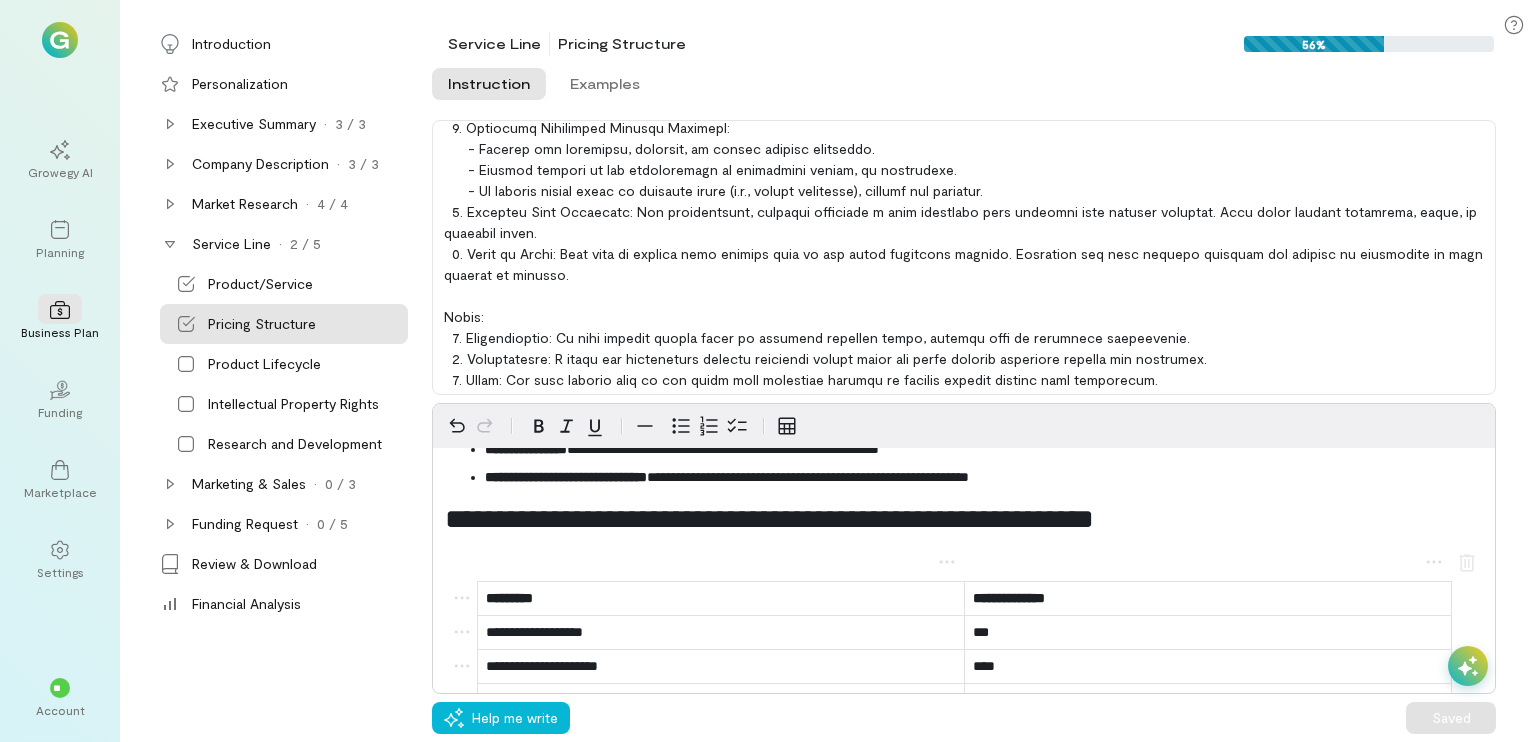 scroll, scrollTop: 1048, scrollLeft: 0, axis: vertical 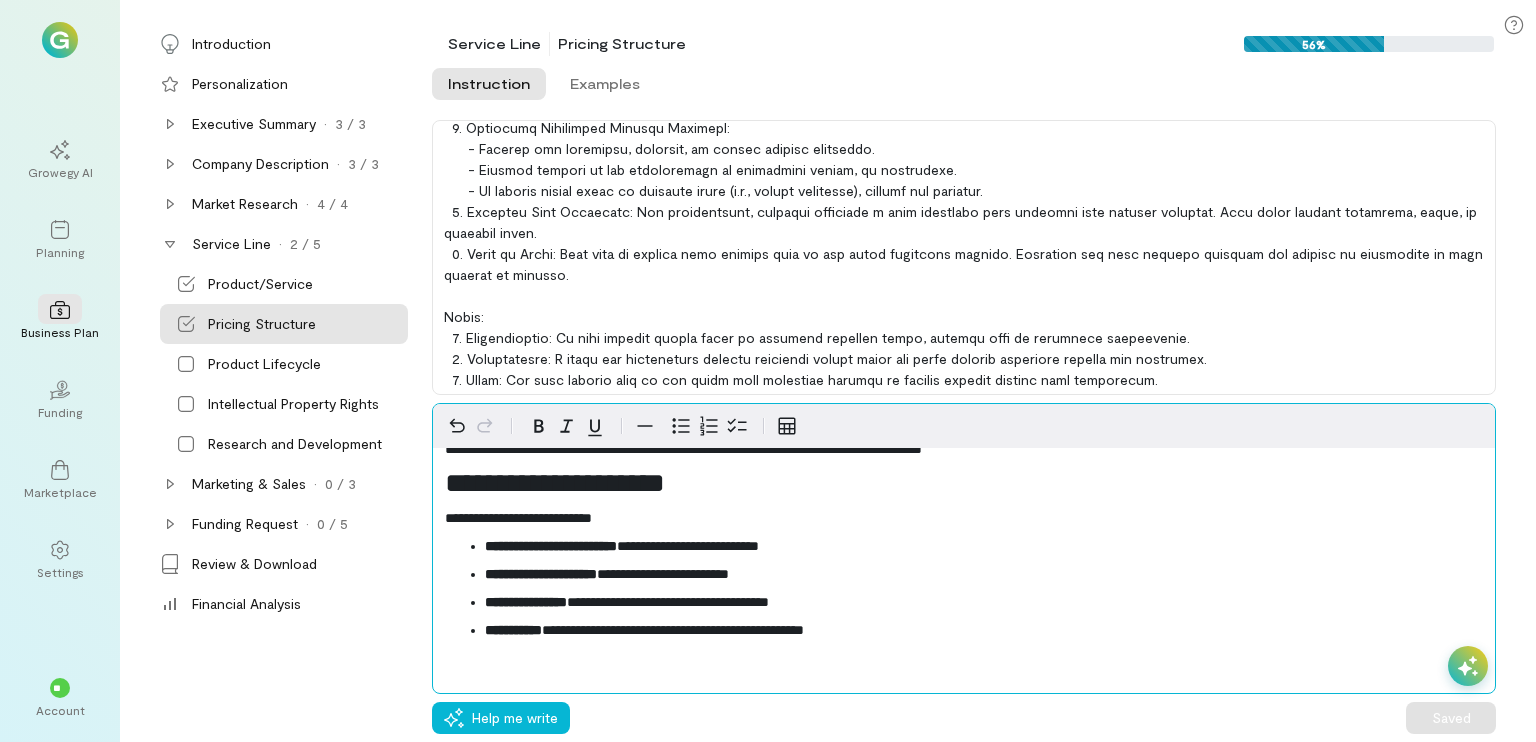 click at bounding box center [964, 666] 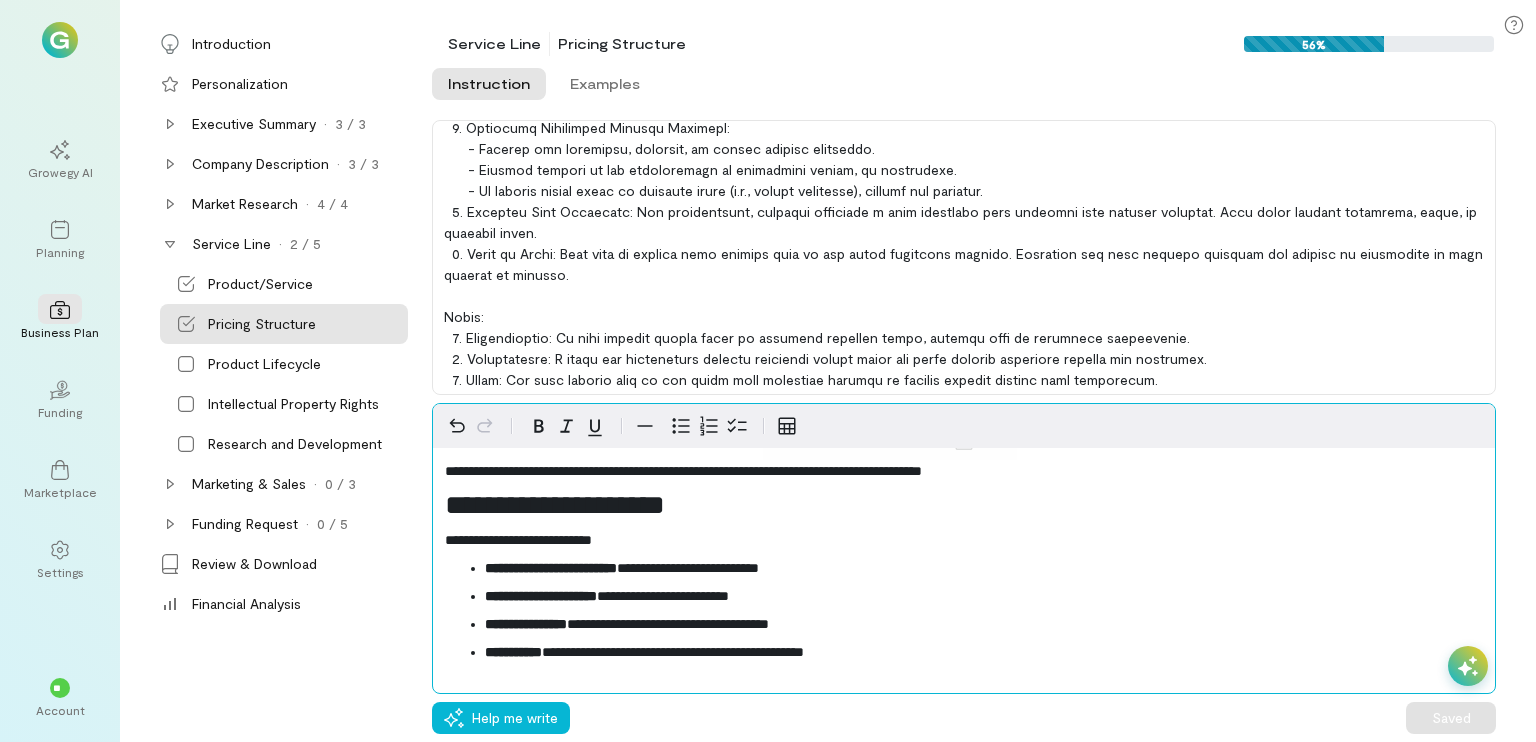 scroll, scrollTop: 1048, scrollLeft: 0, axis: vertical 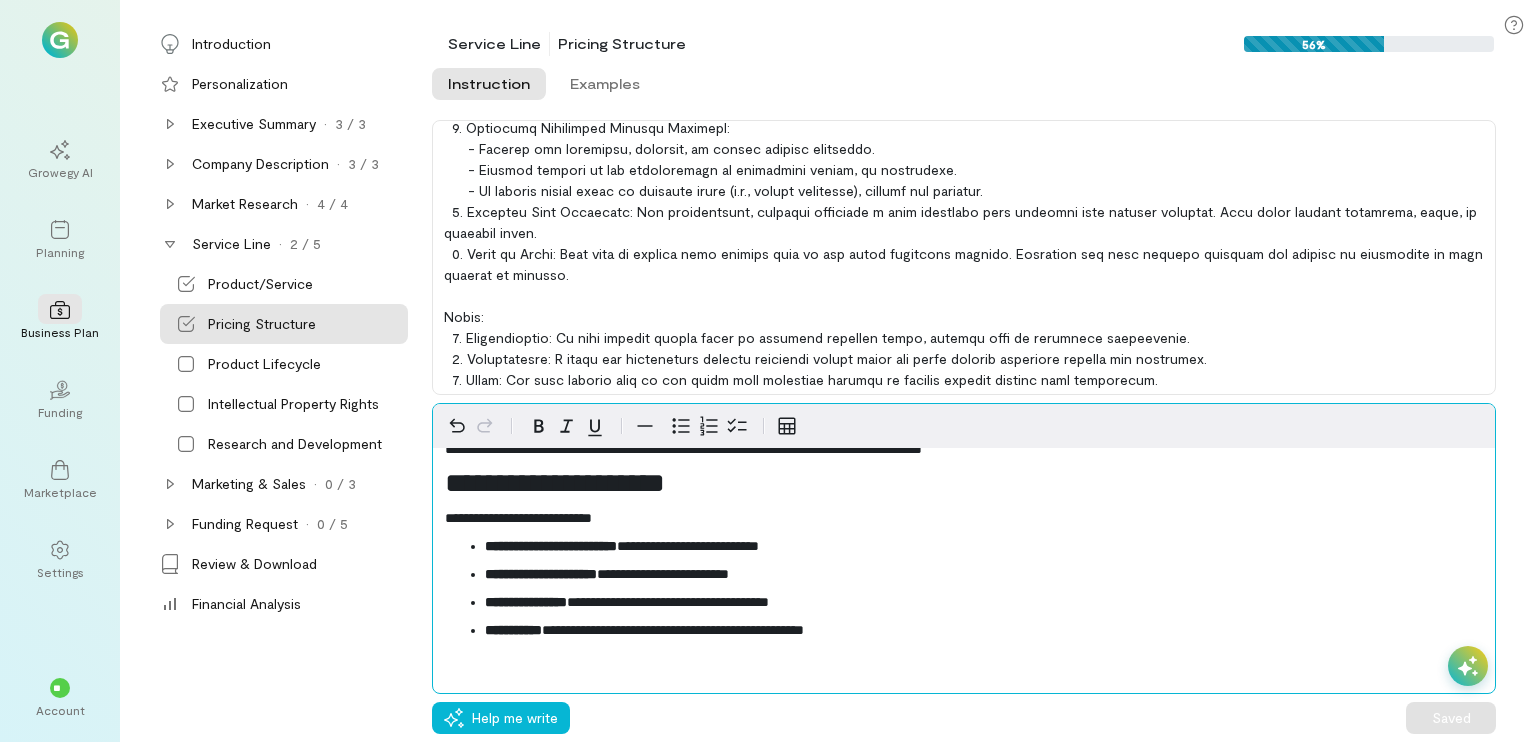 click on "**********" at bounding box center [984, 602] 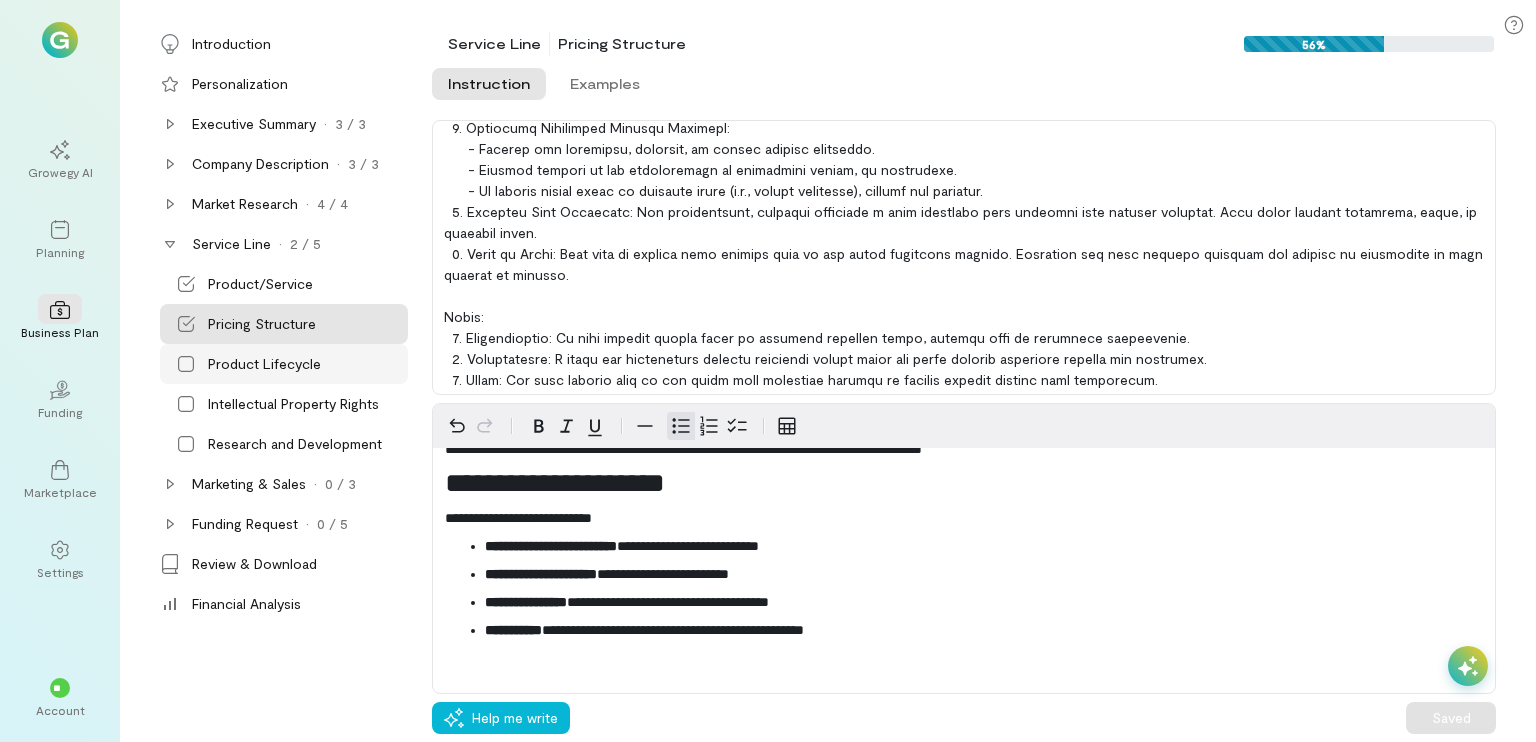 click on "Product Lifecycle" at bounding box center (284, 364) 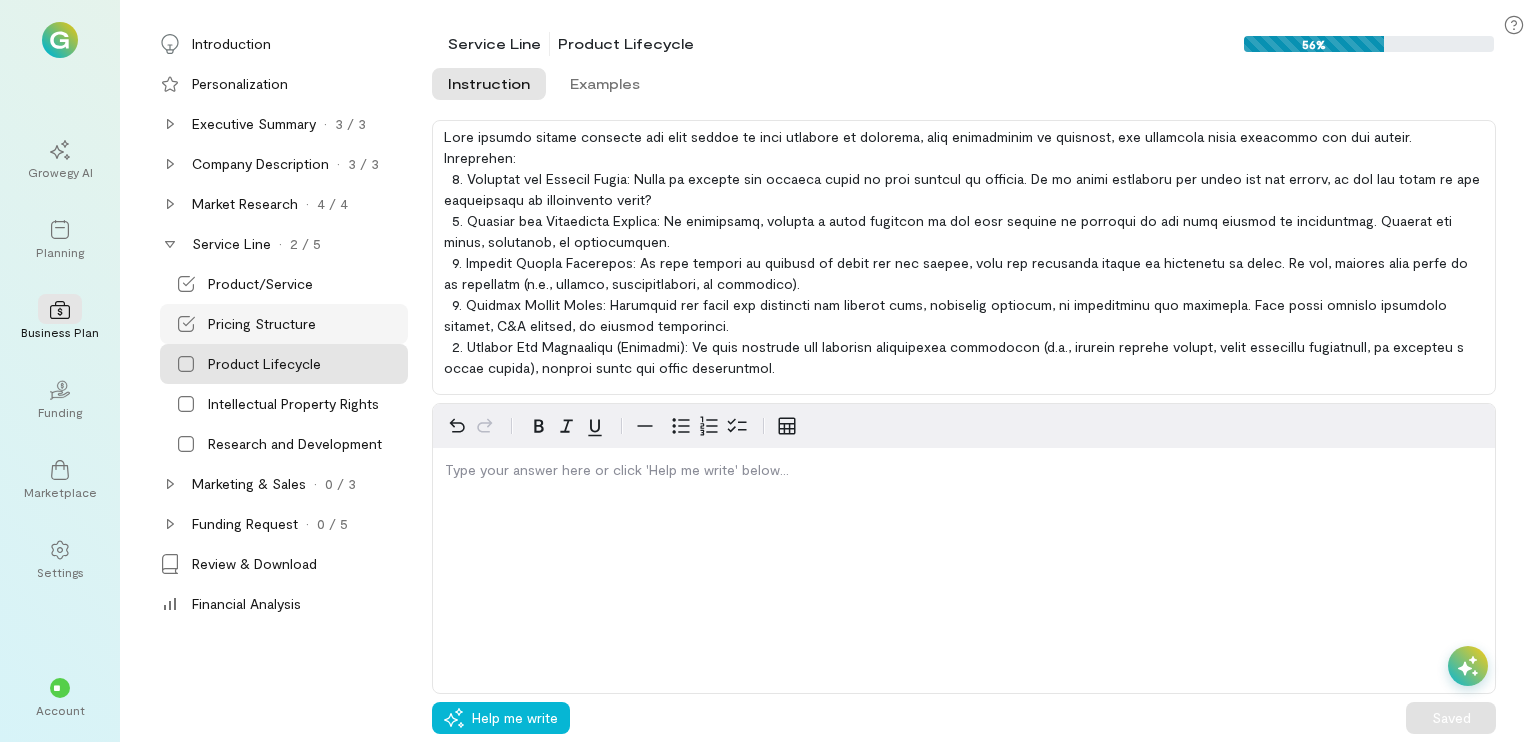 click on "Pricing Structure" at bounding box center [262, 324] 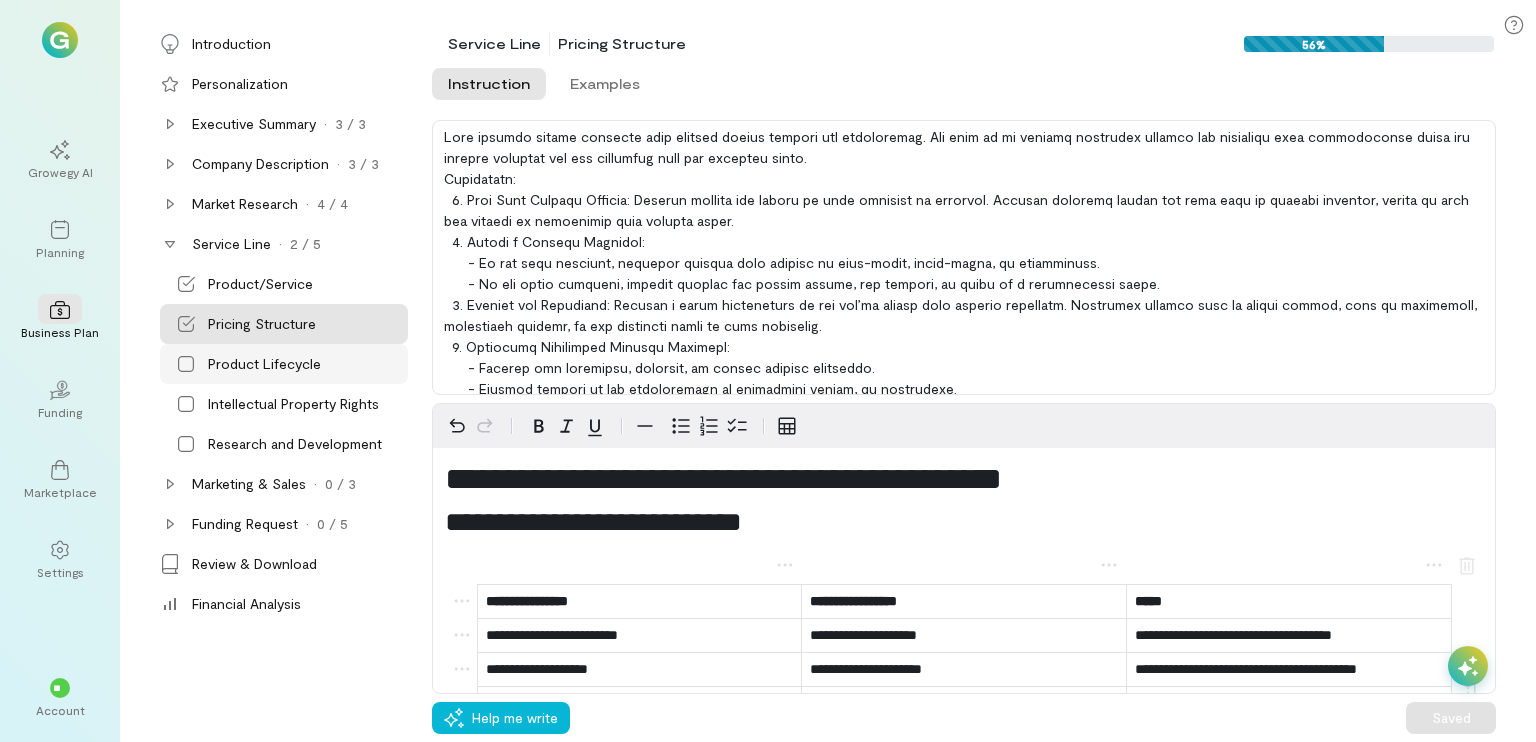 click on "Product Lifecycle" at bounding box center (284, 364) 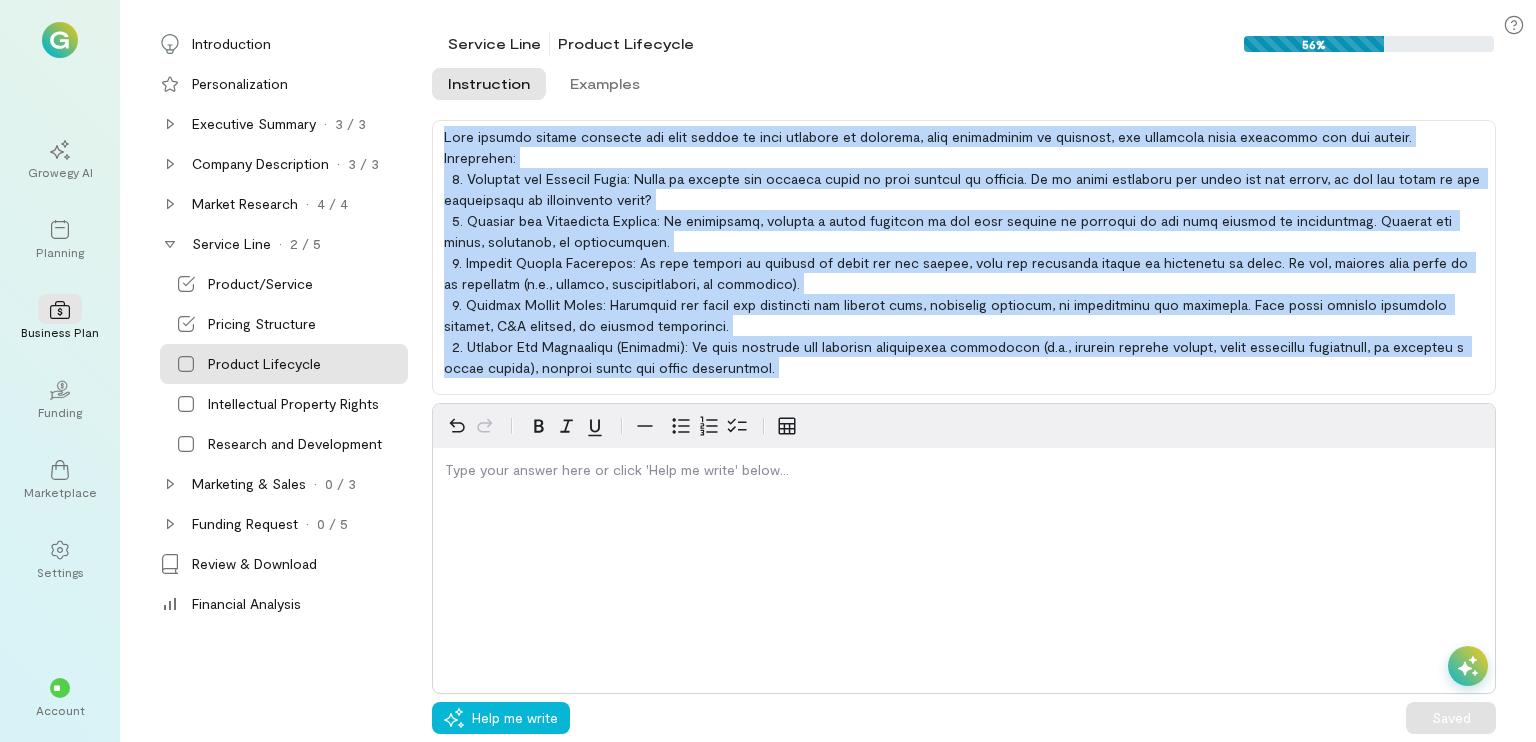 scroll, scrollTop: 93, scrollLeft: 0, axis: vertical 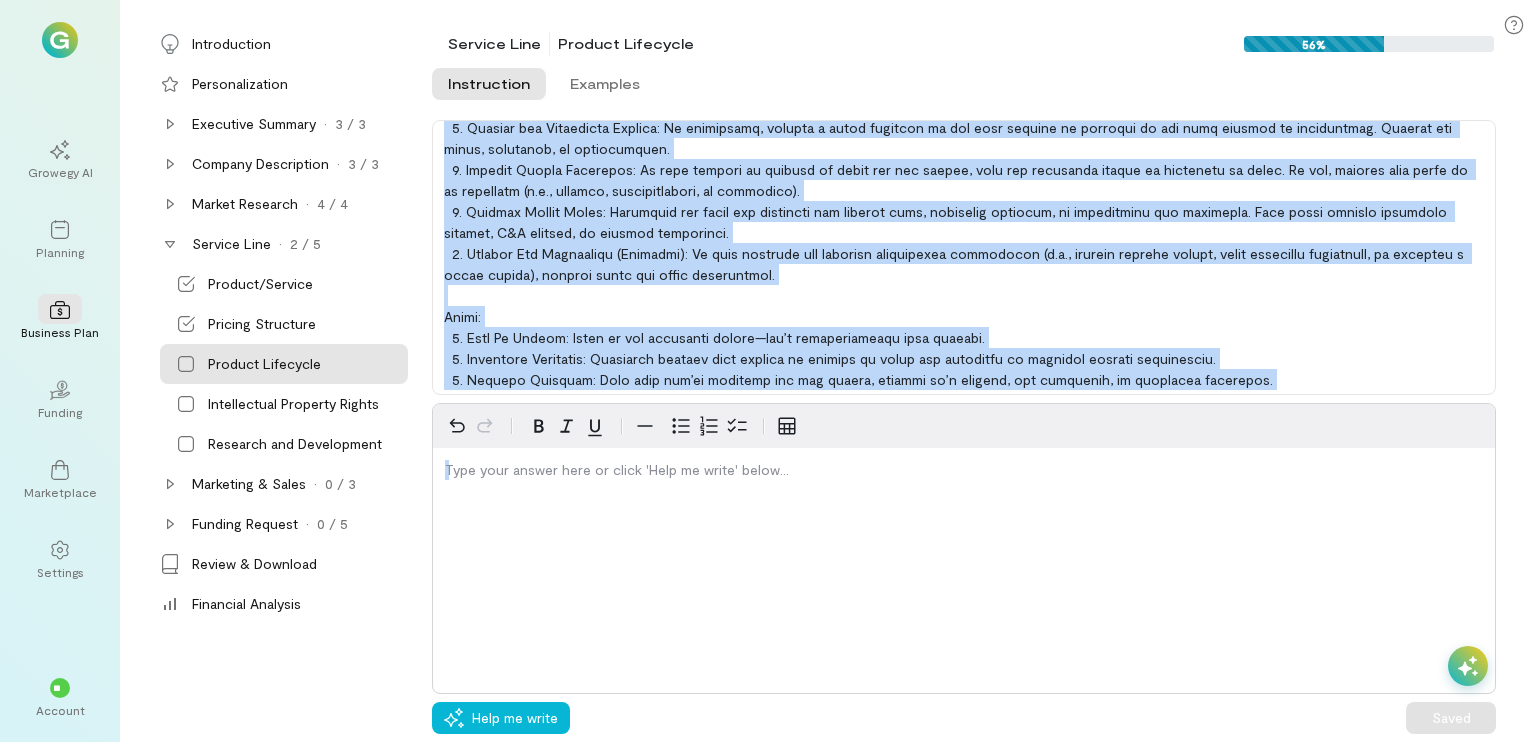 drag, startPoint x: 444, startPoint y: 133, endPoint x: 1406, endPoint y: 525, distance: 1038.8013 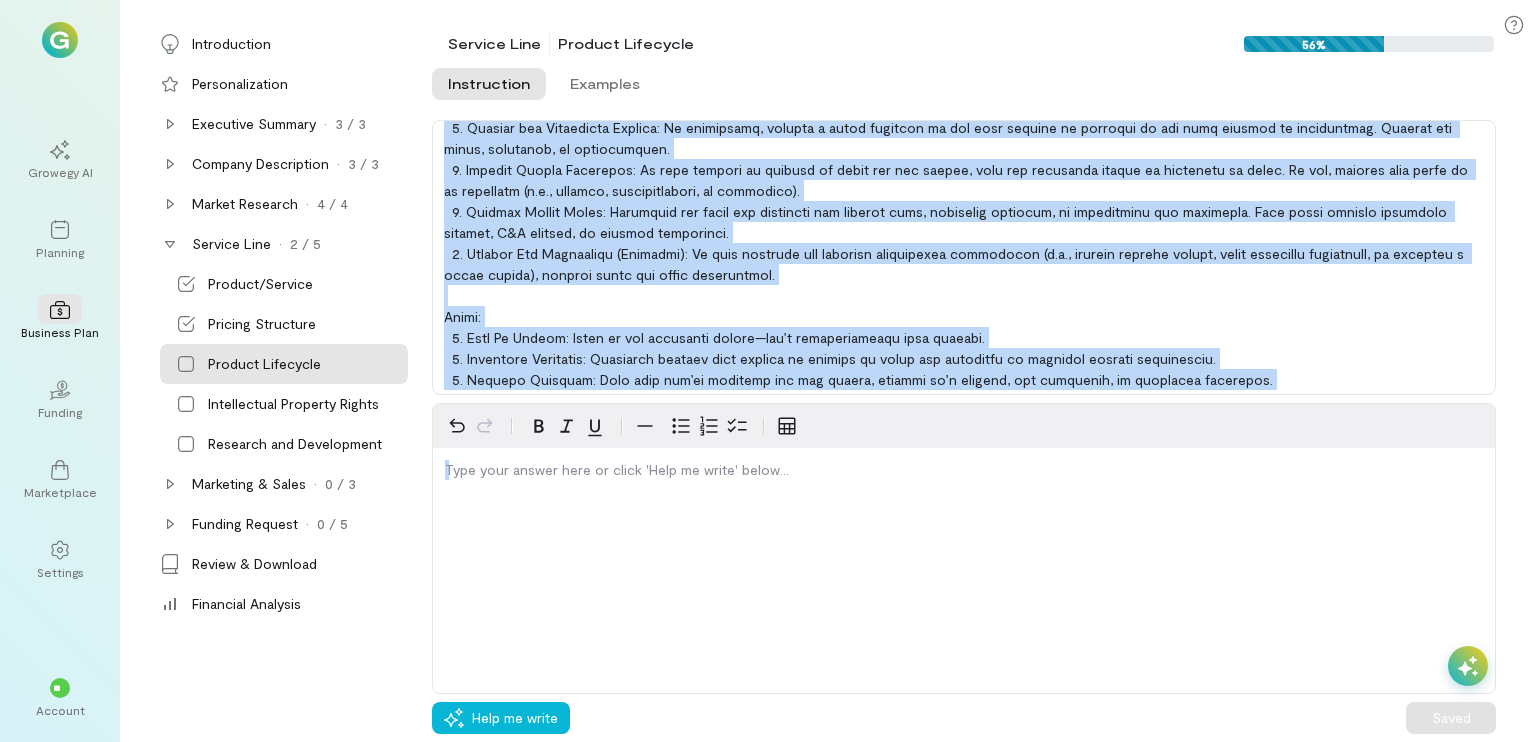 copy on "This section should describe the main stages of your products or services, from development to delivery, and highlight their readiness for the market.
Guidelines:
1. Describe the Current Stage: Begin by stating the current stage of your product or service. Is it fully developed and ready for the market, or are you still in the development or prototyping phase?
2. Explain the Production Process: If applicable, provide a brief overview of how your product is produced or how your service is implemented. Mention key steps, timelines, or dependencies.
3. Include Market Readiness: If your product or service is ready for the market, note any inventory levels or contracts in place. If not, explain what needs to be completed (e.g., testing, certifications, or approvals).
4. Discuss Future Plans: Highlight any plans for expanding the product line, enhancing services, or introducing new offerings. This could include scheduled updates, R&D efforts, or scaling production.
5. Mention Key Milestones (Optional):..." 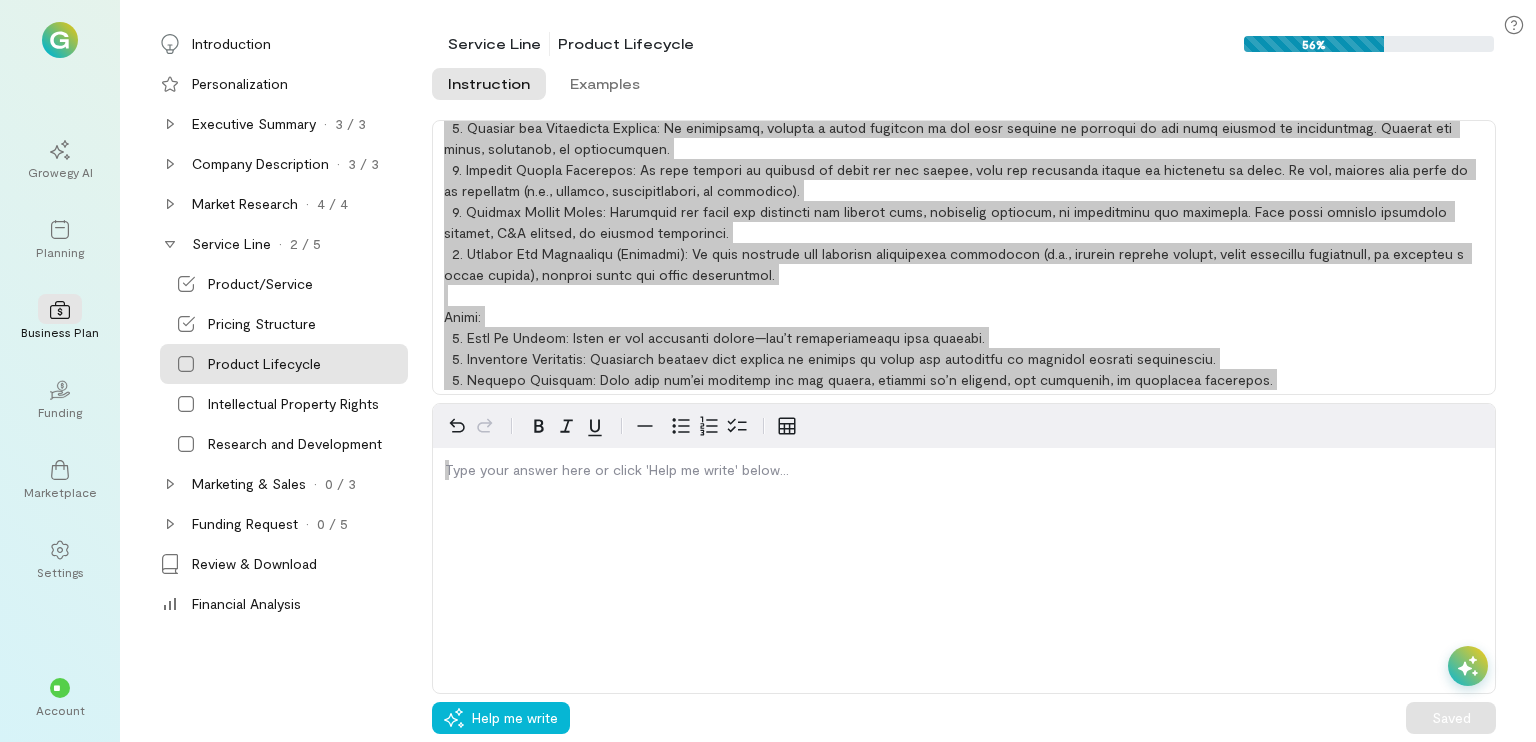 scroll, scrollTop: 93, scrollLeft: 0, axis: vertical 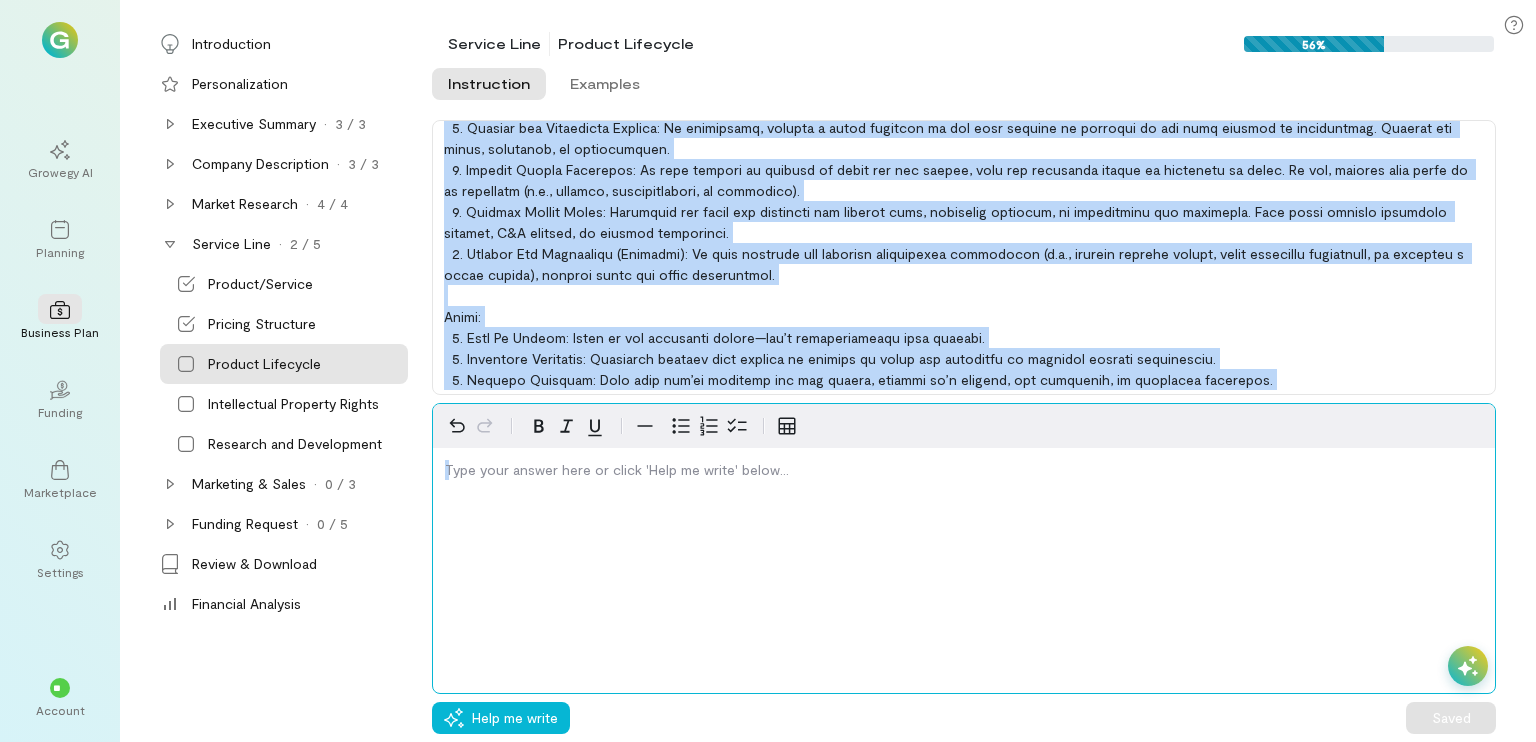 drag, startPoint x: 517, startPoint y: 520, endPoint x: 447, endPoint y: 467, distance: 87.80091 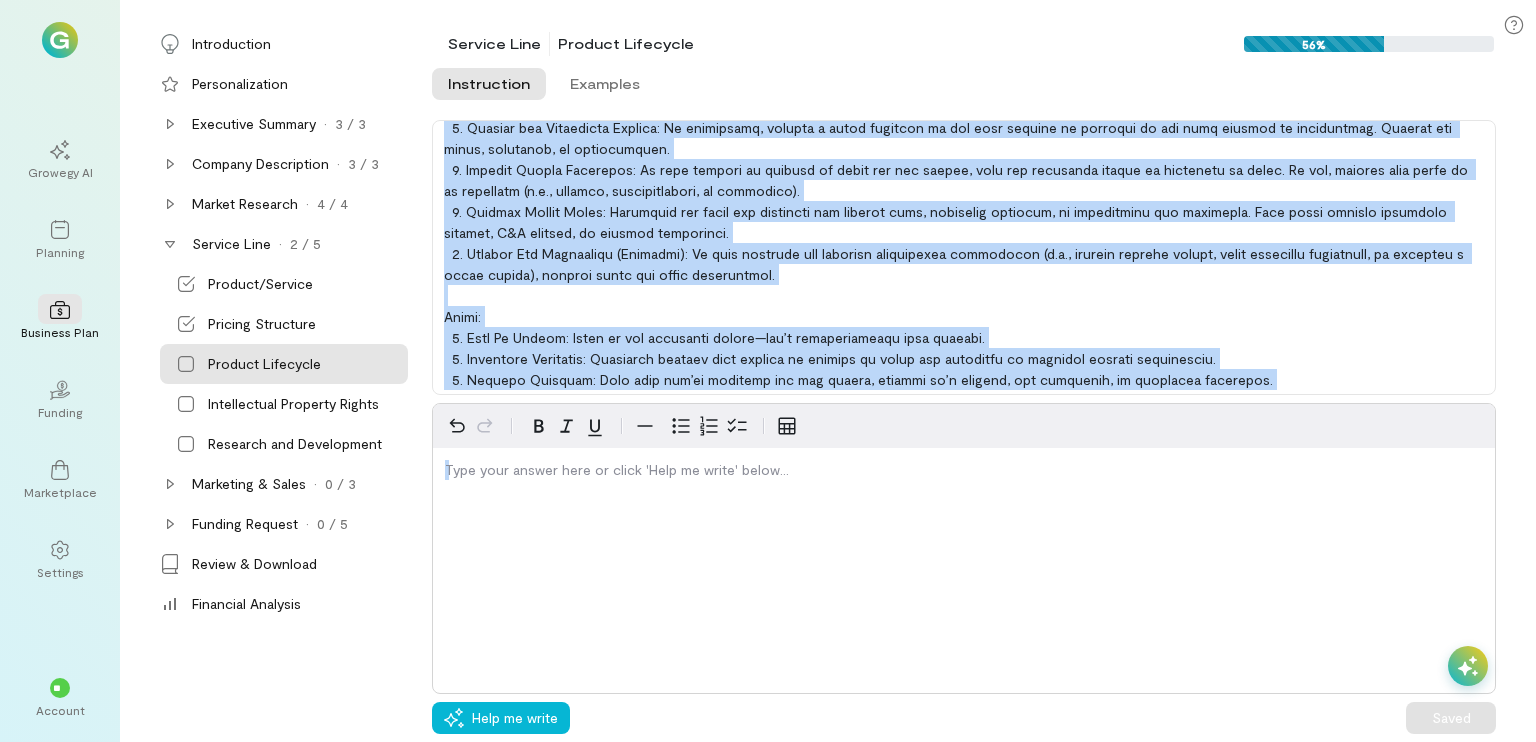 drag, startPoint x: 444, startPoint y: 467, endPoint x: 475, endPoint y: 550, distance: 88.60023 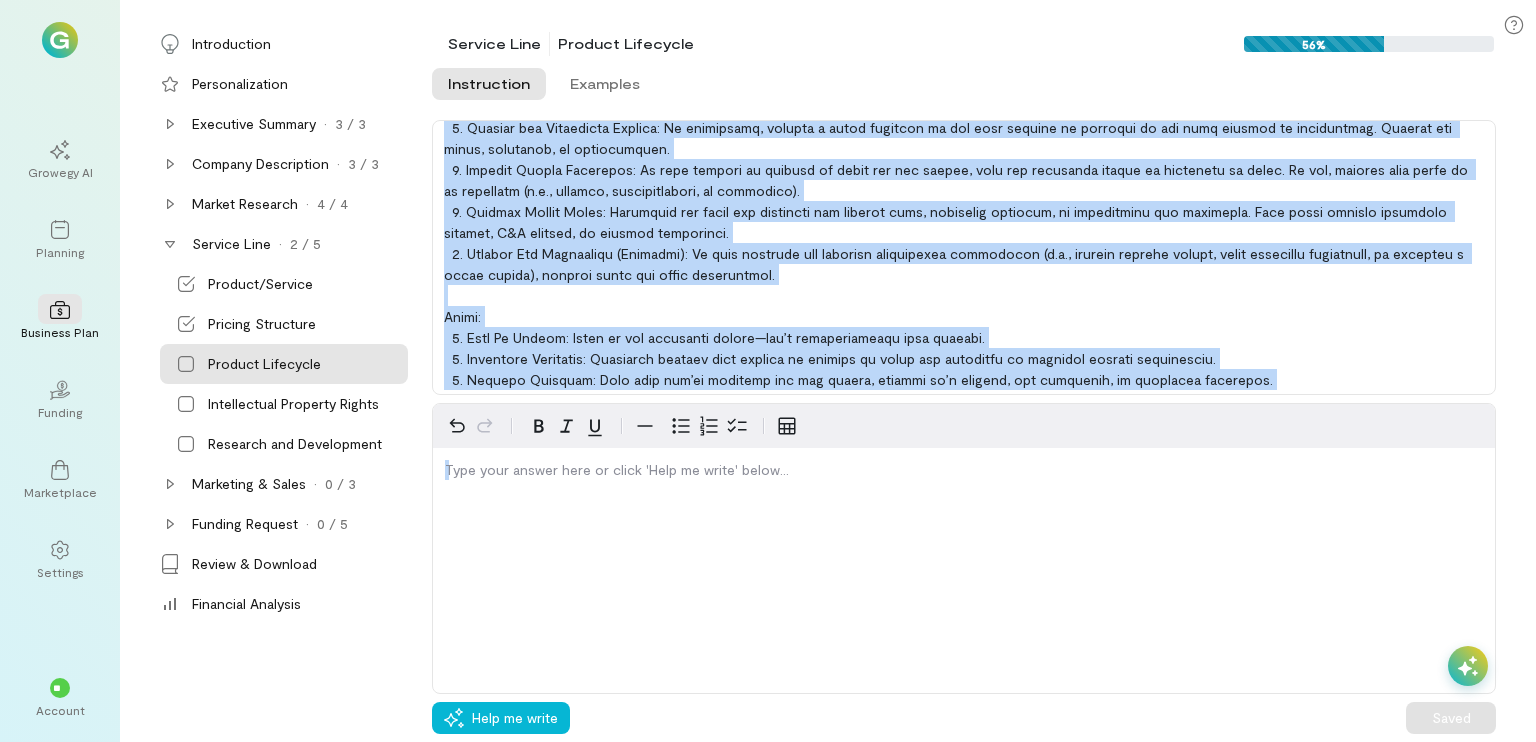 copy on "This section should describe the main stages of your products or services, from development to delivery, and highlight their readiness for the market.
Guidelines:
1. Describe the Current Stage: Begin by stating the current stage of your product or service. Is it fully developed and ready for the market, or are you still in the development or prototyping phase?
2. Explain the Production Process: If applicable, provide a brief overview of how your product is produced or how your service is implemented. Mention key steps, timelines, or dependencies.
3. Include Market Readiness: If your product or service is ready for the market, note any inventory levels or contracts in place. If not, explain what needs to be completed (e.g., testing, certifications, or approvals).
4. Discuss Future Plans: Highlight any plans for expanding the product line, enhancing services, or introducing new offerings. This could include scheduled updates, R&D efforts, or scaling production.
5. Mention Key Milestones (Optional):..." 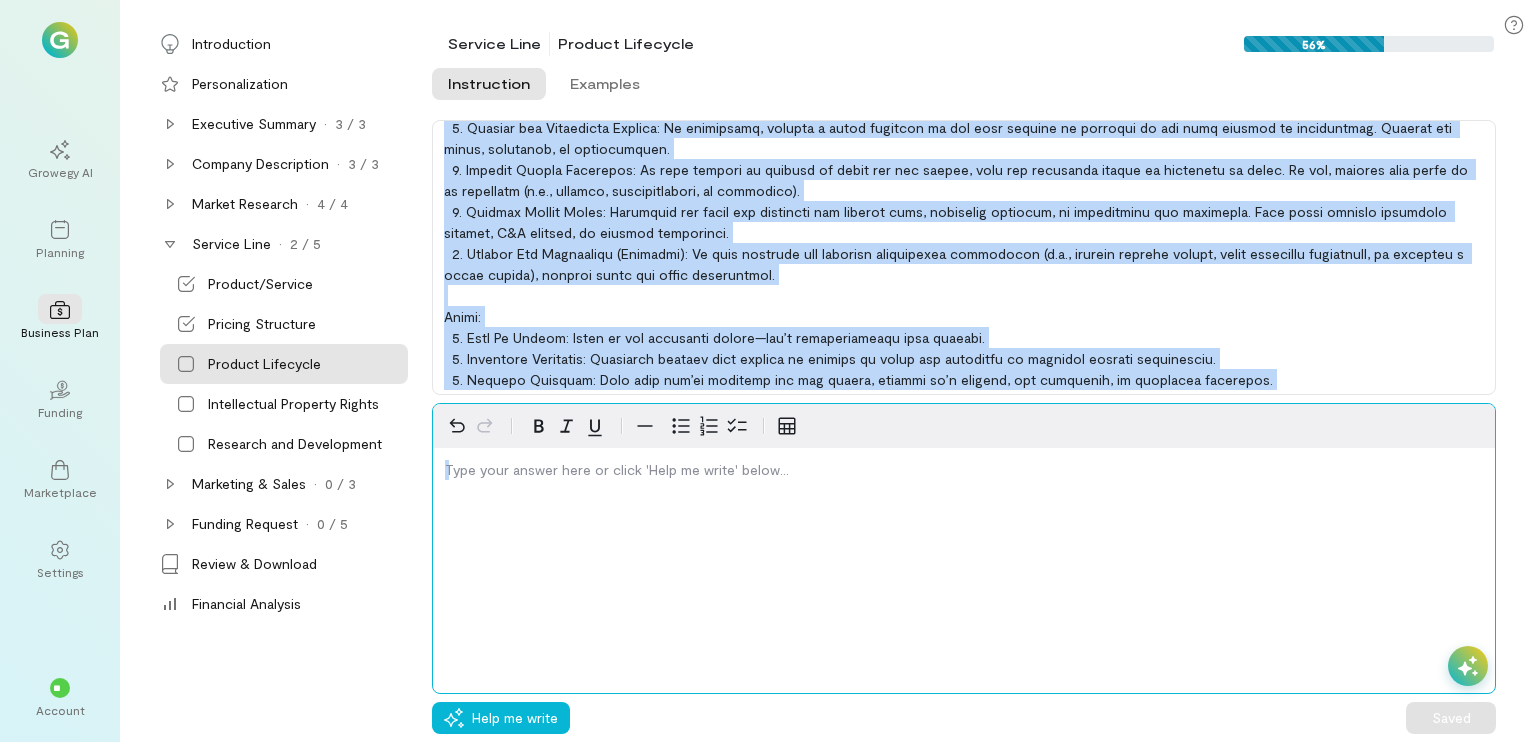click at bounding box center [964, 470] 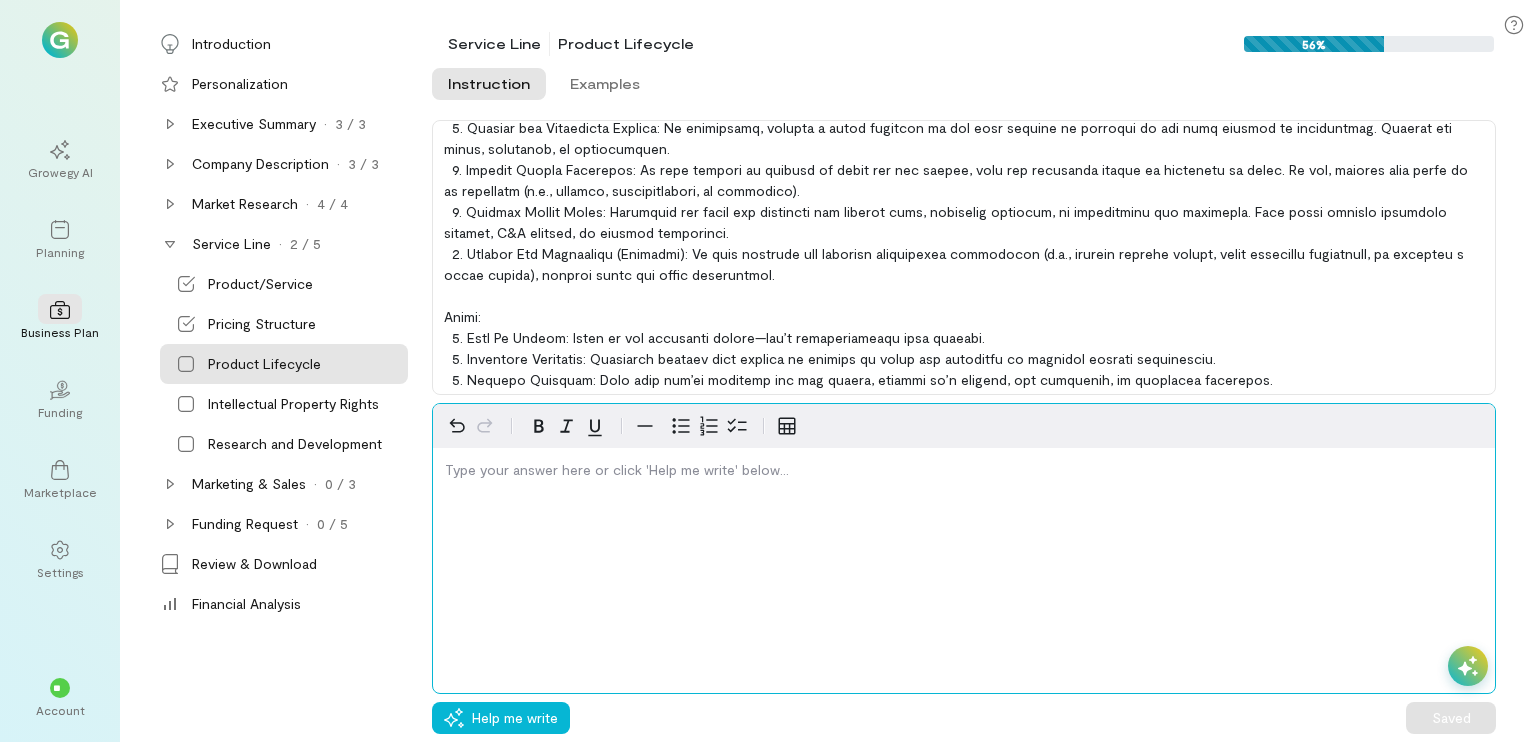 scroll, scrollTop: 180, scrollLeft: 0, axis: vertical 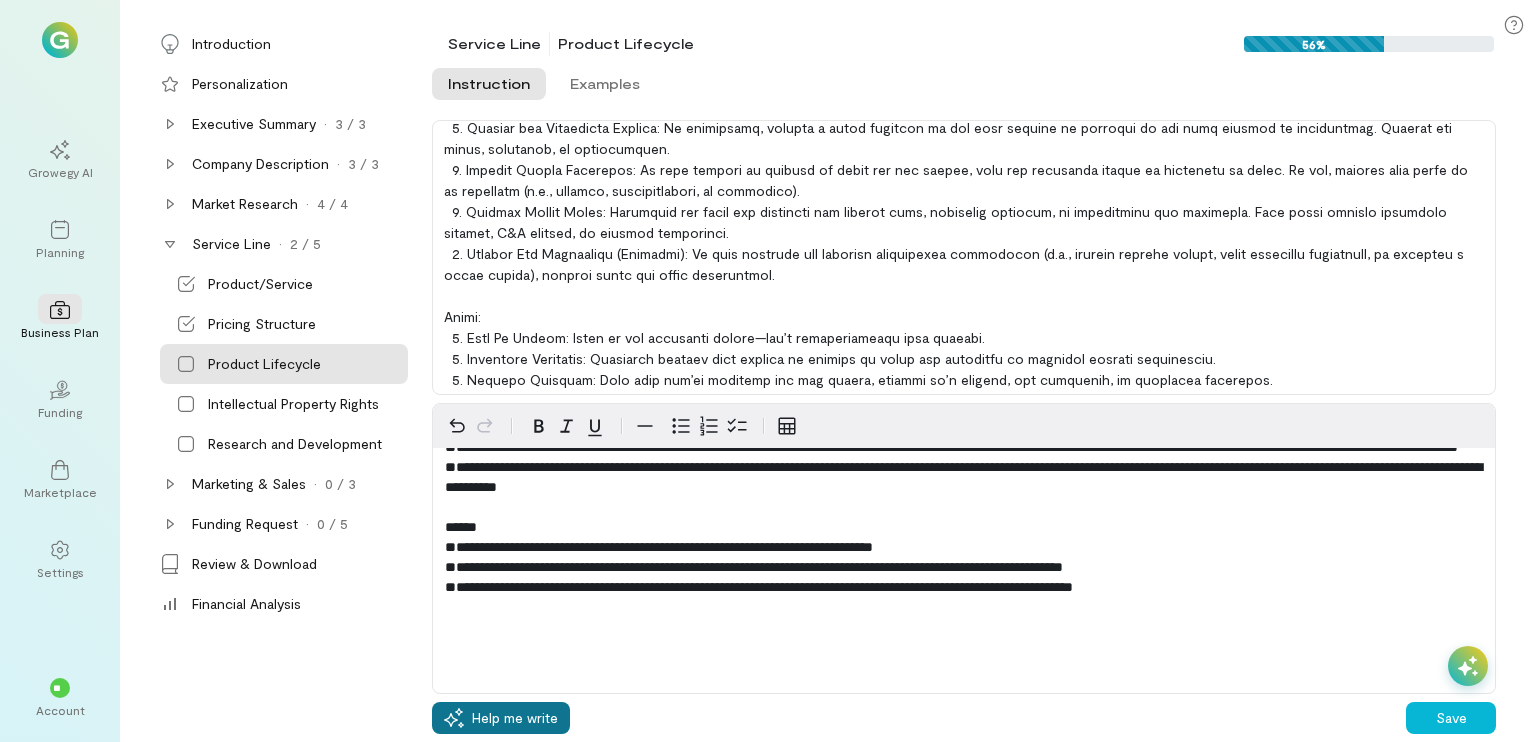 click on "Help me write" at bounding box center (515, 718) 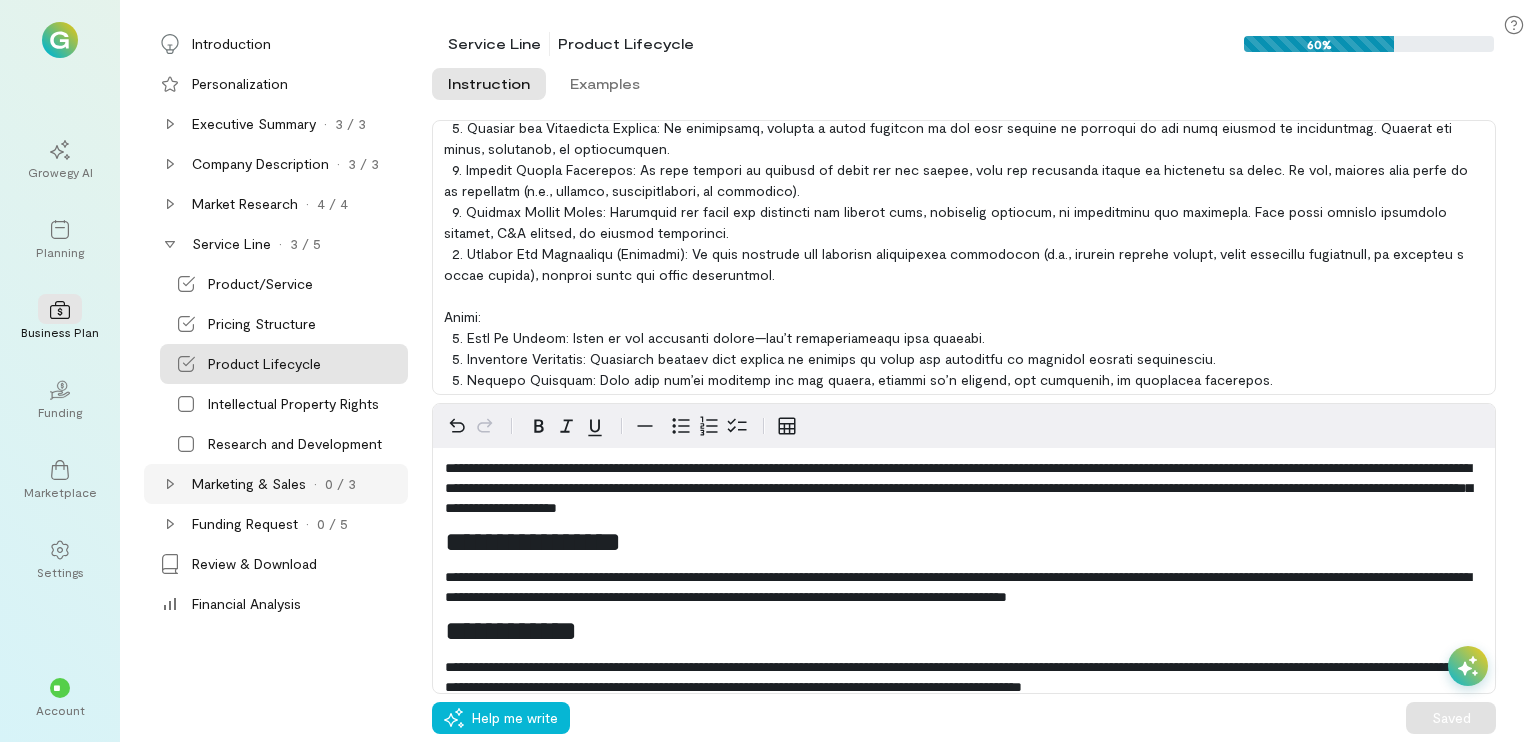 click on "Marketing & Sales · 0 / 3" at bounding box center [276, 484] 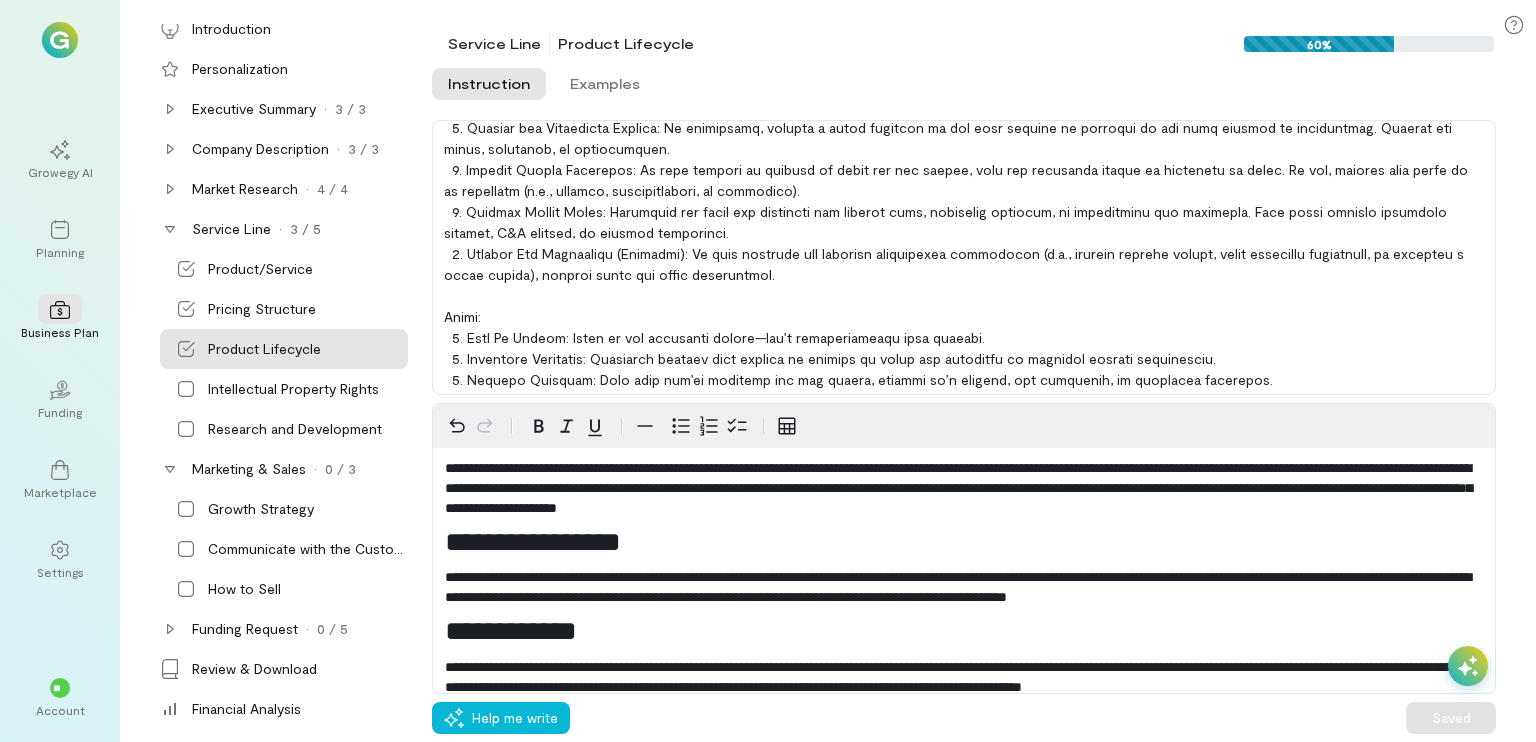 scroll, scrollTop: 18, scrollLeft: 0, axis: vertical 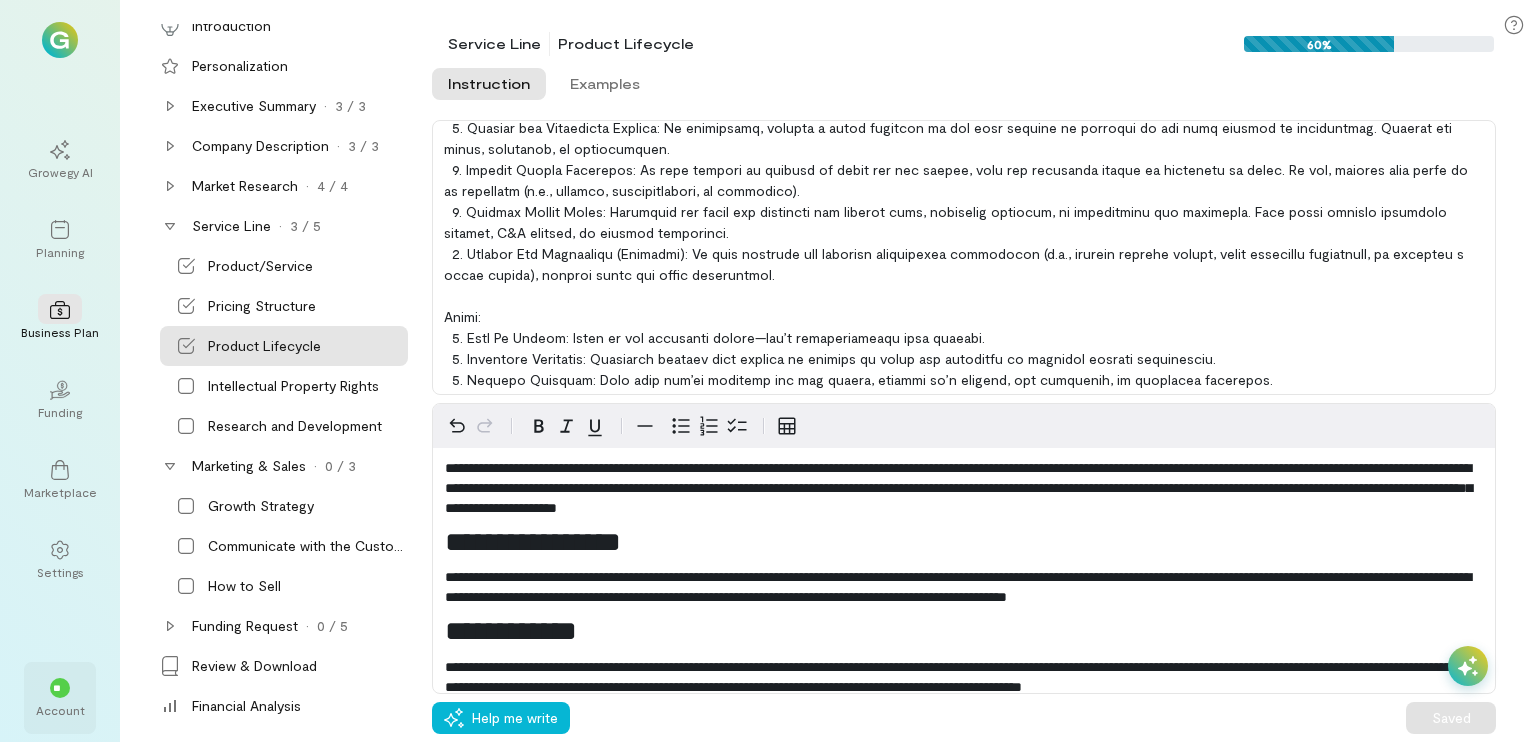 click on "Account" at bounding box center [60, 710] 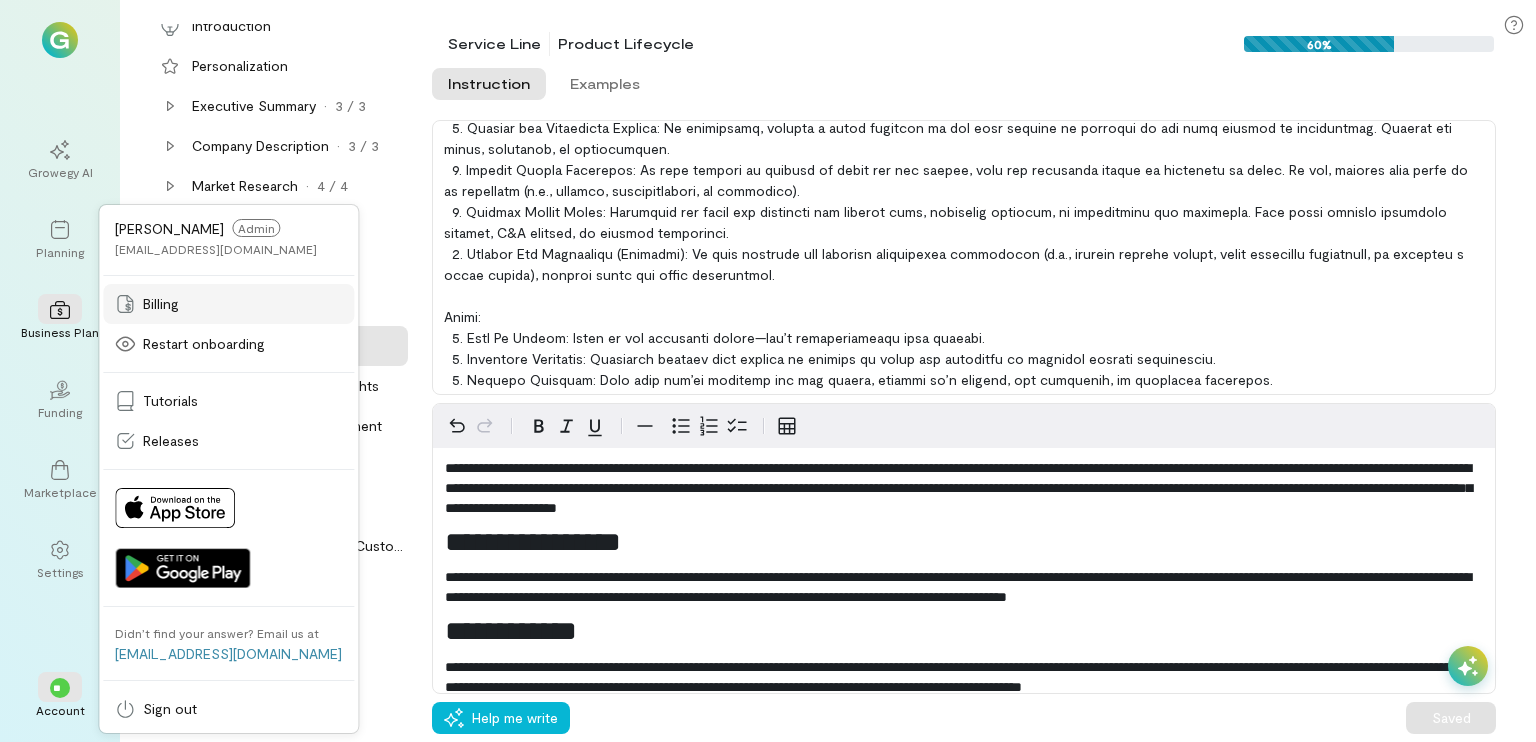 click on "Billing" at bounding box center (161, 304) 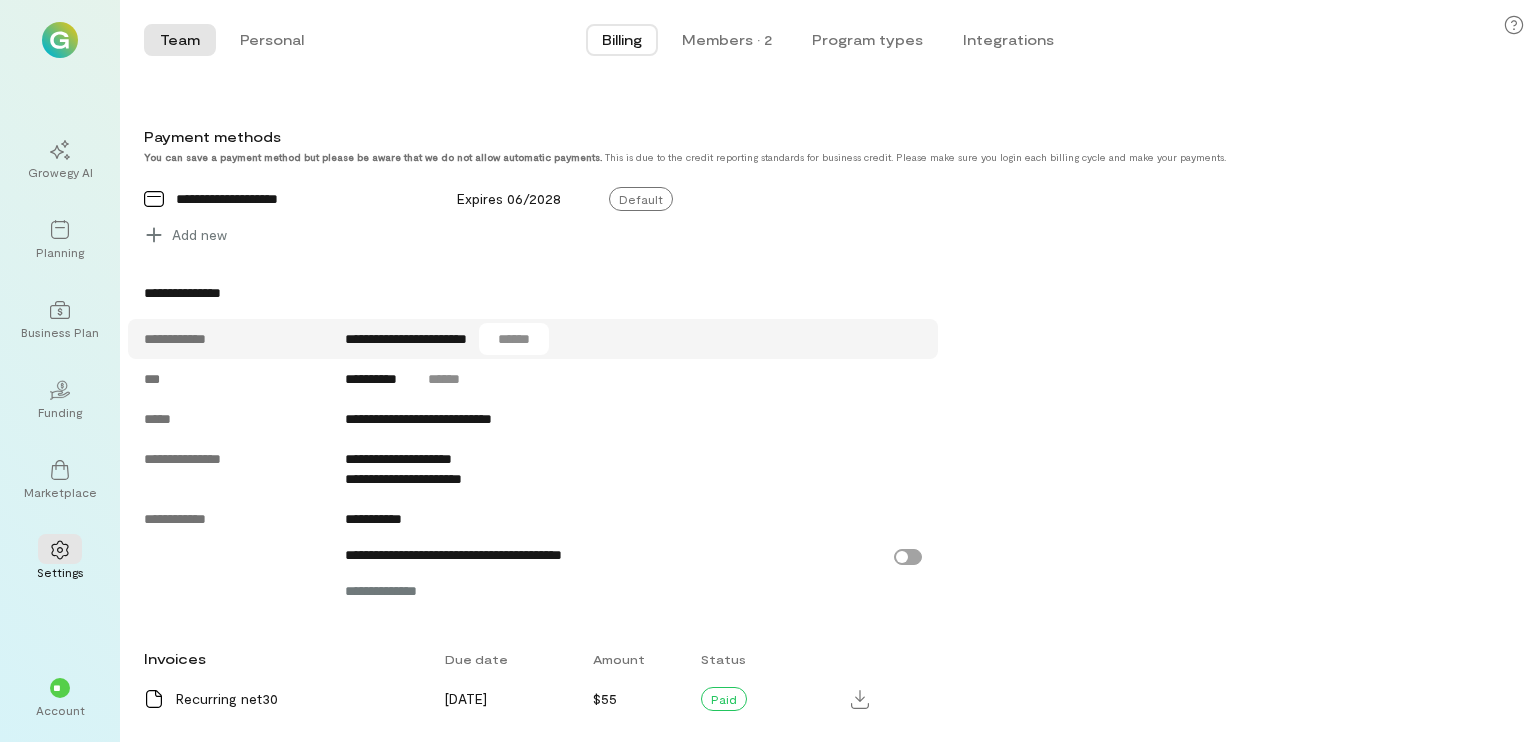 scroll, scrollTop: 756, scrollLeft: 0, axis: vertical 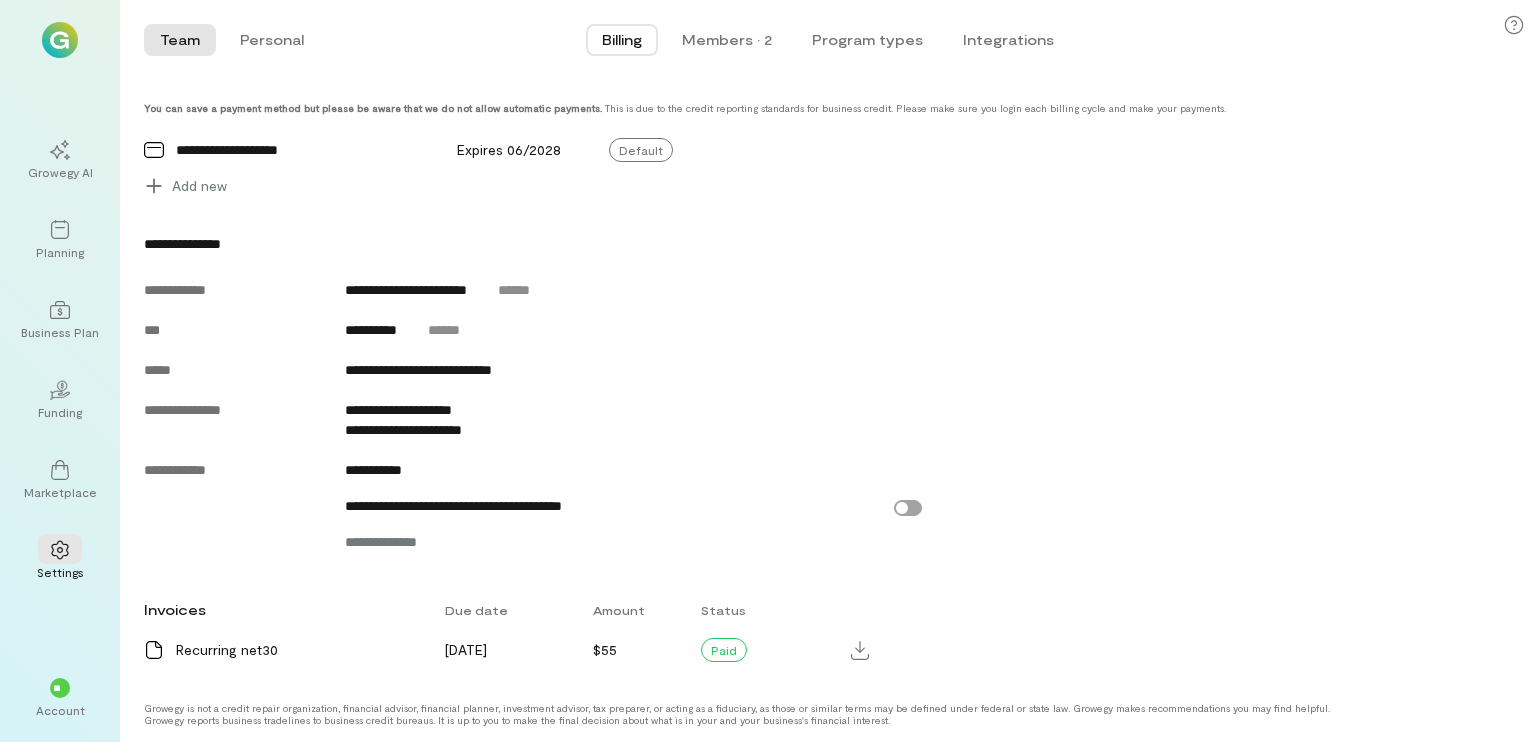click on "Team Personal Billing Members · 2   Program types Integrations Team Personal" at bounding box center (828, 40) 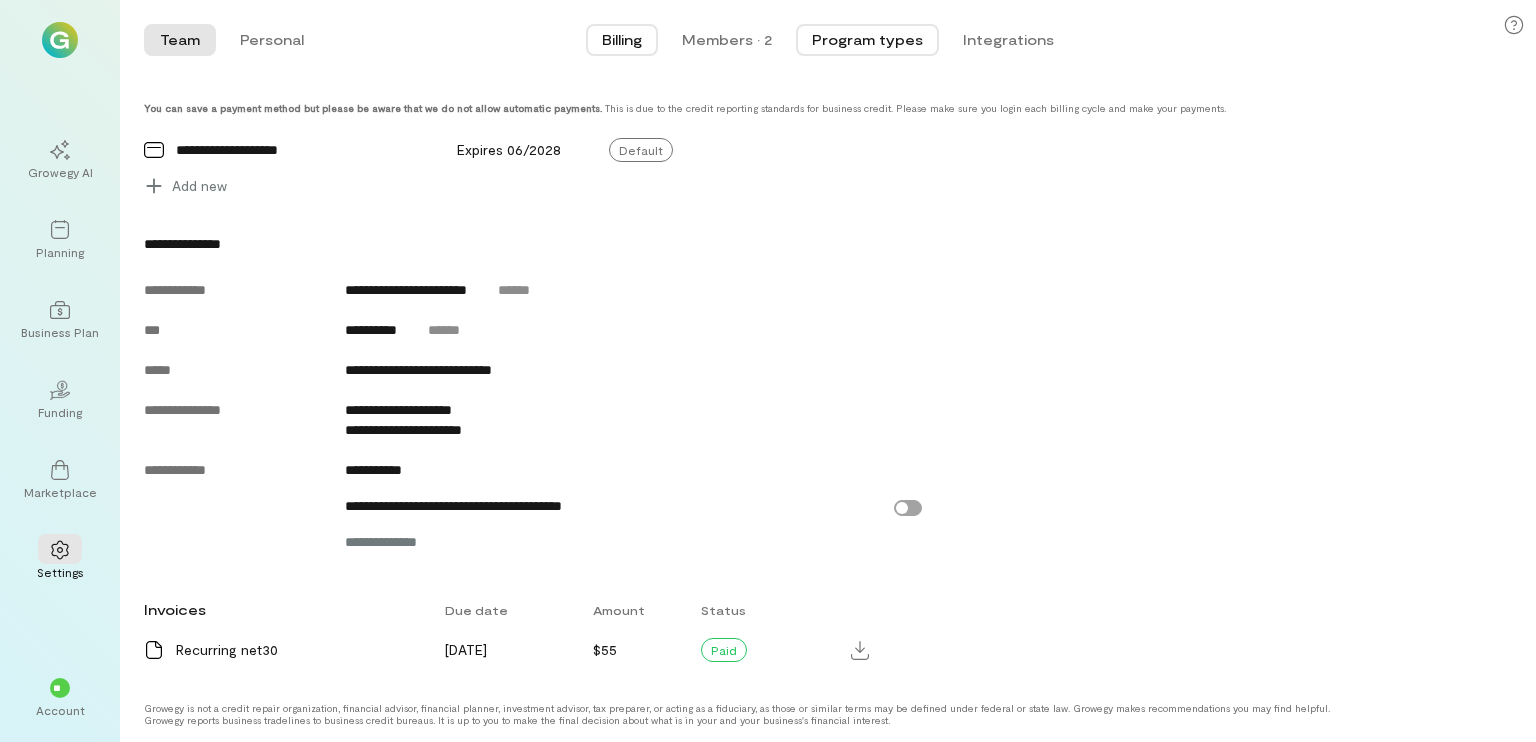 click on "Program types" at bounding box center [867, 40] 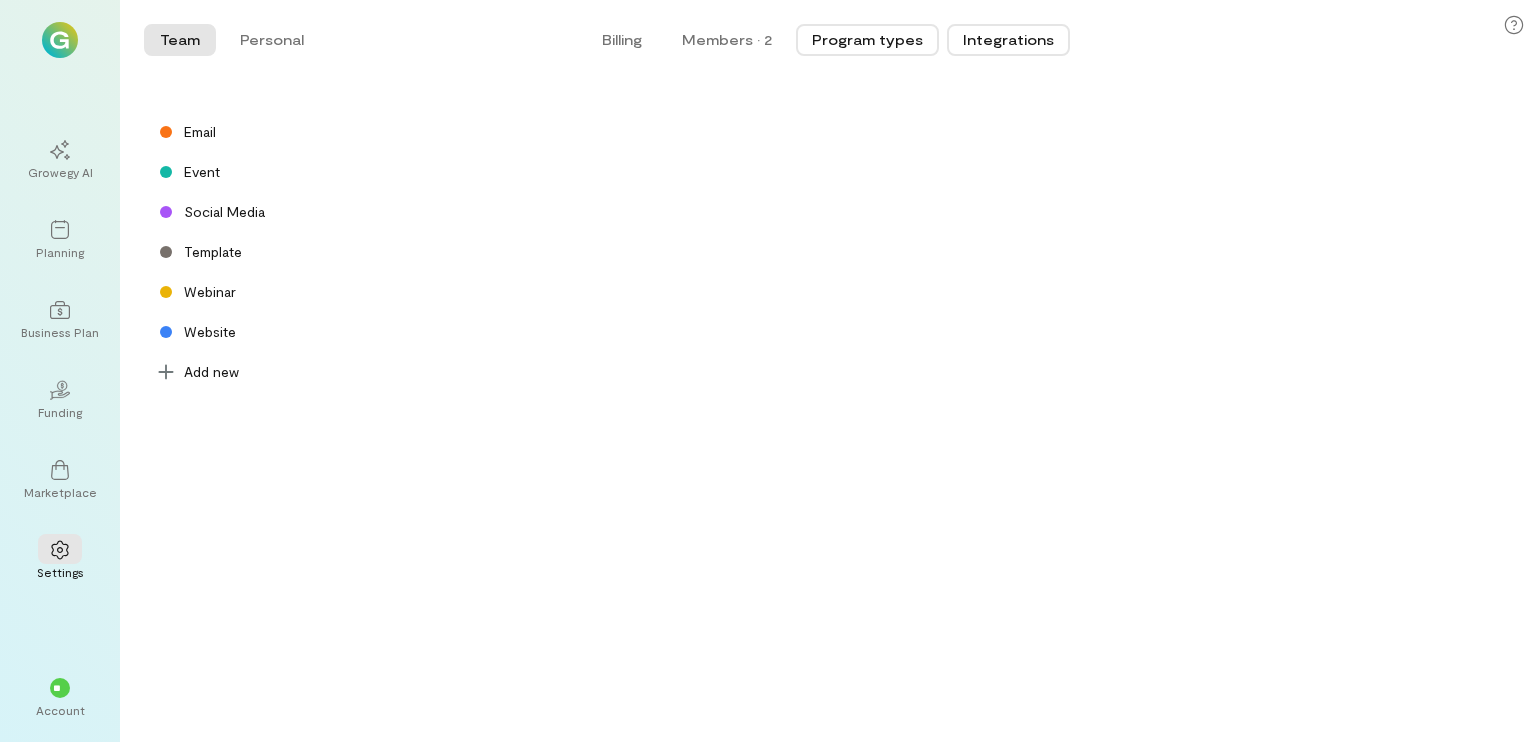 click on "Integrations" at bounding box center [1008, 40] 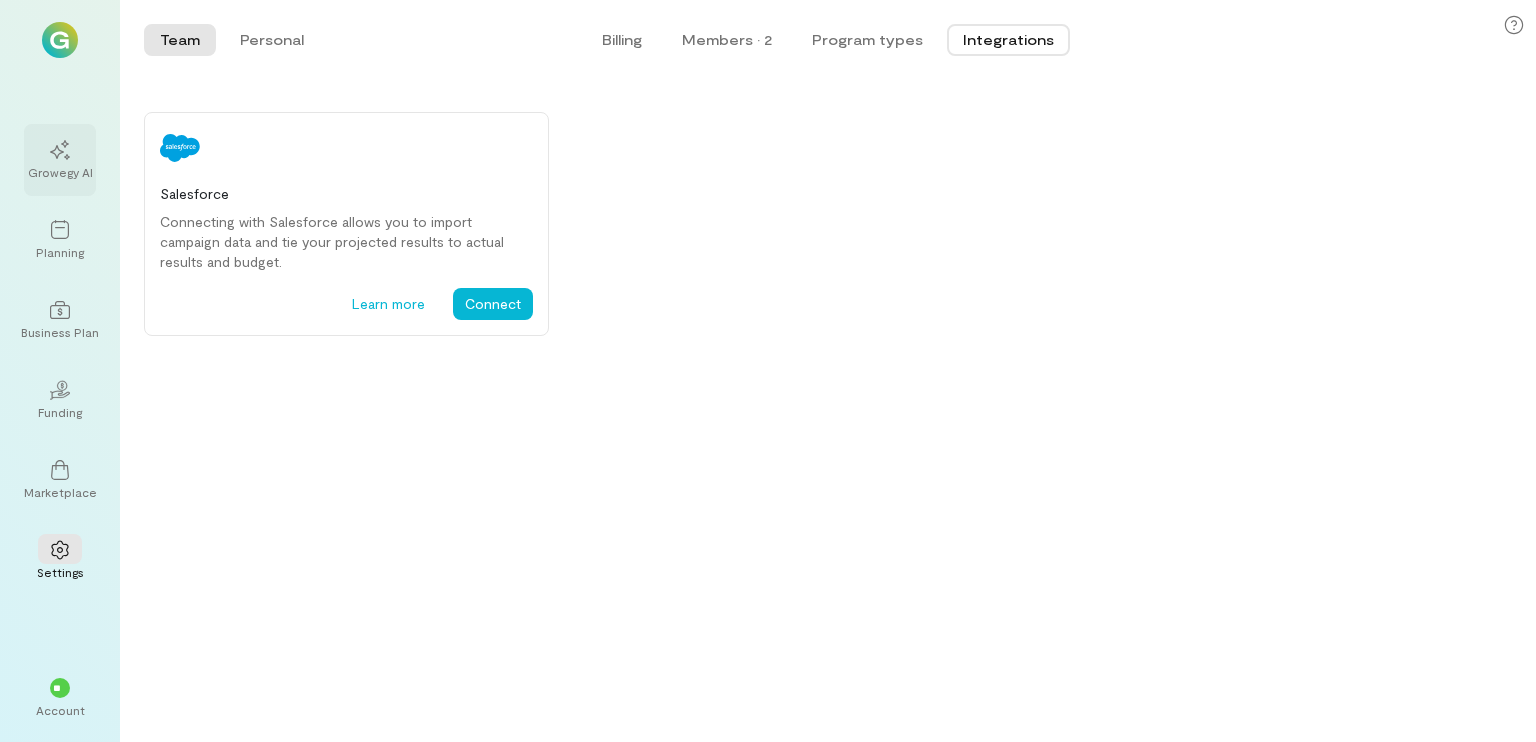 click 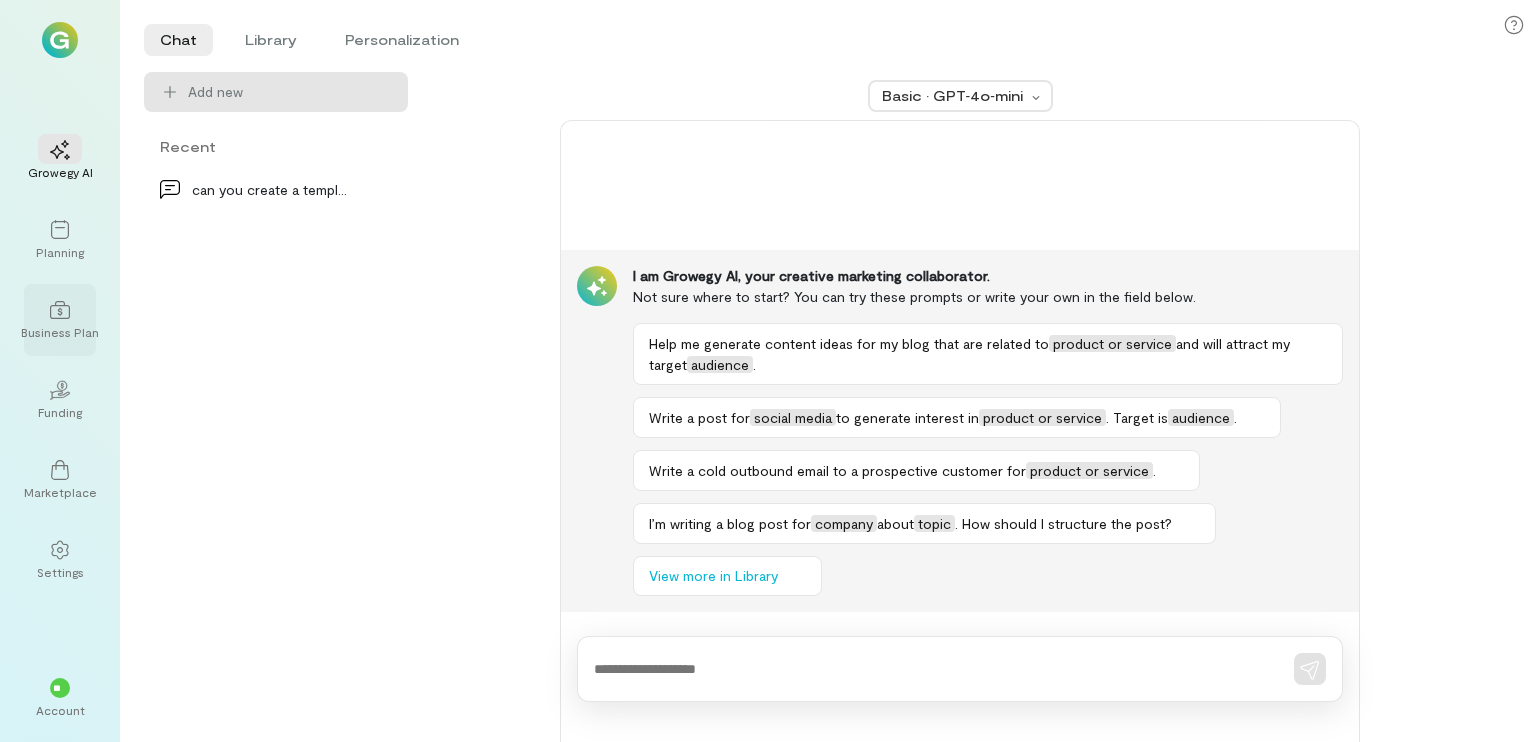 click at bounding box center (60, 309) 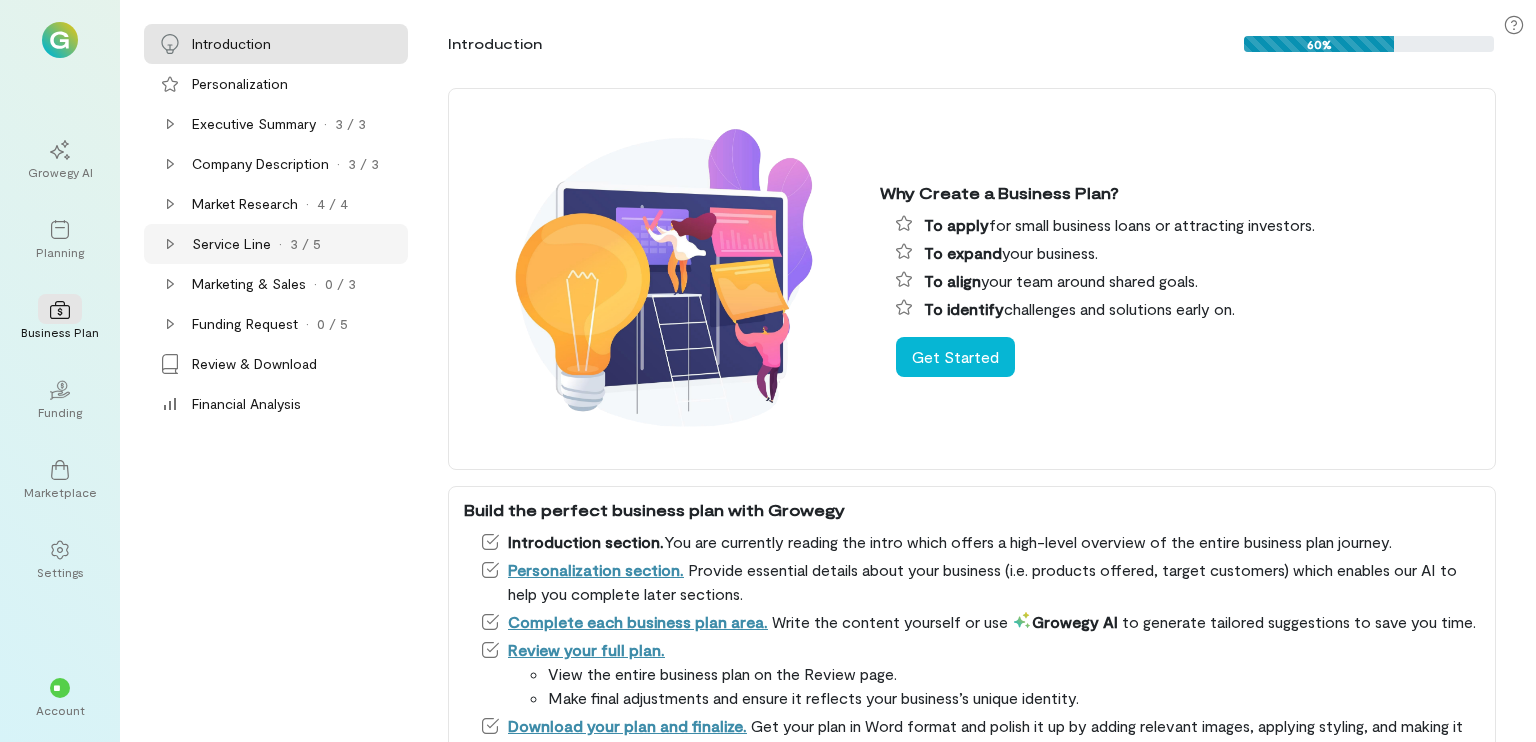 click on "Service Line · 3 / 5" at bounding box center [276, 244] 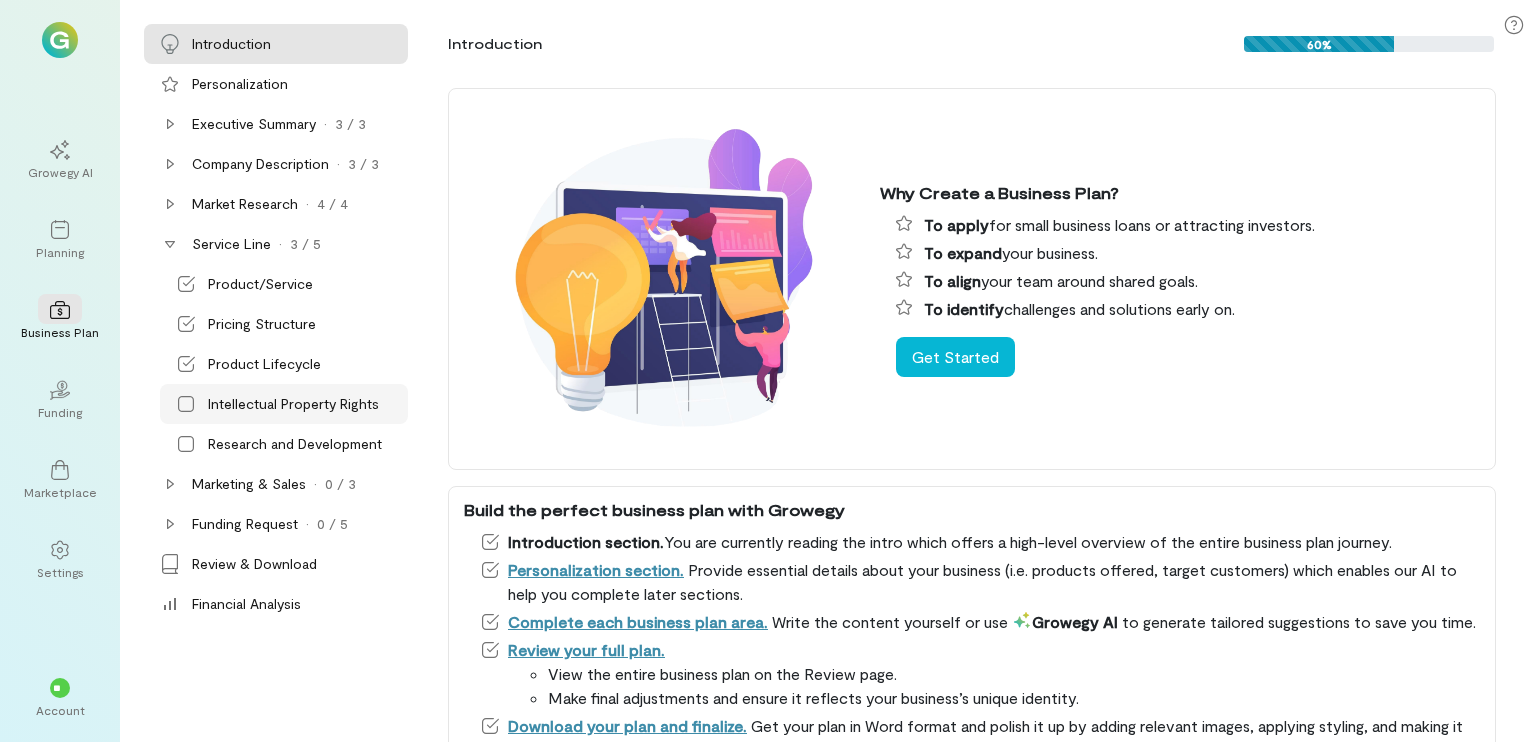 click on "Intellectual Property Rights" at bounding box center (293, 404) 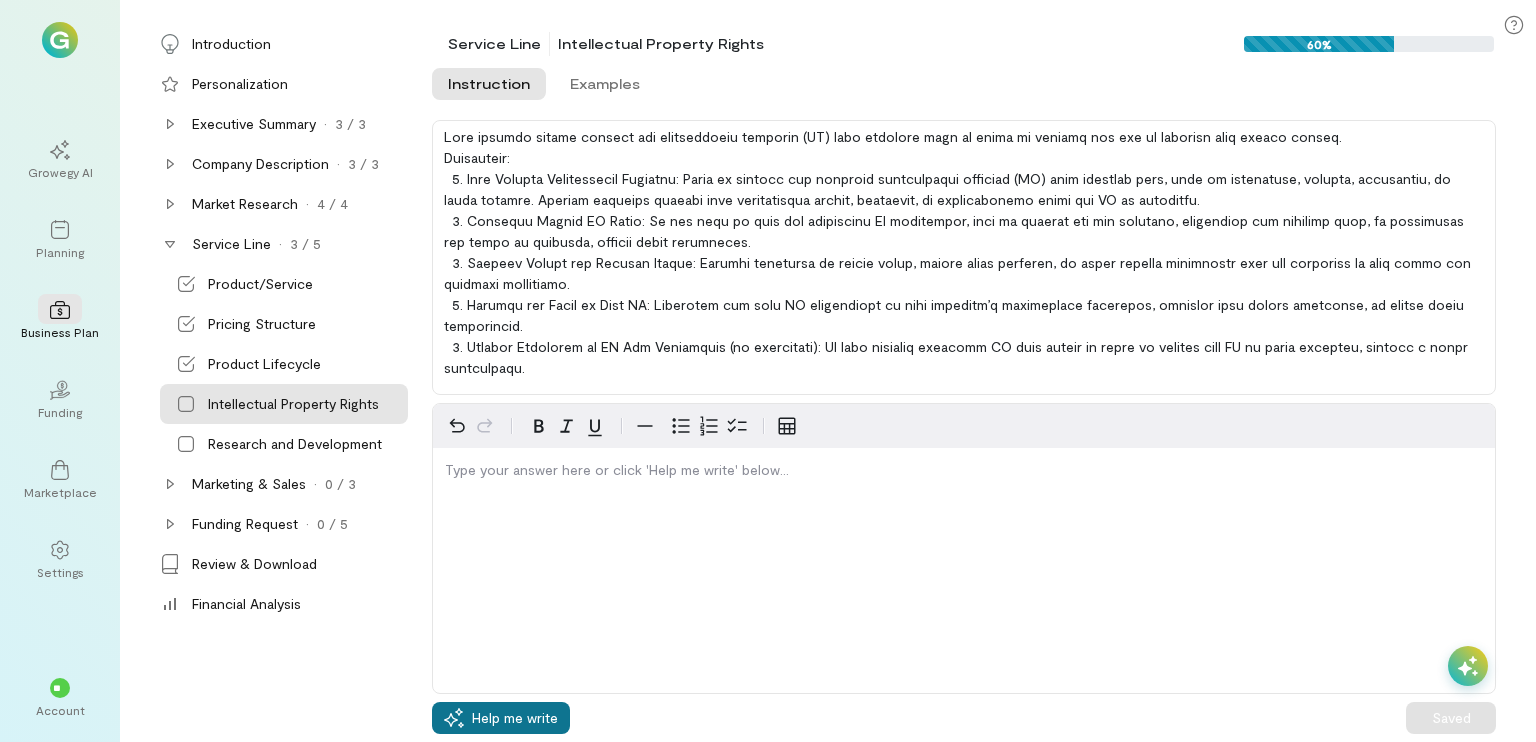 click on "Help me write" at bounding box center [515, 718] 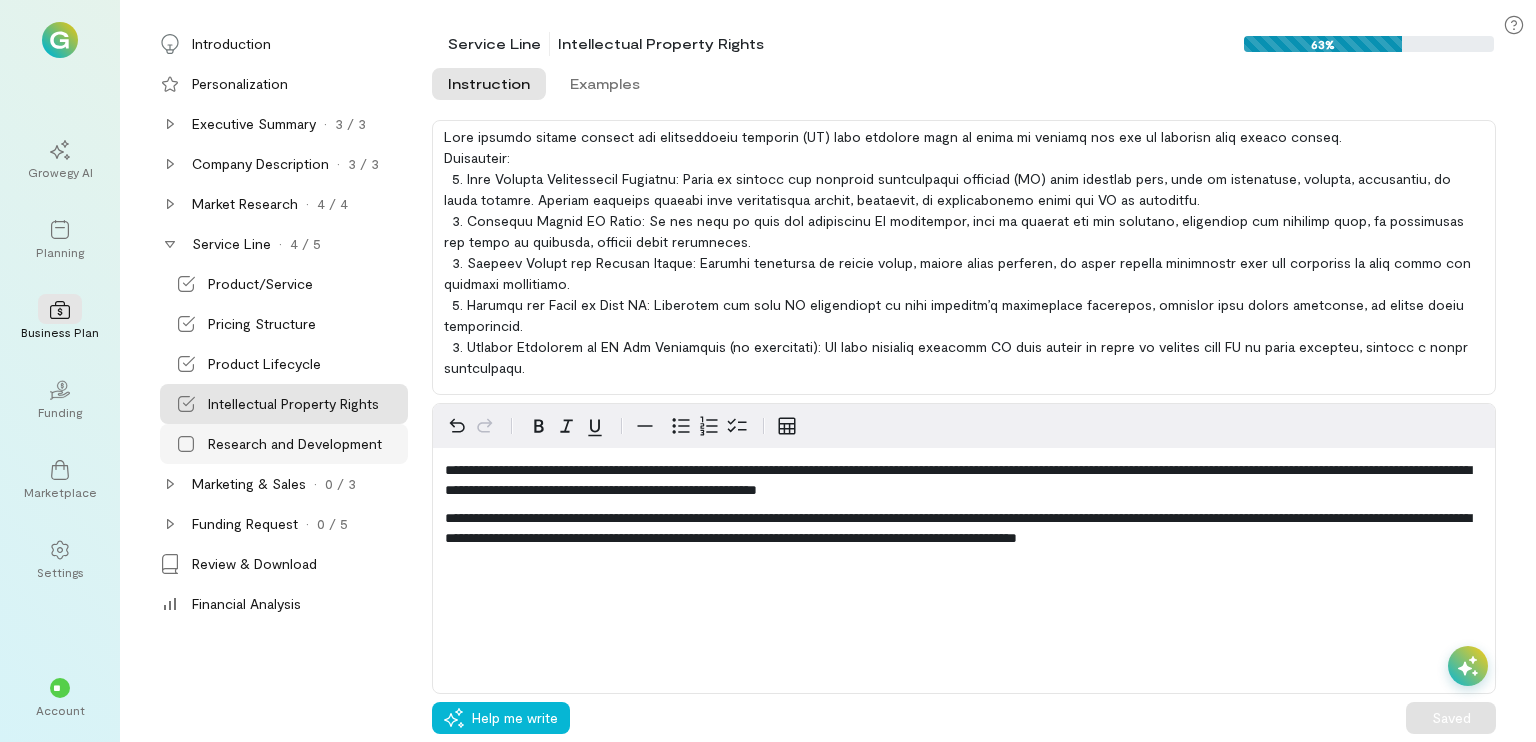 click on "Research and Development" at bounding box center (295, 444) 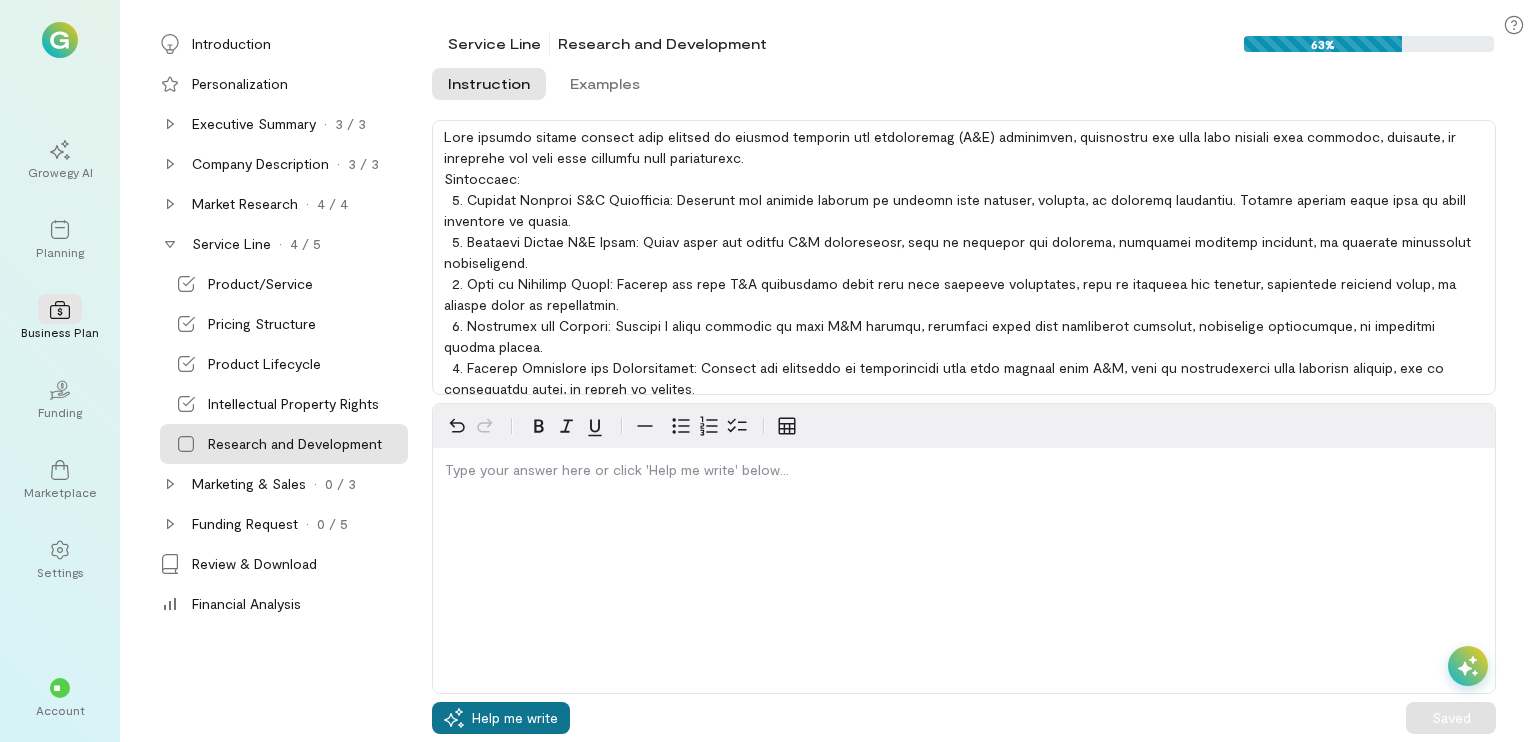 click on "Help me write" at bounding box center [515, 718] 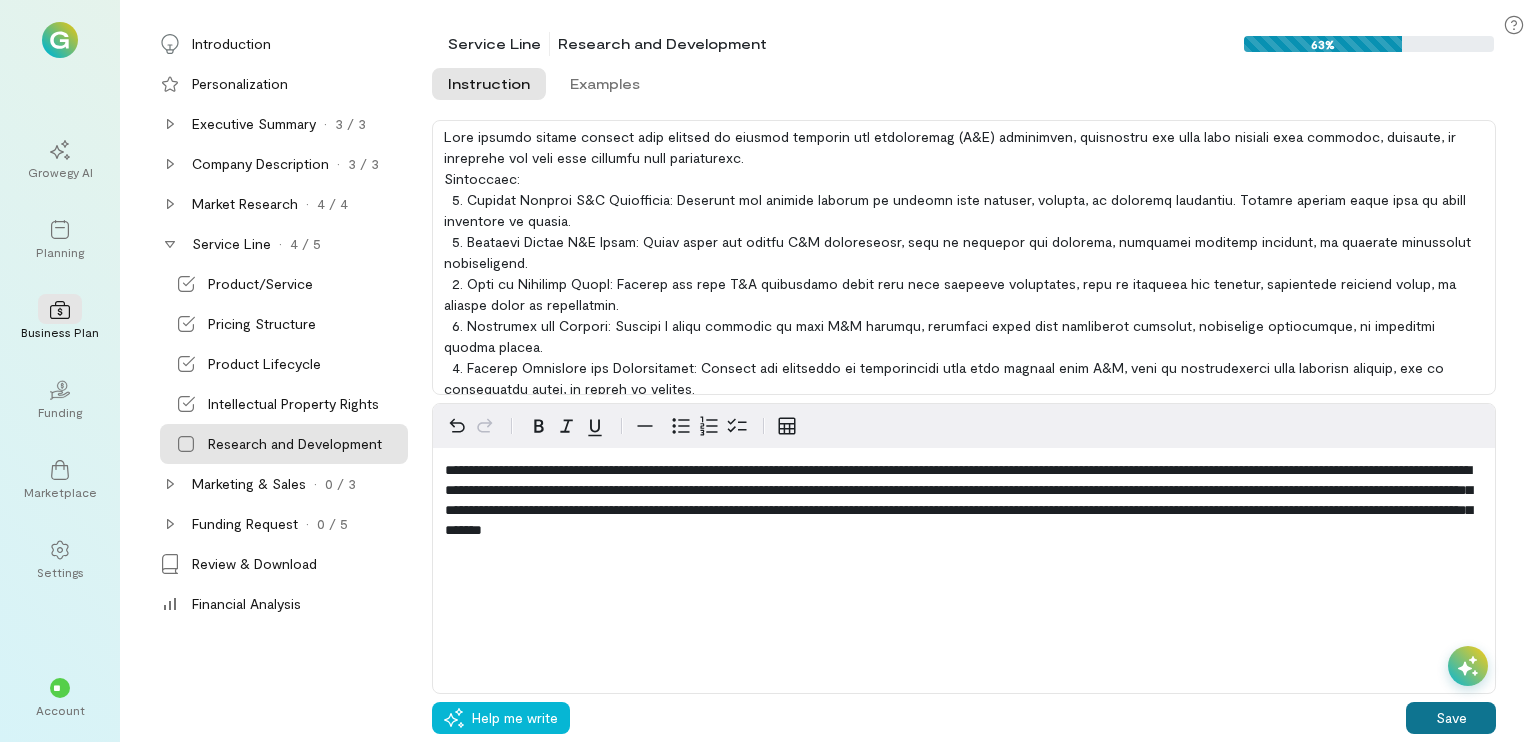 click on "Save" at bounding box center [1451, 718] 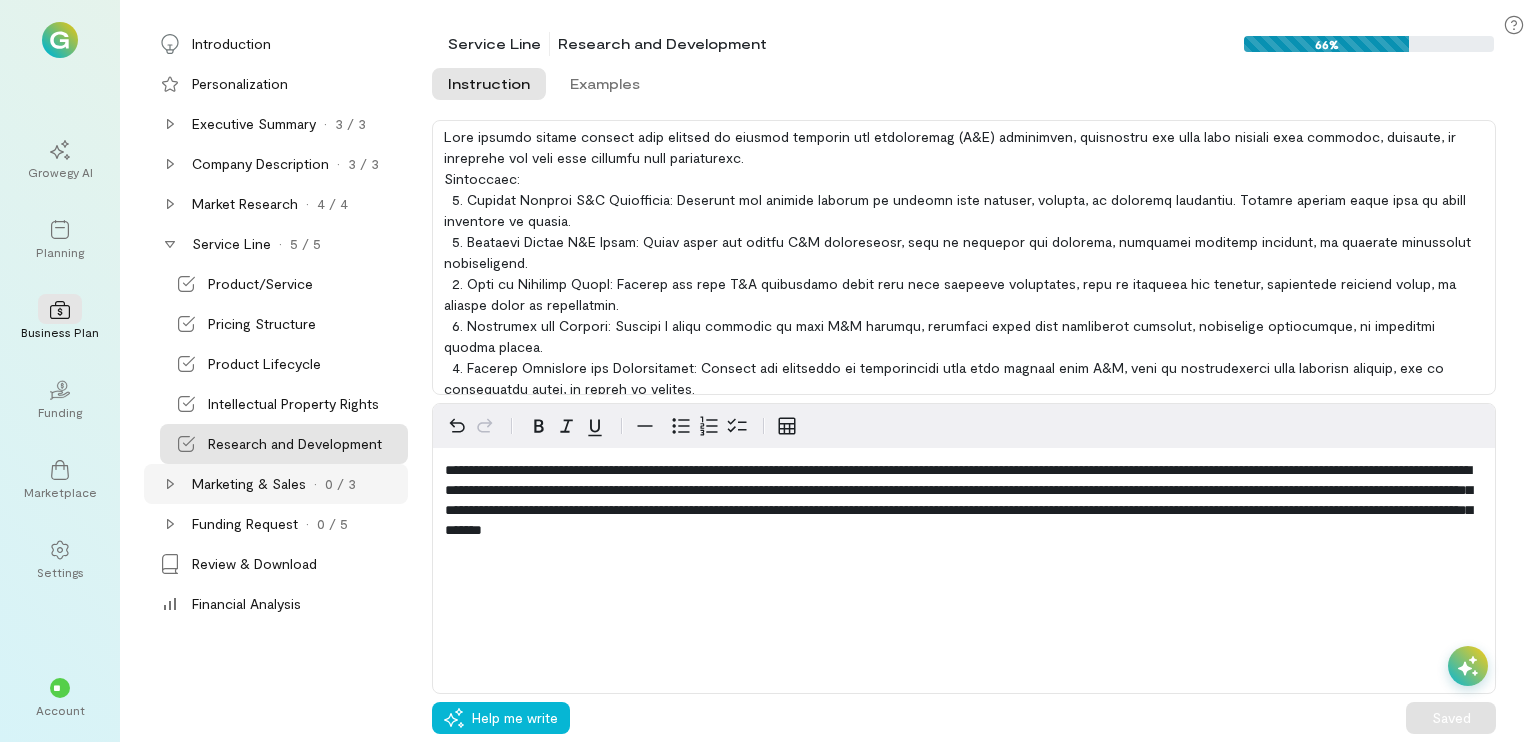 click on "Marketing & Sales" at bounding box center [249, 484] 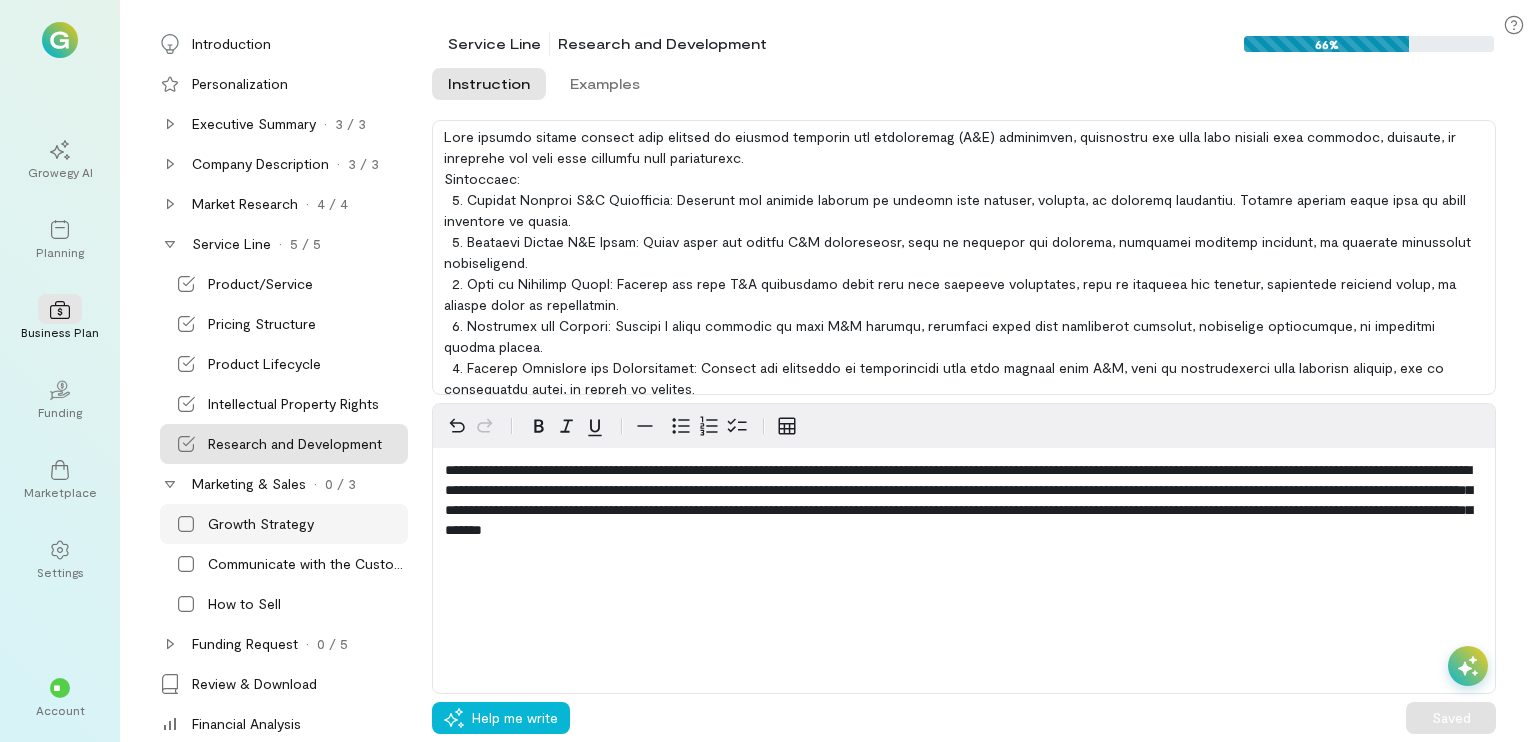 click on "Growth Strategy" at bounding box center [261, 524] 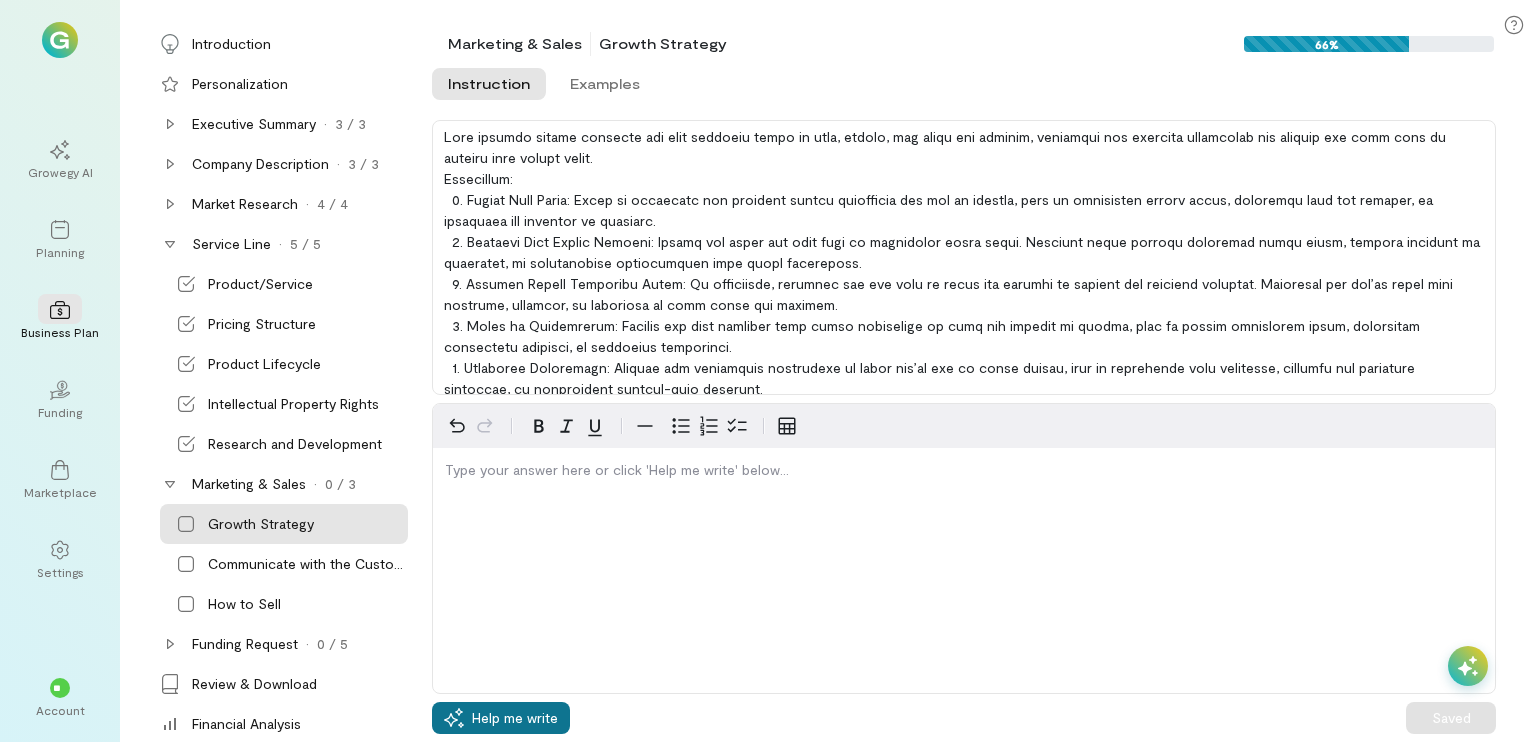 click on "Help me write" at bounding box center [515, 718] 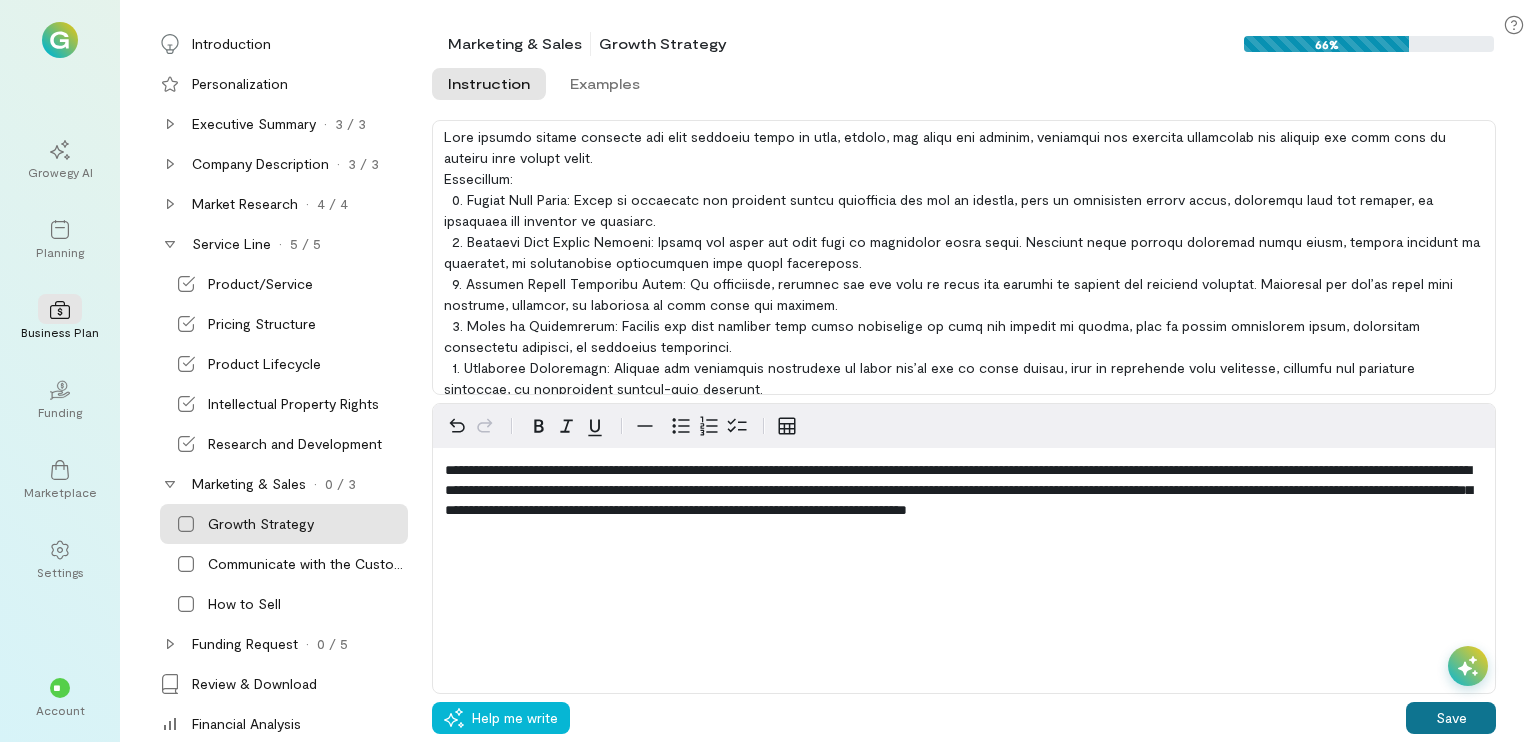 click on "Save" at bounding box center (1451, 718) 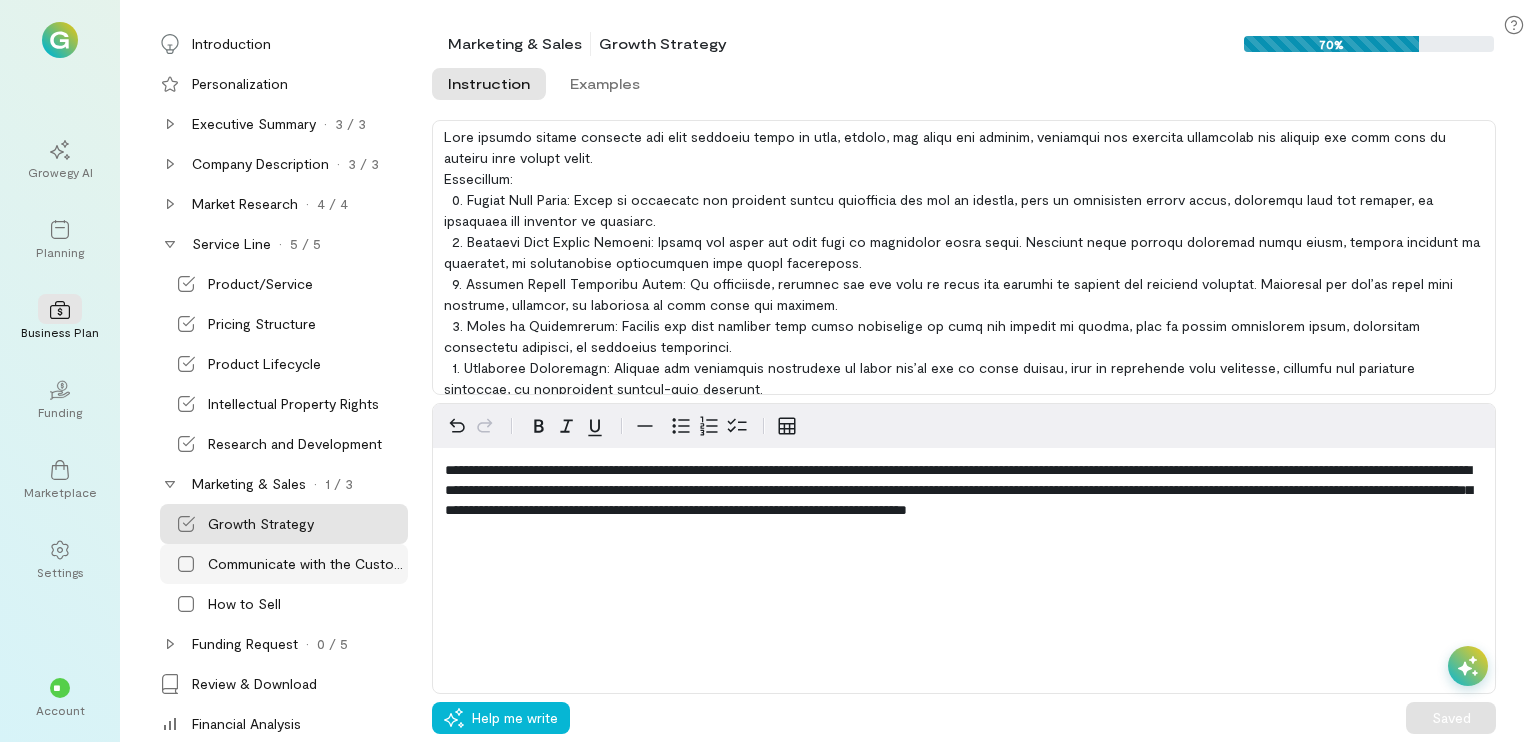 click on "Communicate with the Customer" at bounding box center (306, 564) 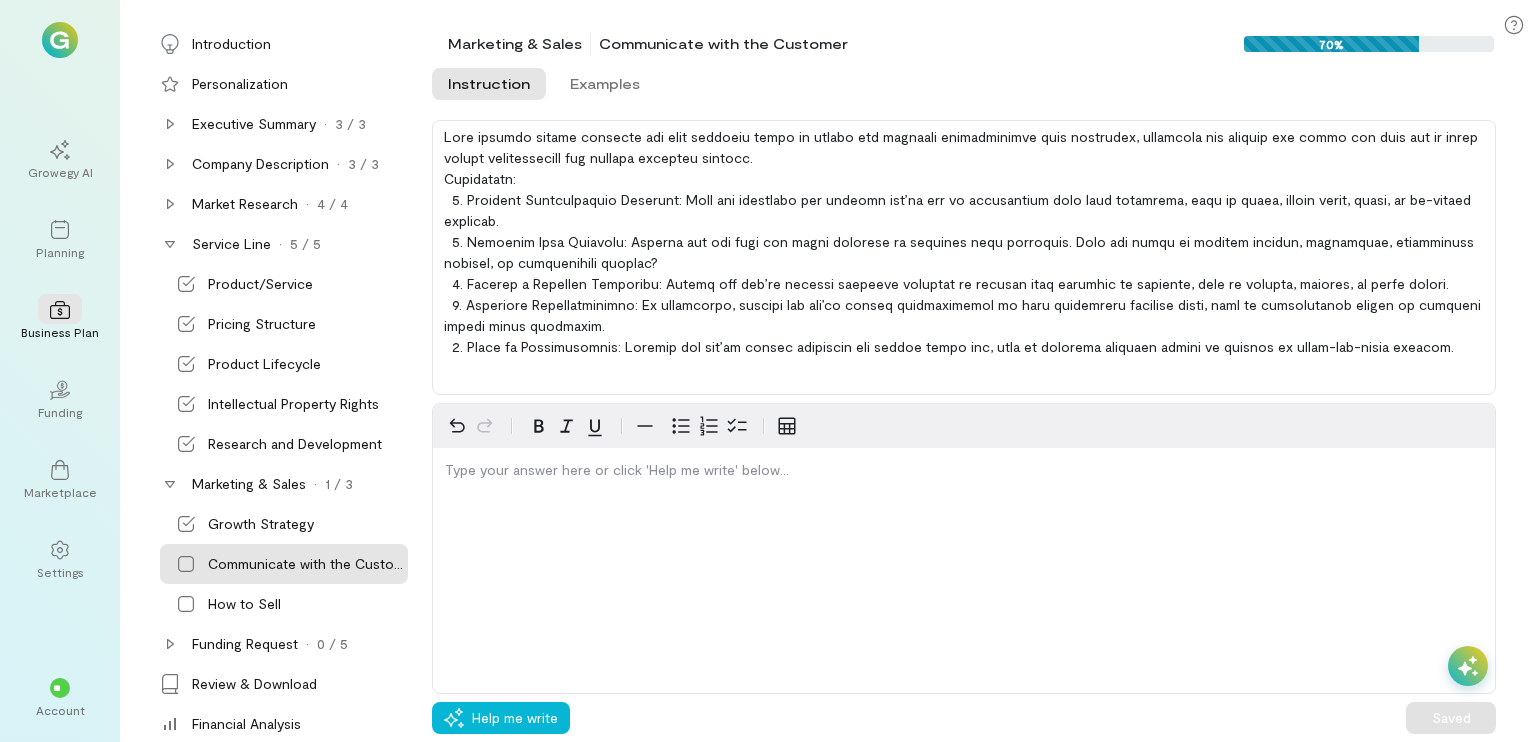 click on "Type your answer here or click 'Help me write' below… Help me write Saved" at bounding box center [964, 568] 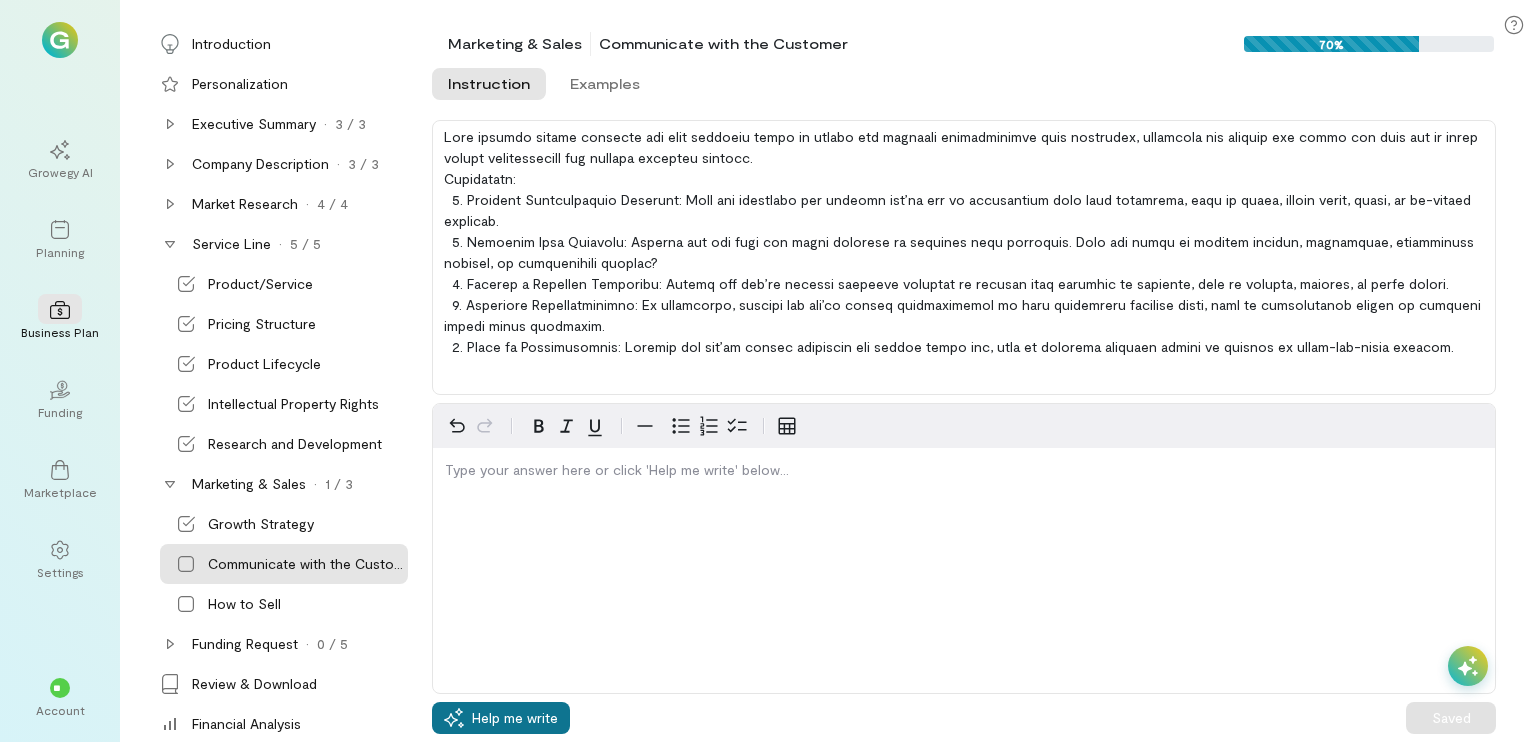 click on "Help me write" at bounding box center (501, 718) 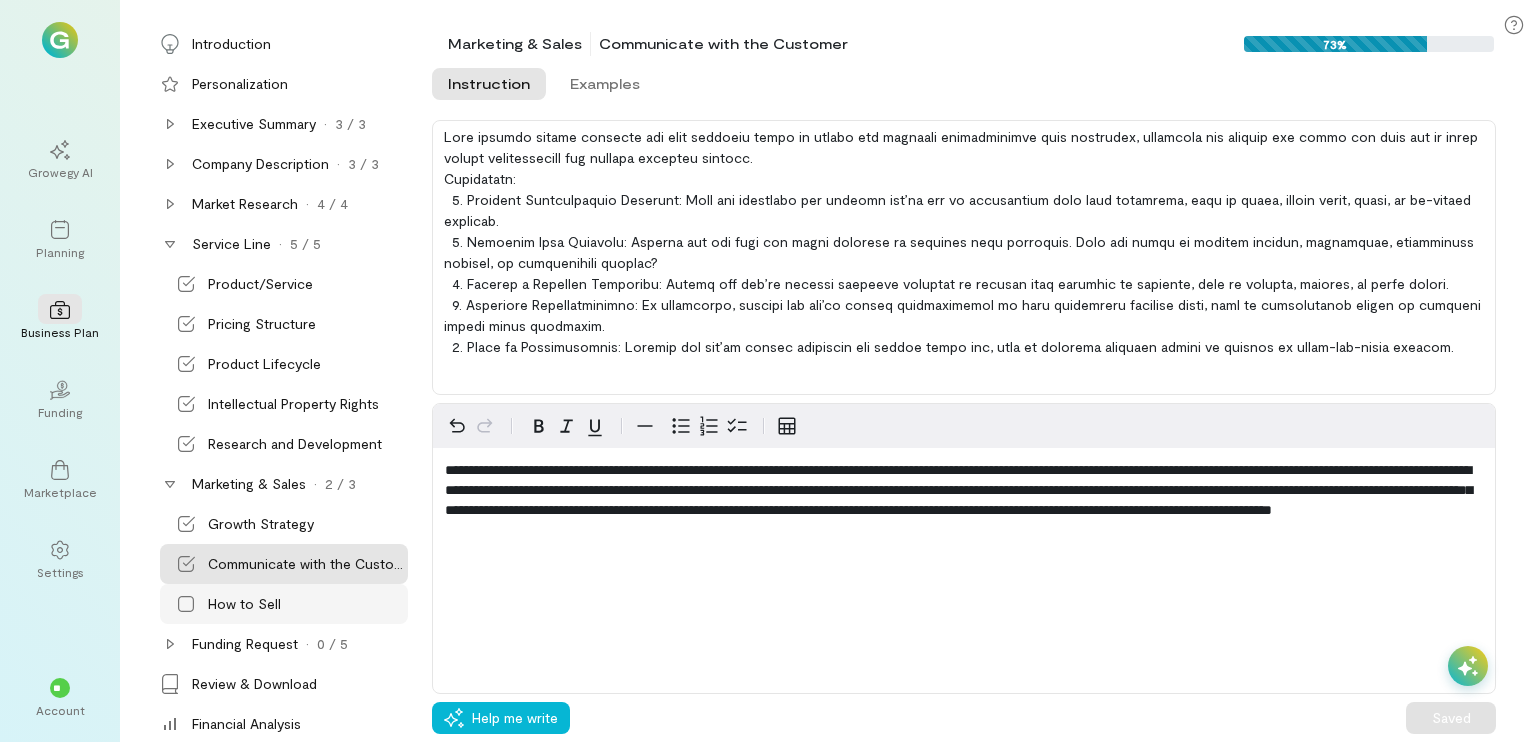click on "How to Sell" at bounding box center (284, 604) 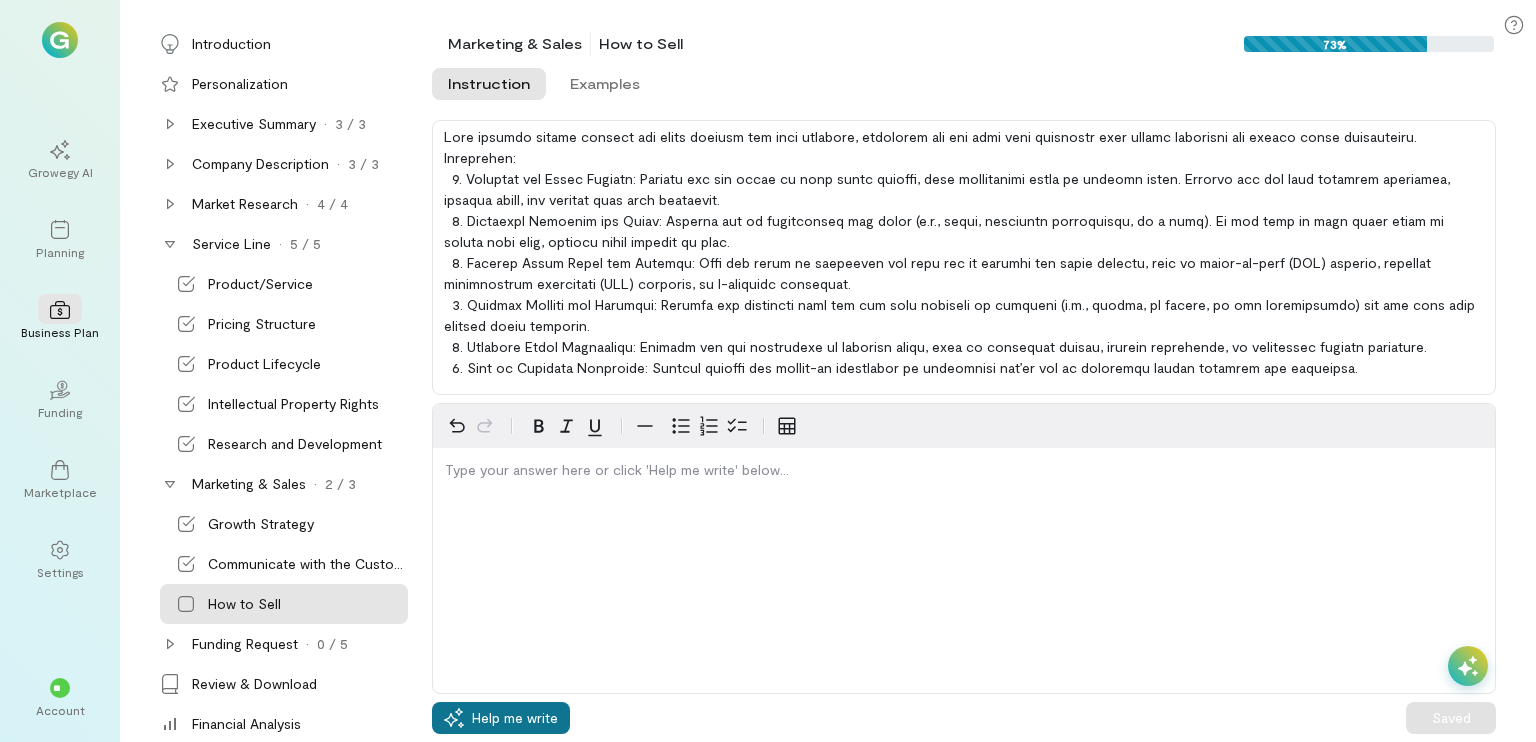 click on "Help me write" at bounding box center [501, 718] 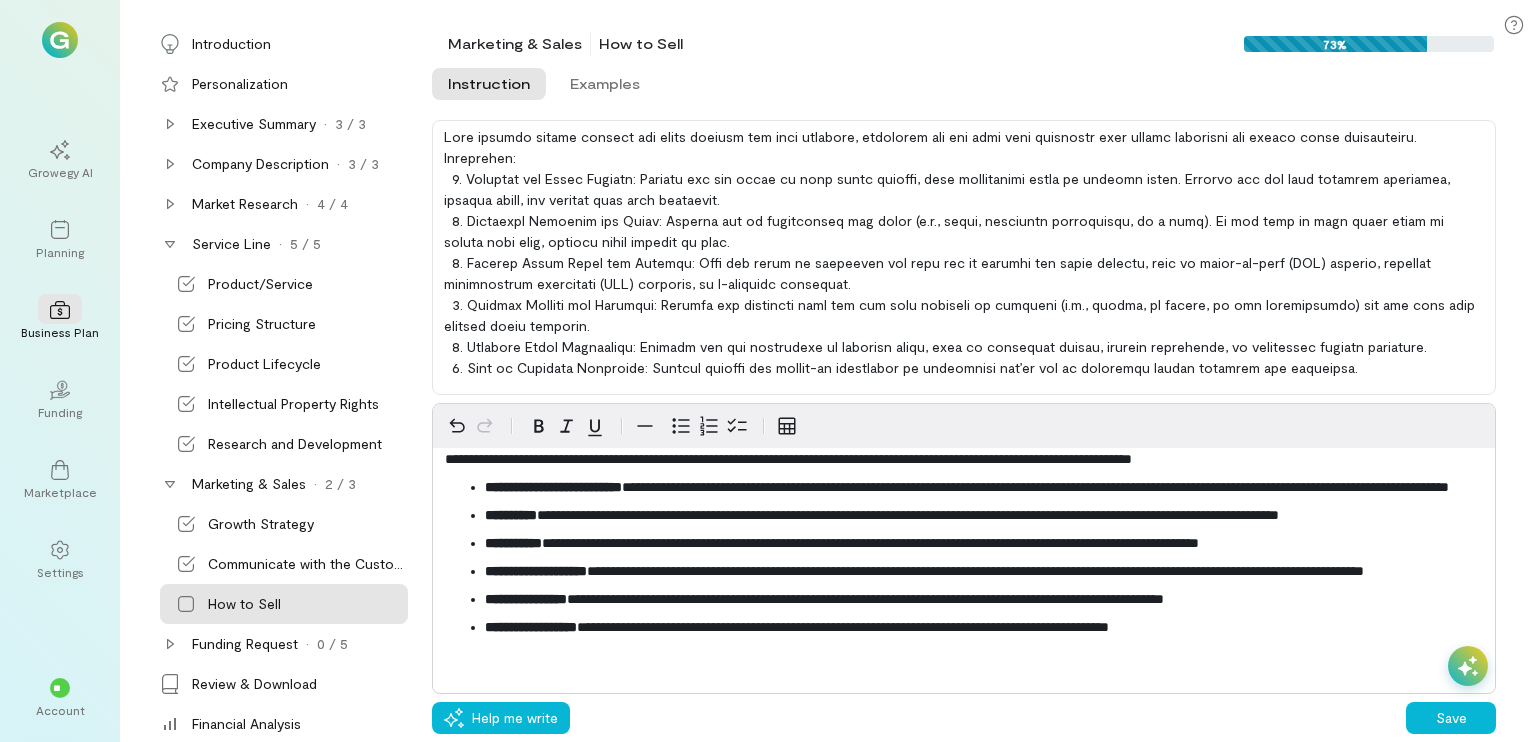 scroll, scrollTop: 70, scrollLeft: 0, axis: vertical 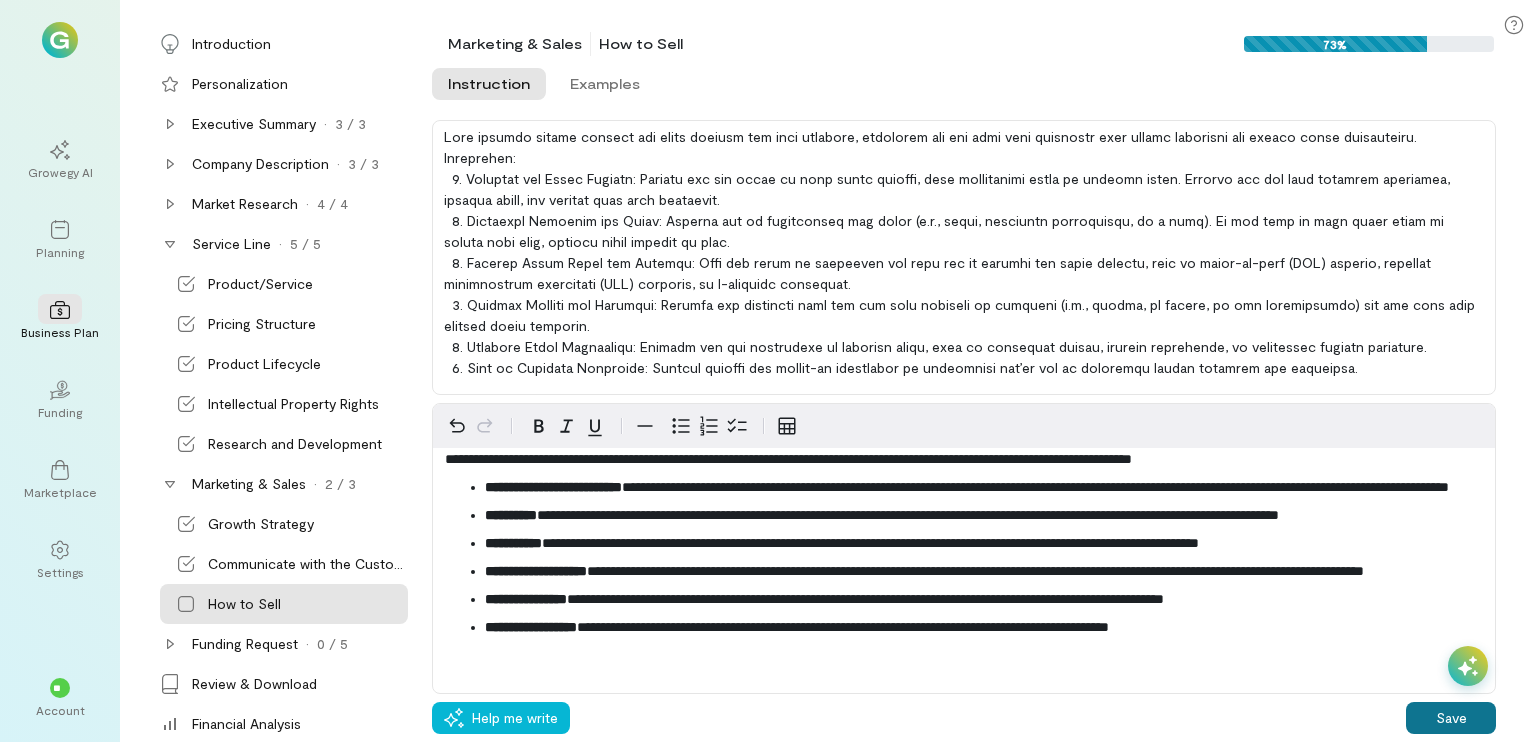 click on "Save" at bounding box center [1451, 718] 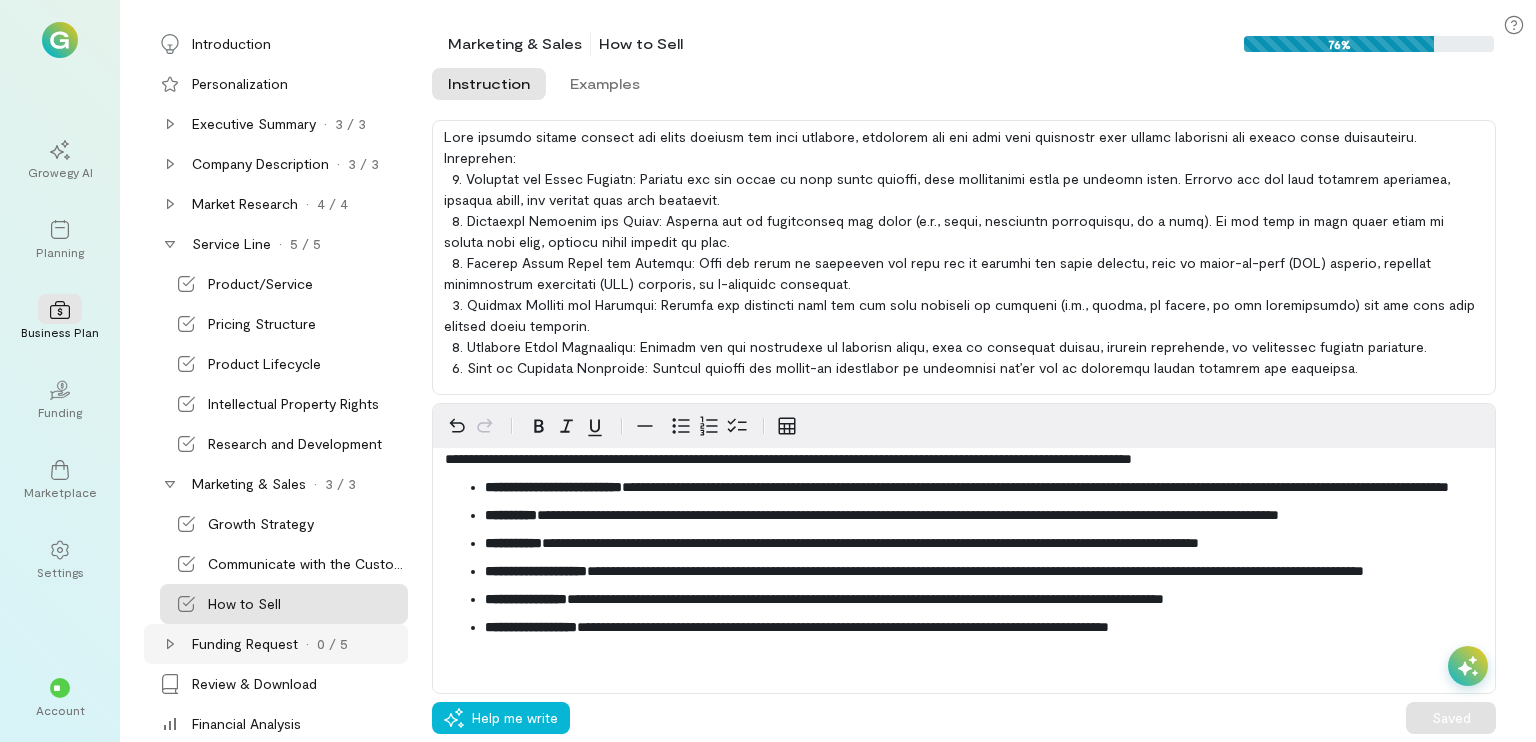 click on "Funding Request · 0 / 5" at bounding box center (276, 644) 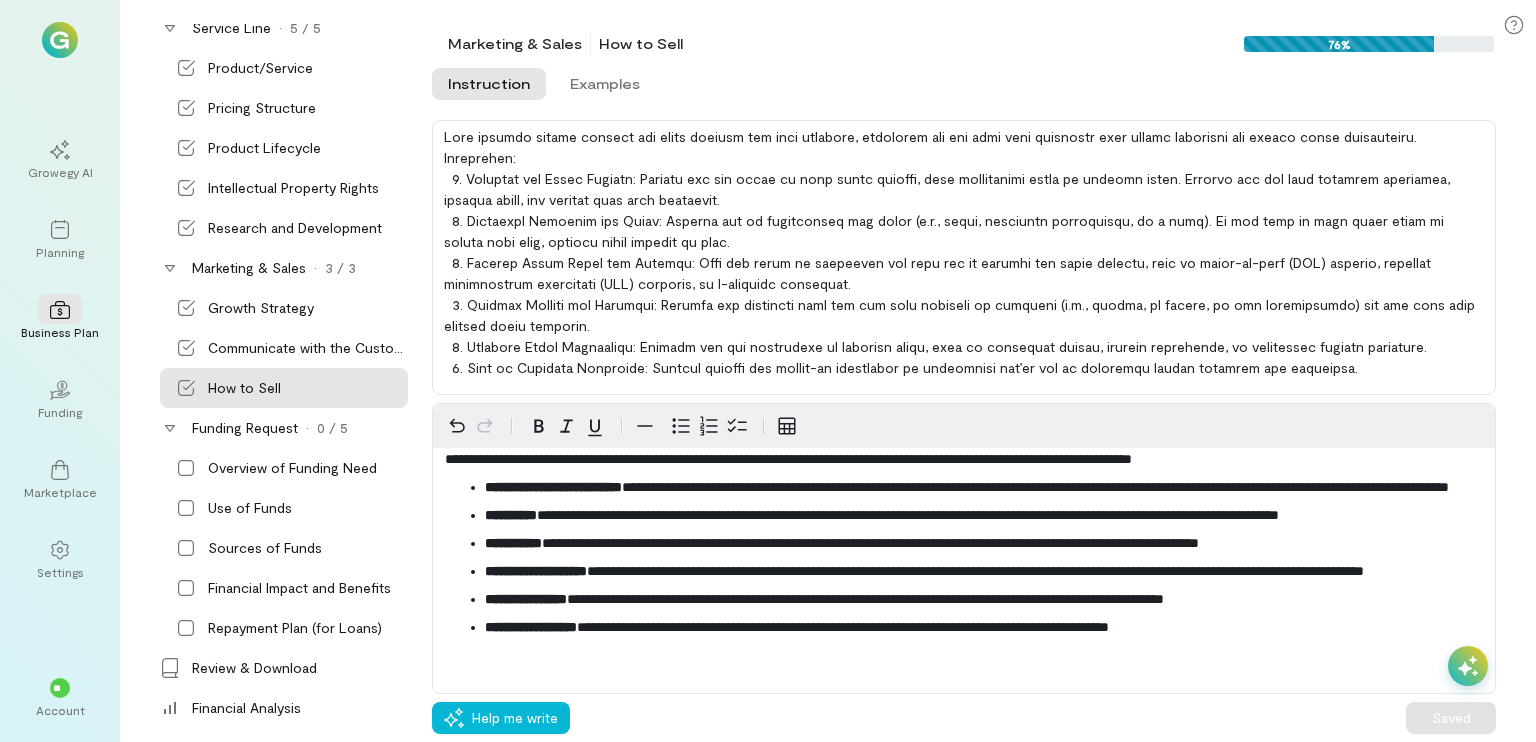 scroll, scrollTop: 218, scrollLeft: 0, axis: vertical 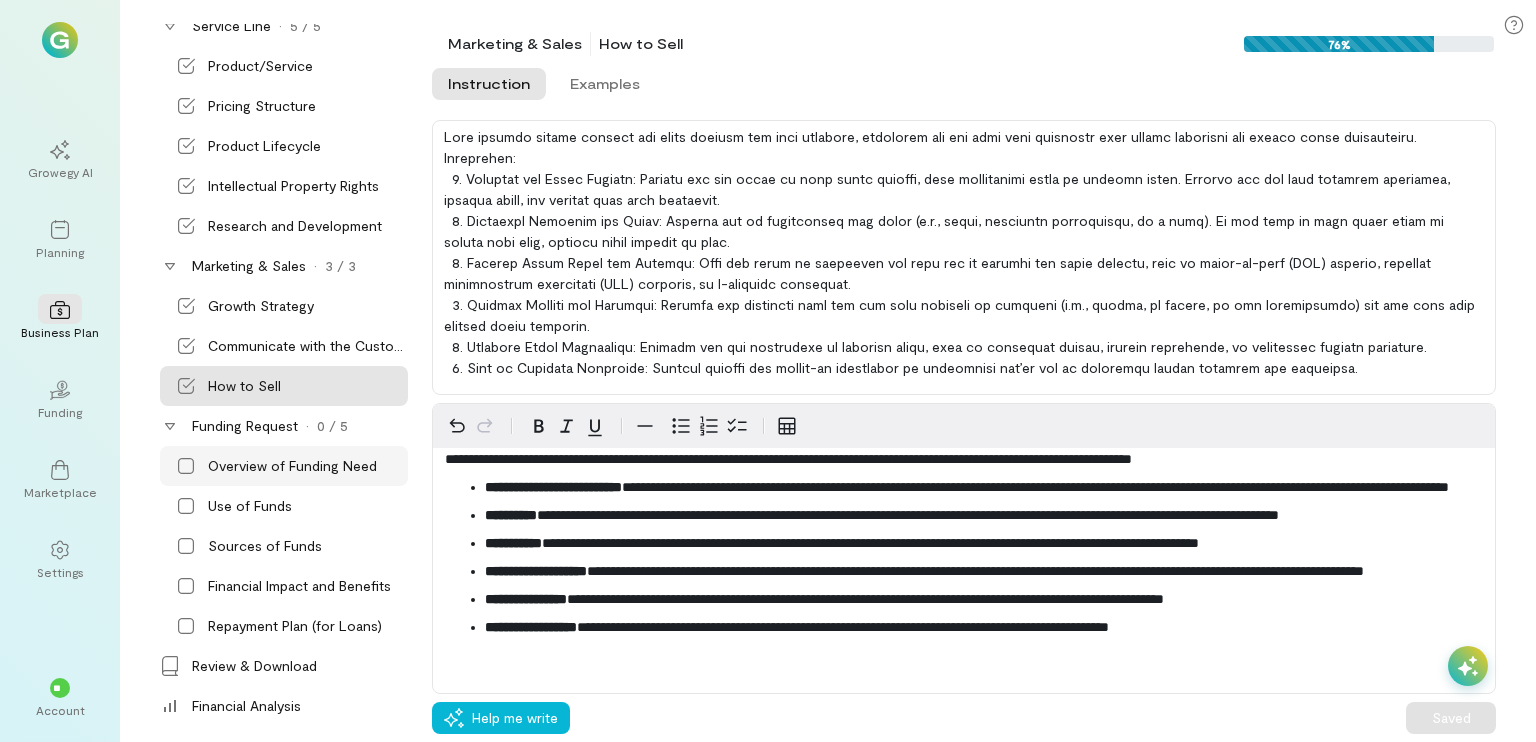 click on "Overview of Funding Need" at bounding box center (292, 466) 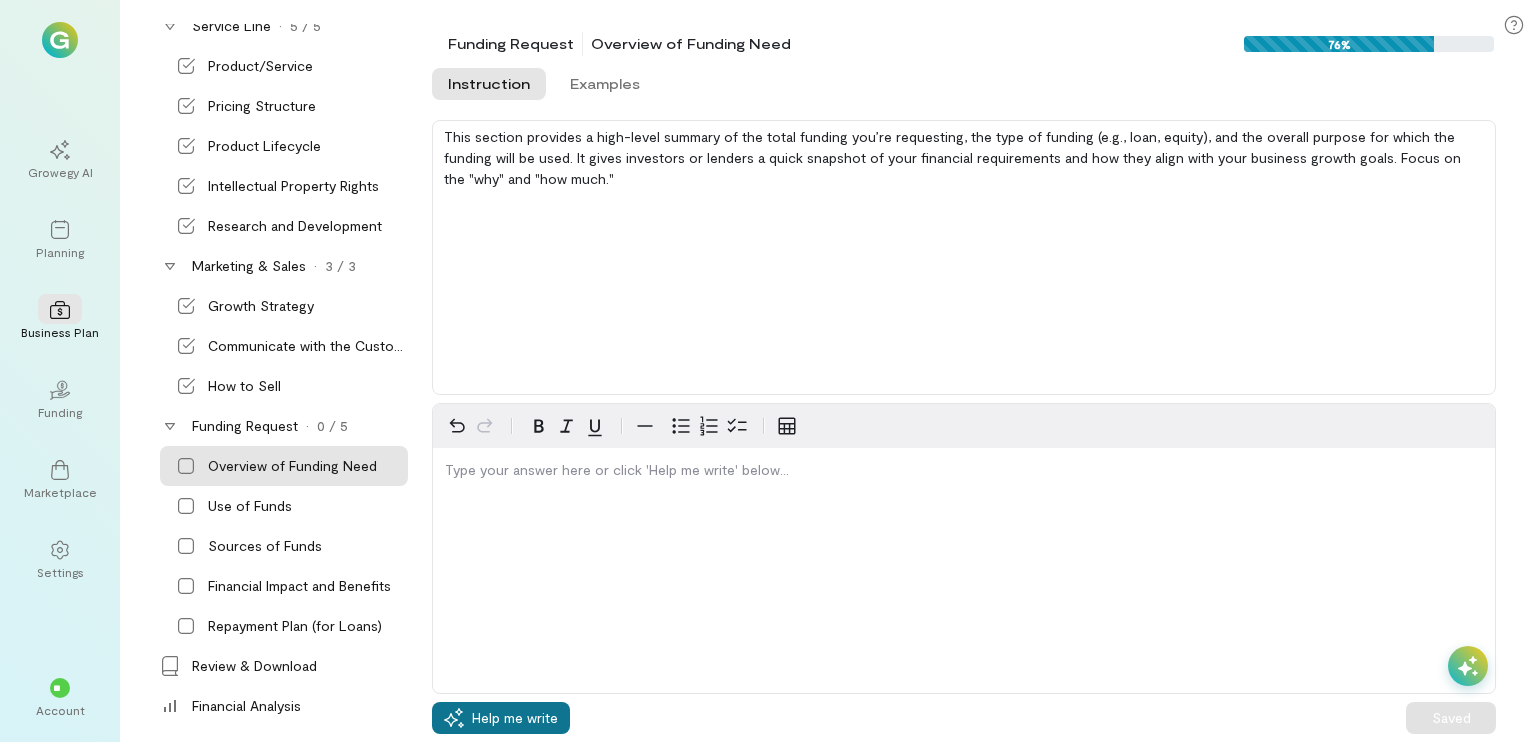 click on "Help me write" at bounding box center (515, 718) 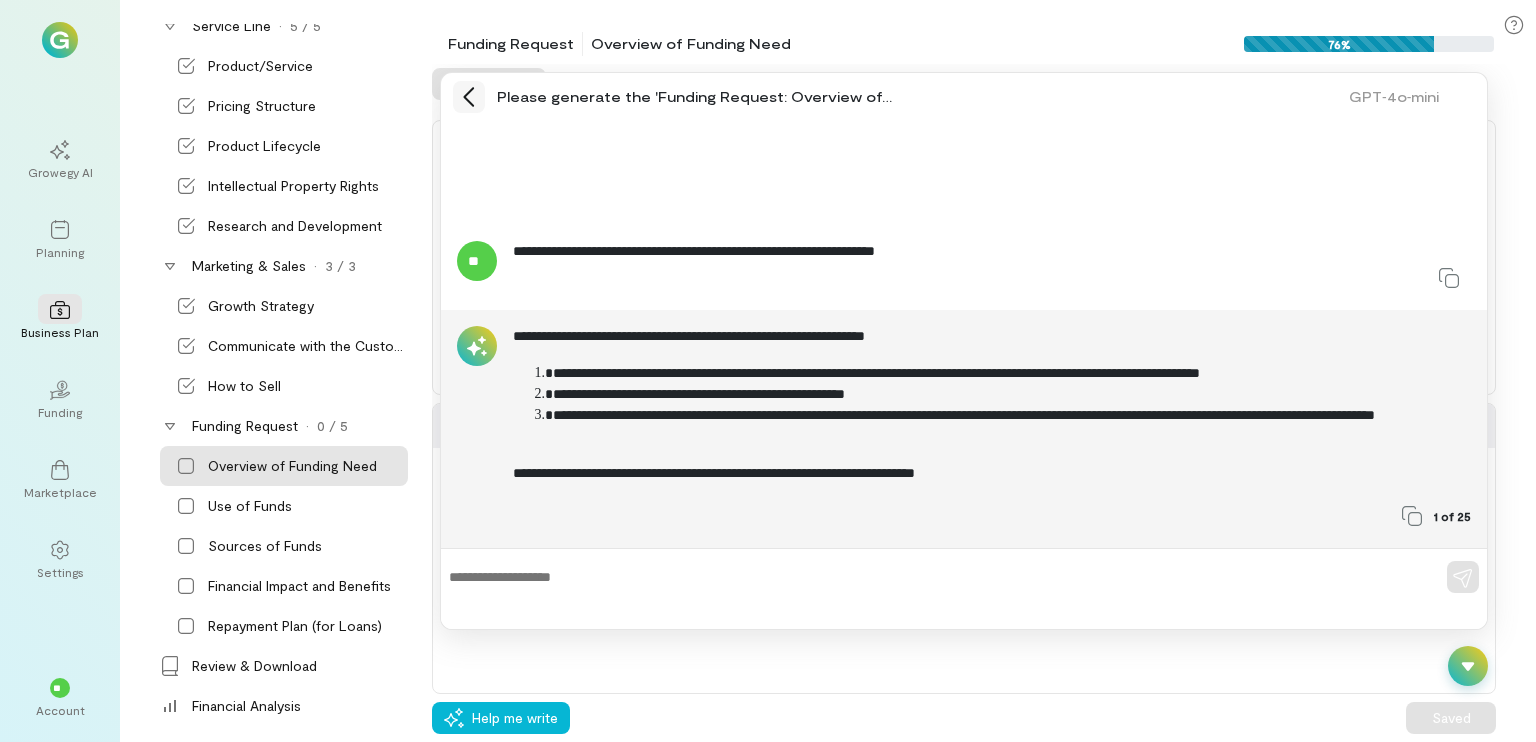 click 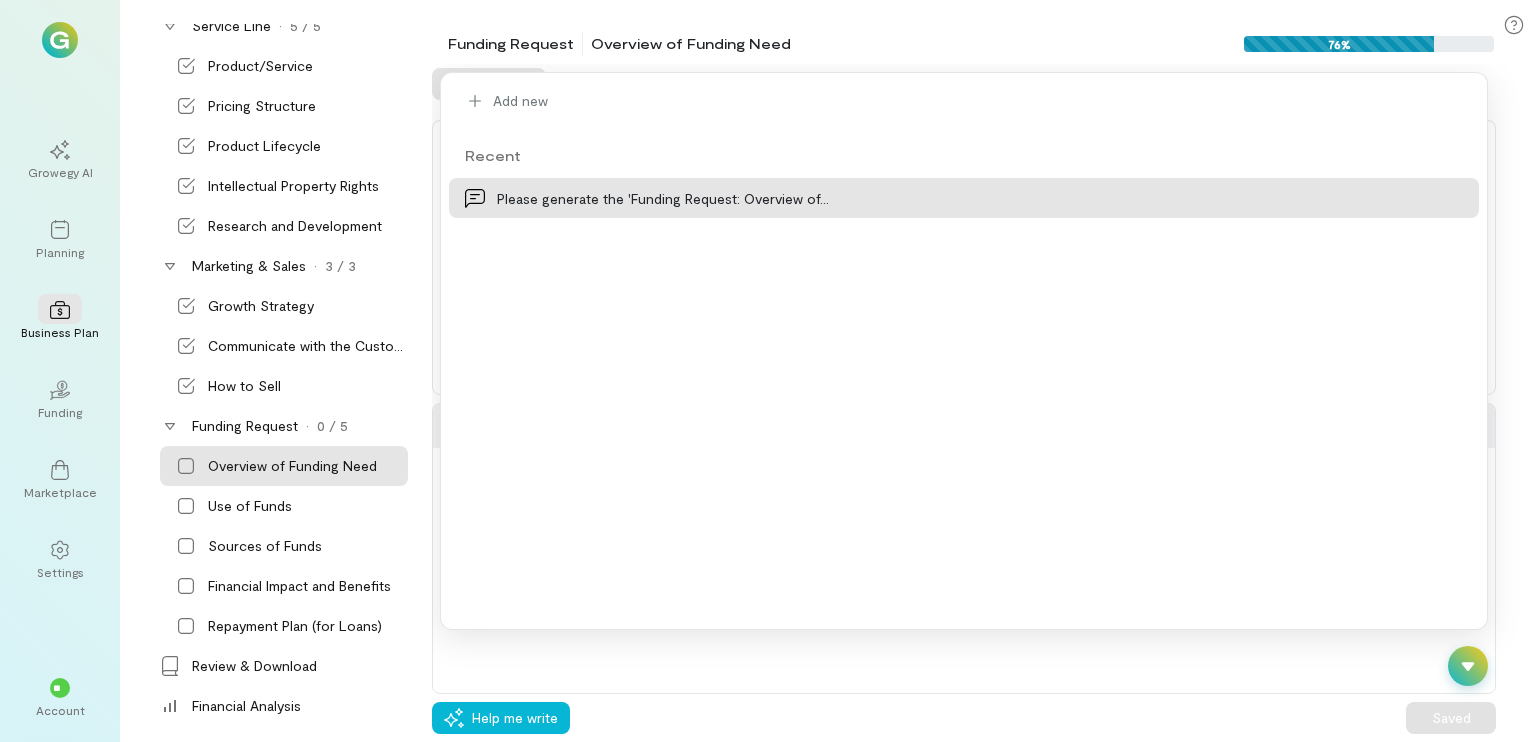 click on "Overview of Funding Need" at bounding box center [292, 466] 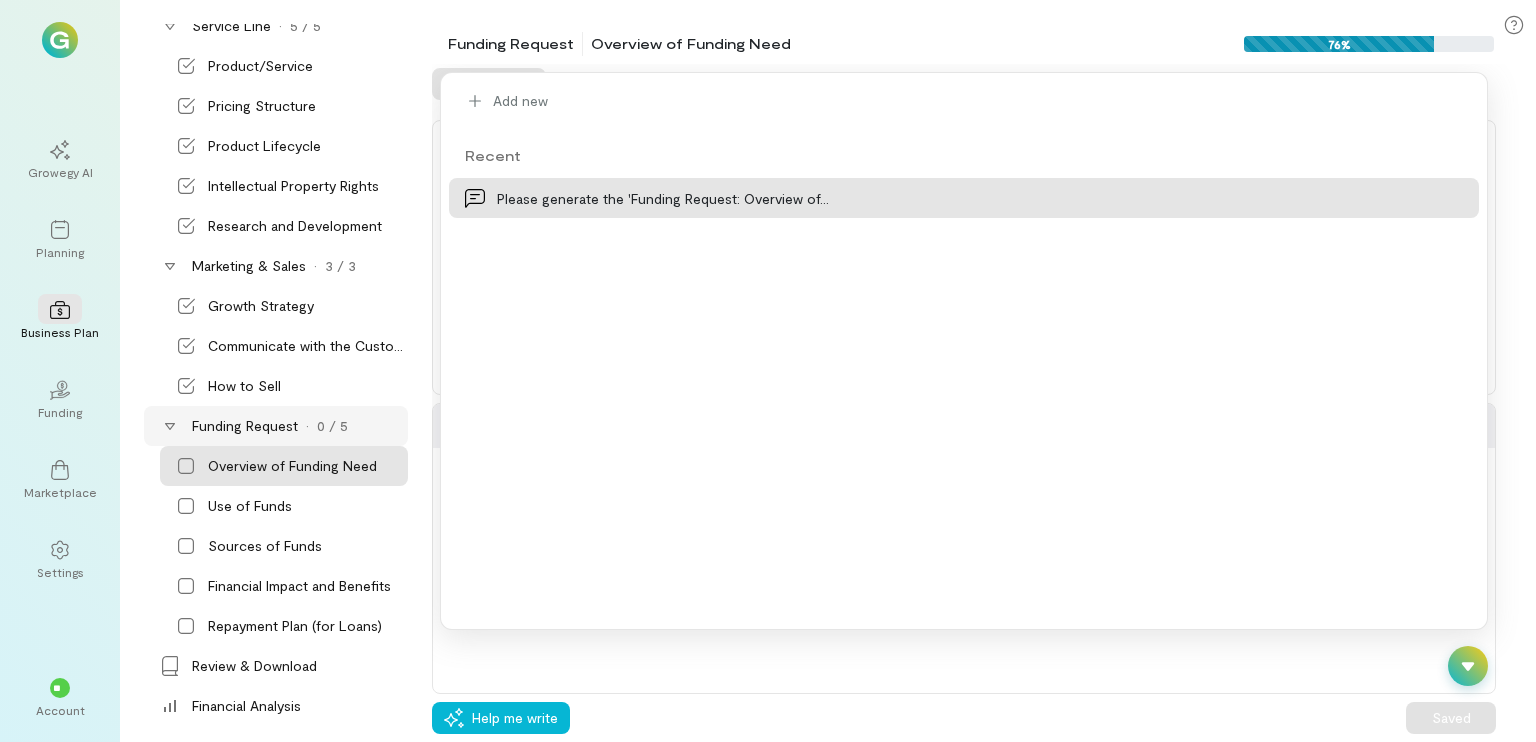 click on "Funding Request" at bounding box center [245, 426] 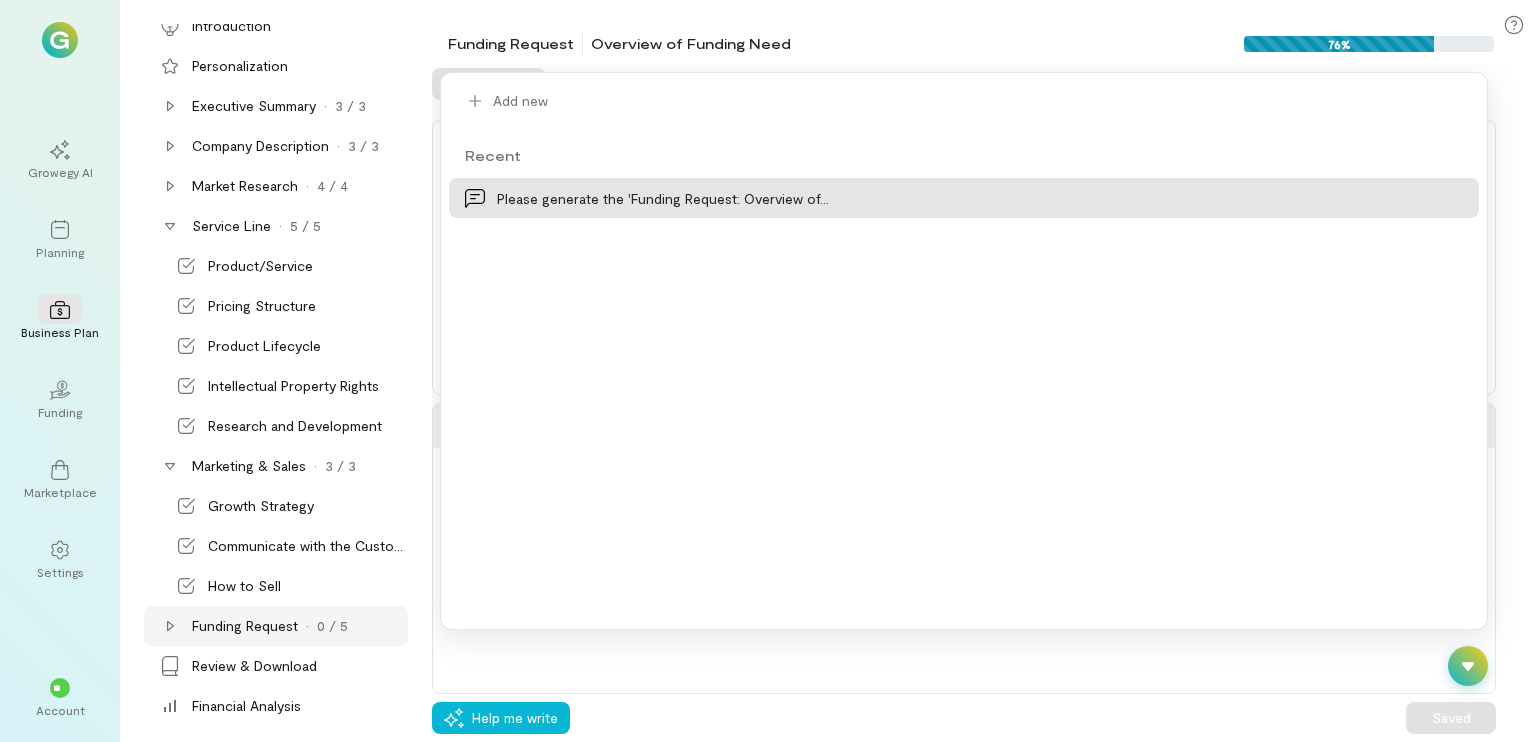 scroll, scrollTop: 18, scrollLeft: 0, axis: vertical 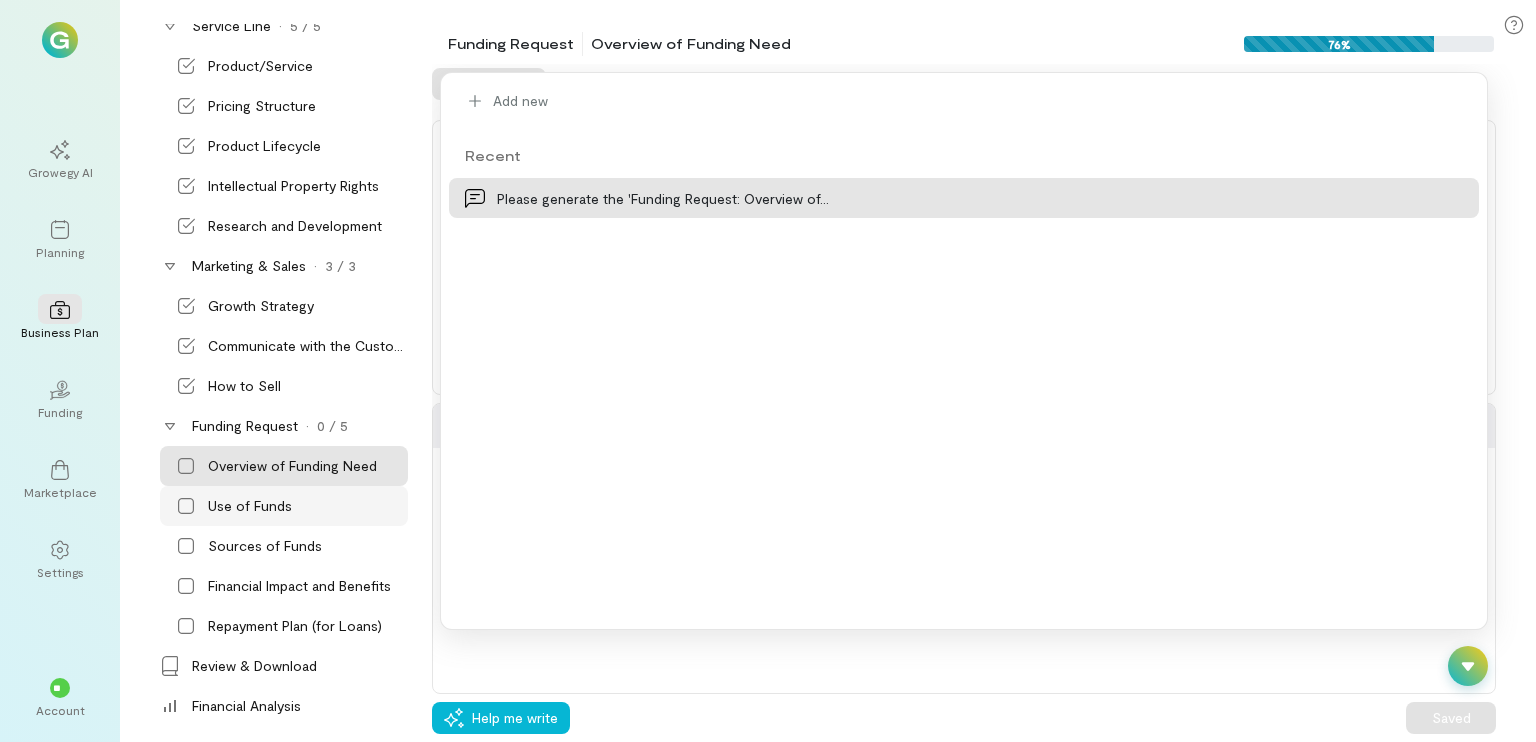 click on "Use of Funds" at bounding box center (250, 506) 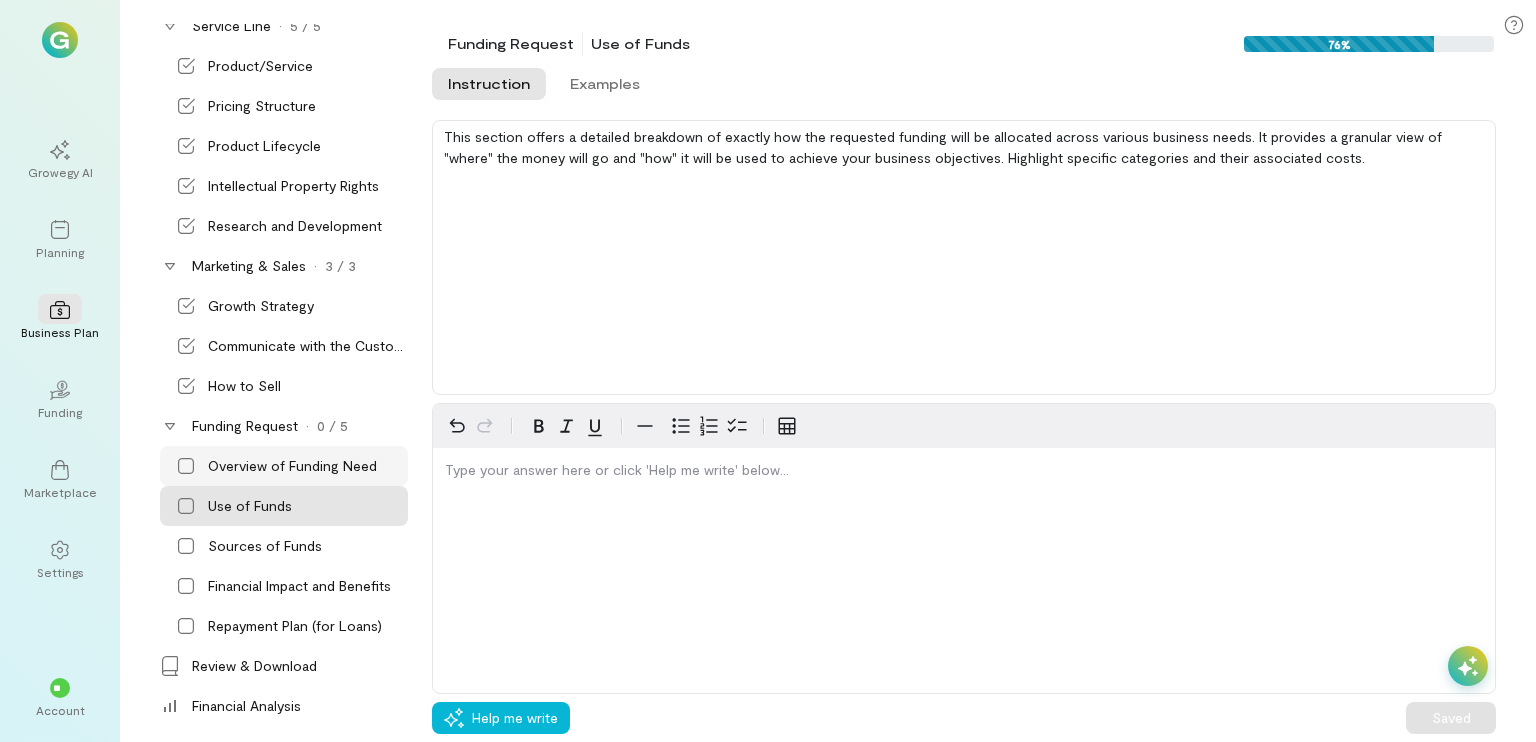 click on "Overview of Funding Need" at bounding box center (292, 466) 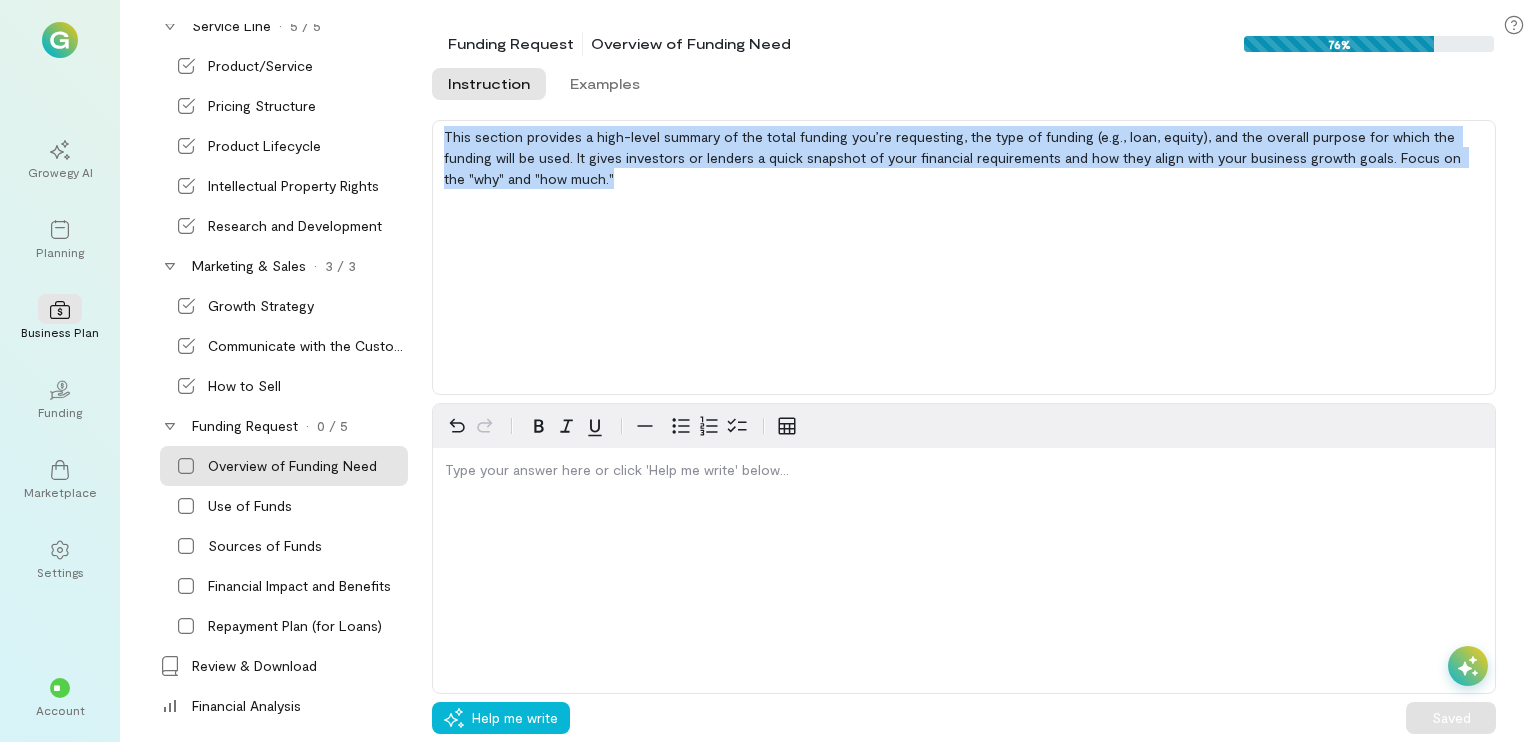 drag, startPoint x: 442, startPoint y: 133, endPoint x: 619, endPoint y: 173, distance: 181.4635 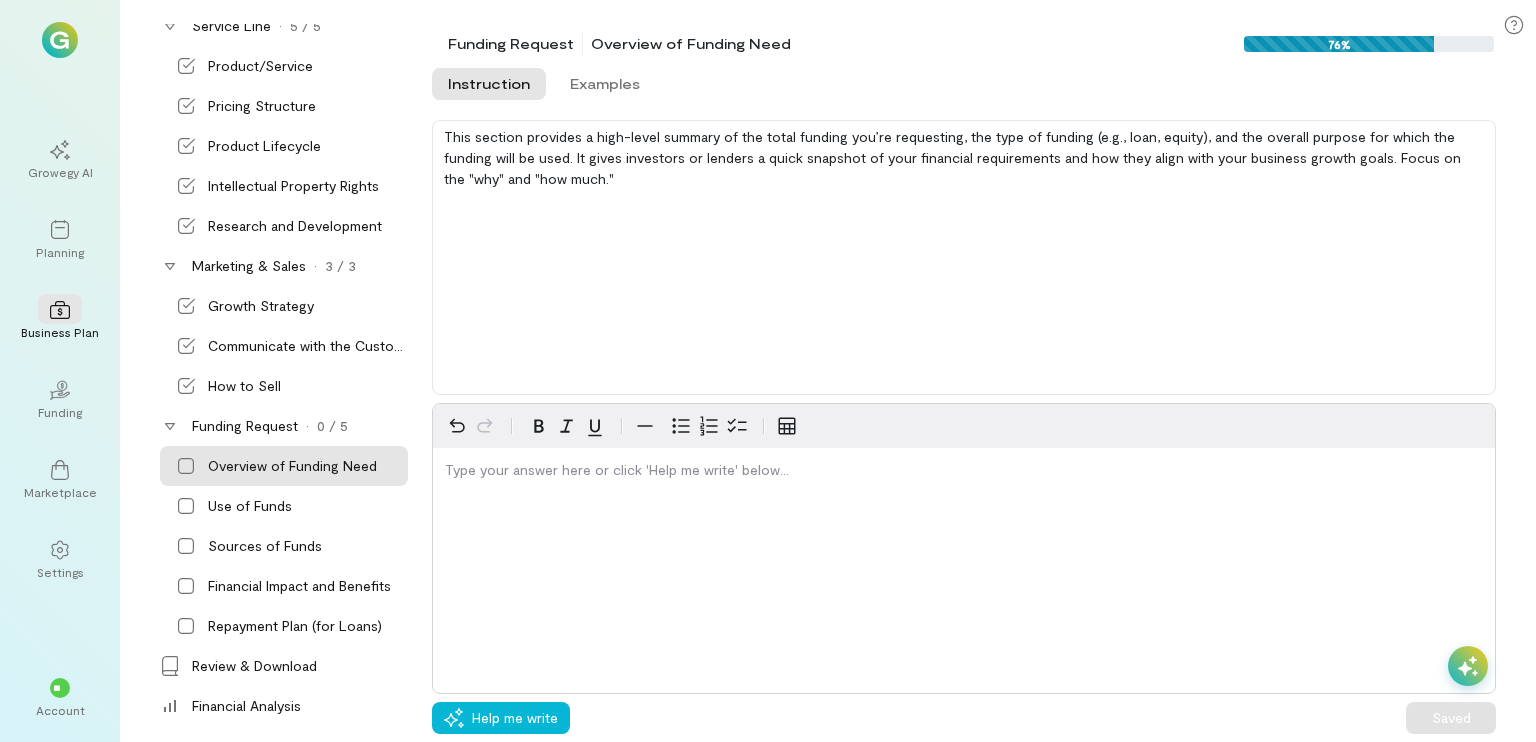 drag, startPoint x: 475, startPoint y: 505, endPoint x: 444, endPoint y: 557, distance: 60.53924 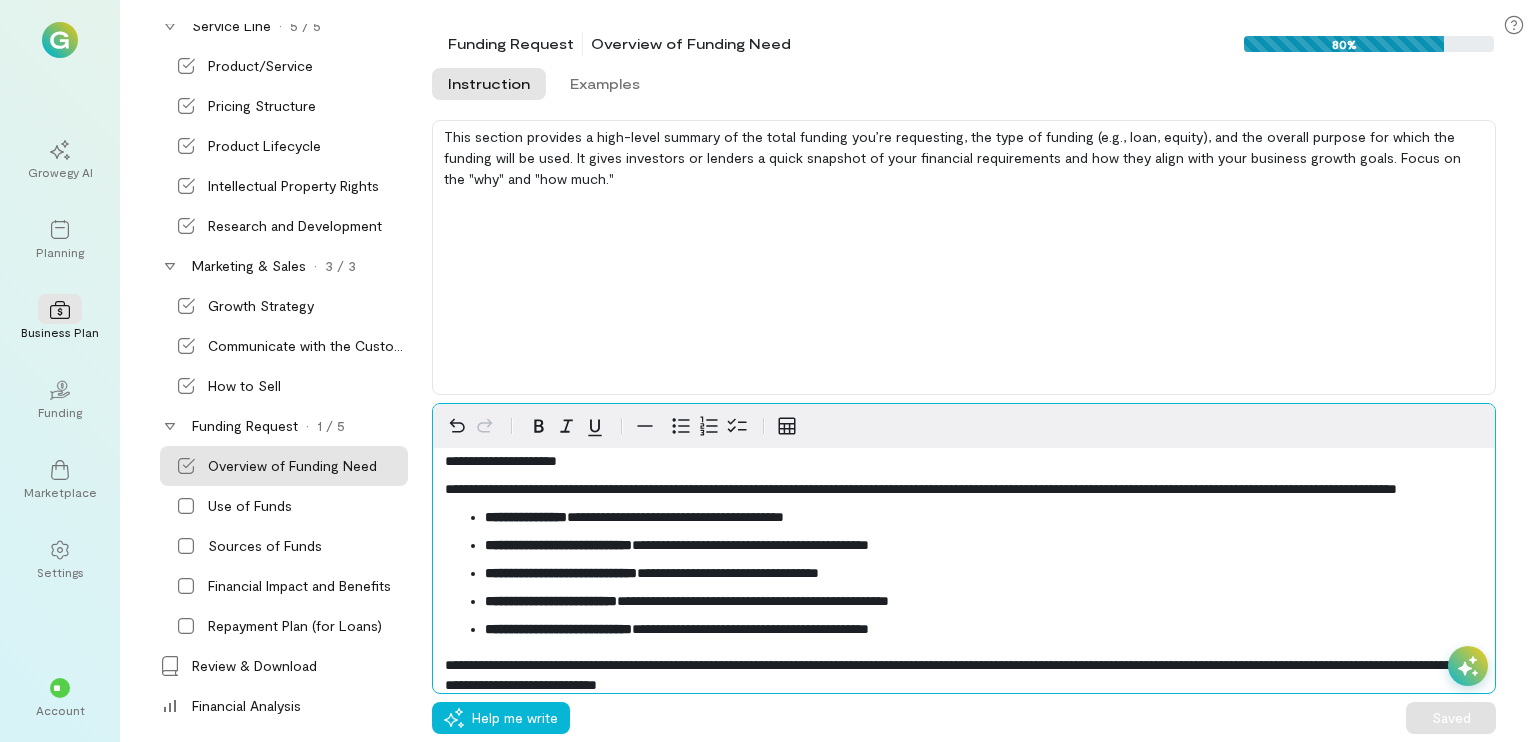 scroll, scrollTop: 0, scrollLeft: 0, axis: both 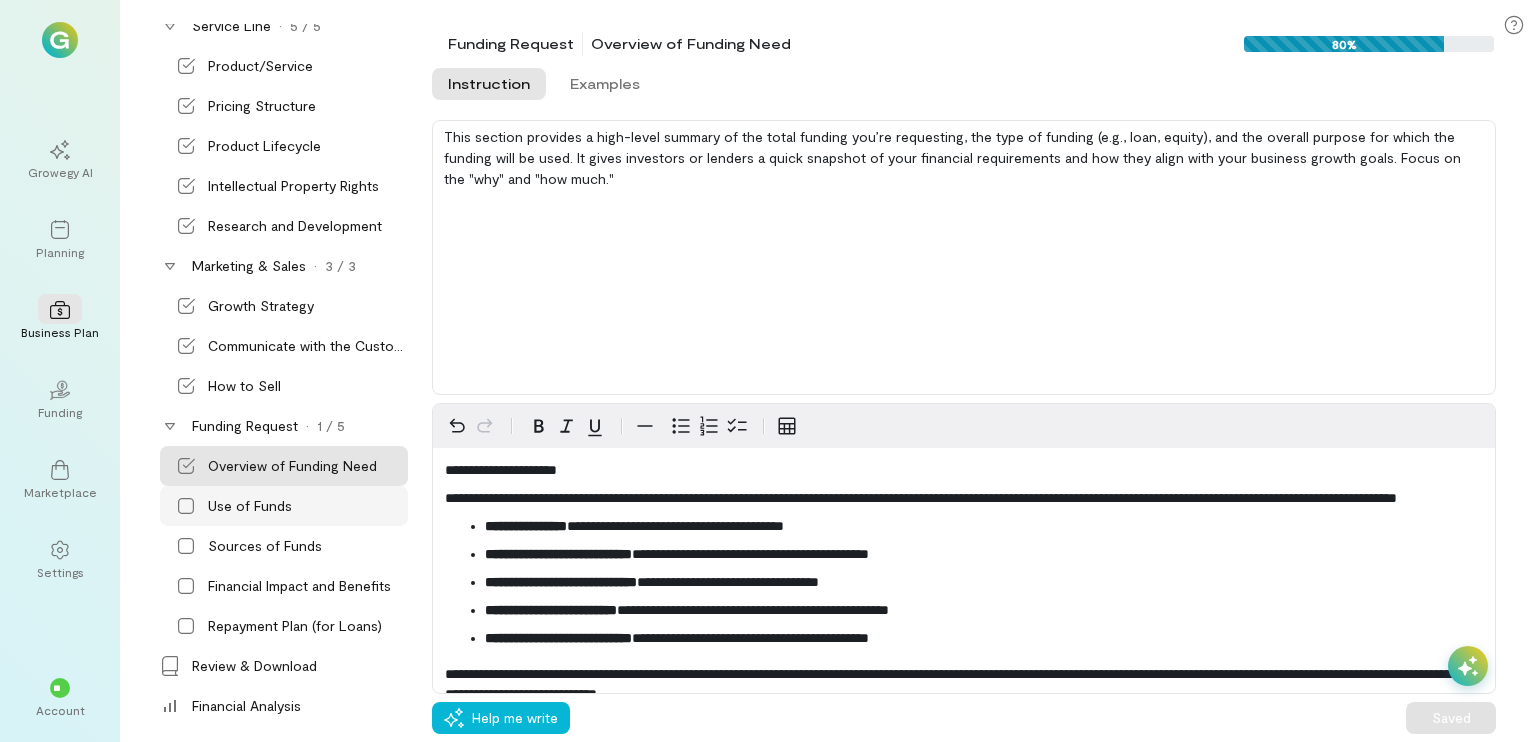 click on "Use of Funds" at bounding box center [250, 506] 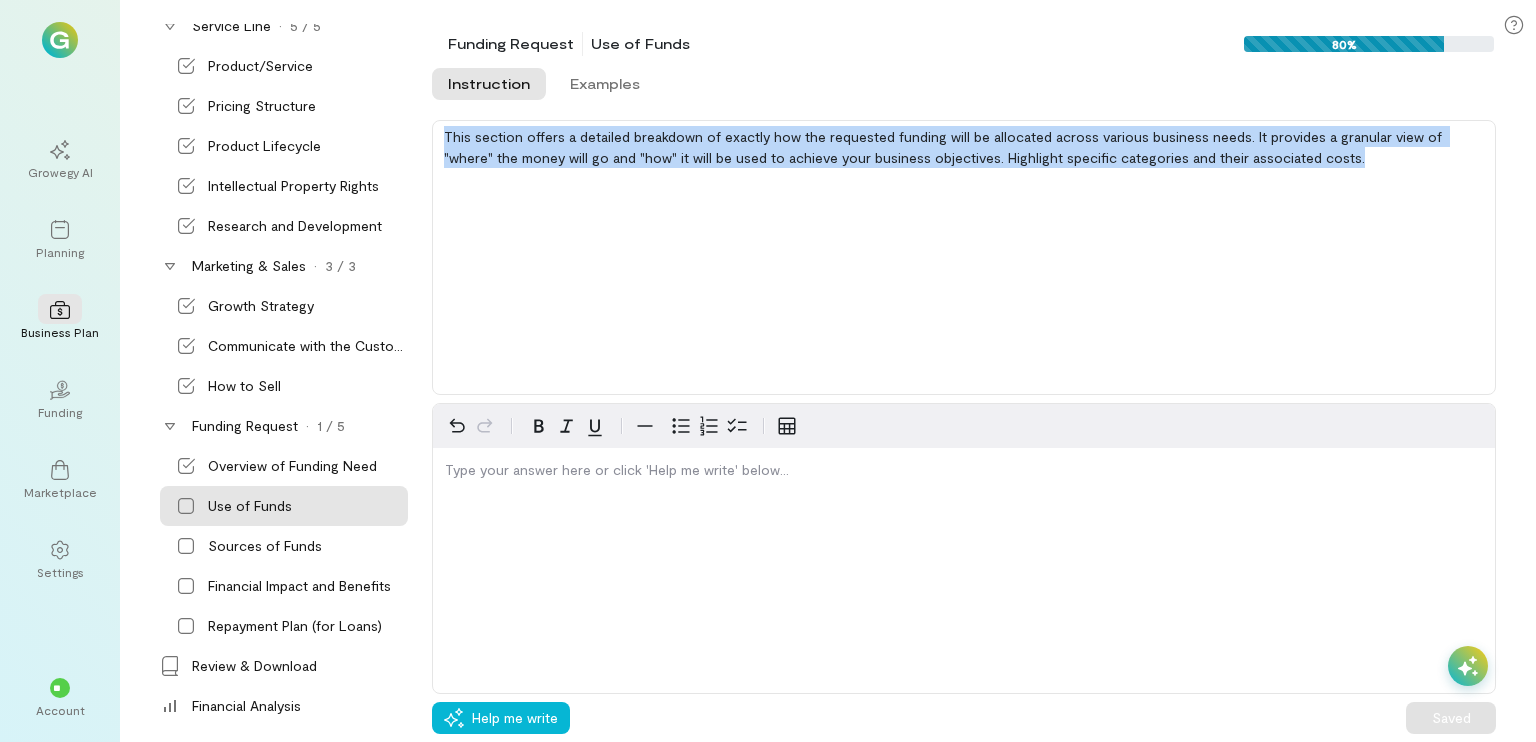 drag, startPoint x: 1309, startPoint y: 163, endPoint x: 438, endPoint y: 141, distance: 871.2778 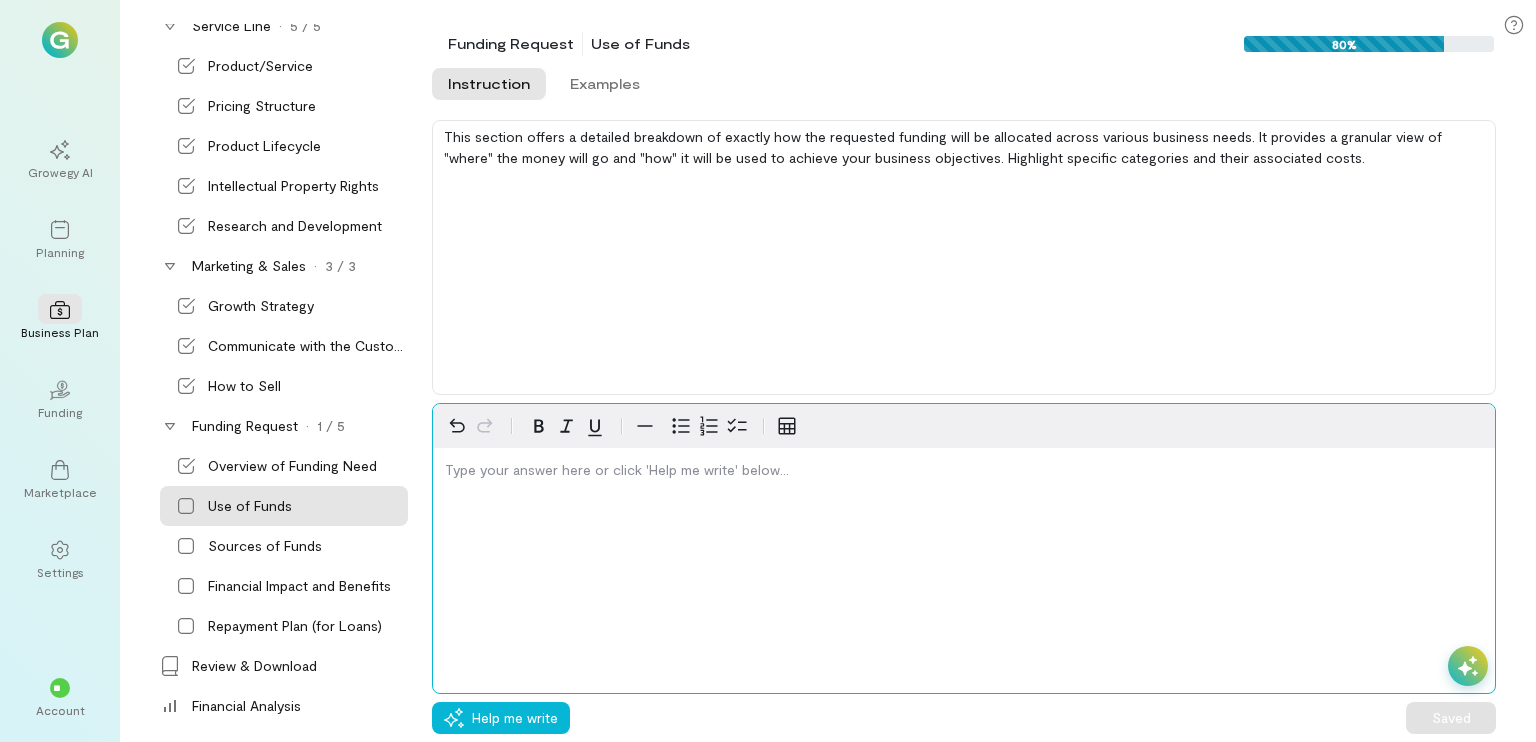 click at bounding box center [964, 474] 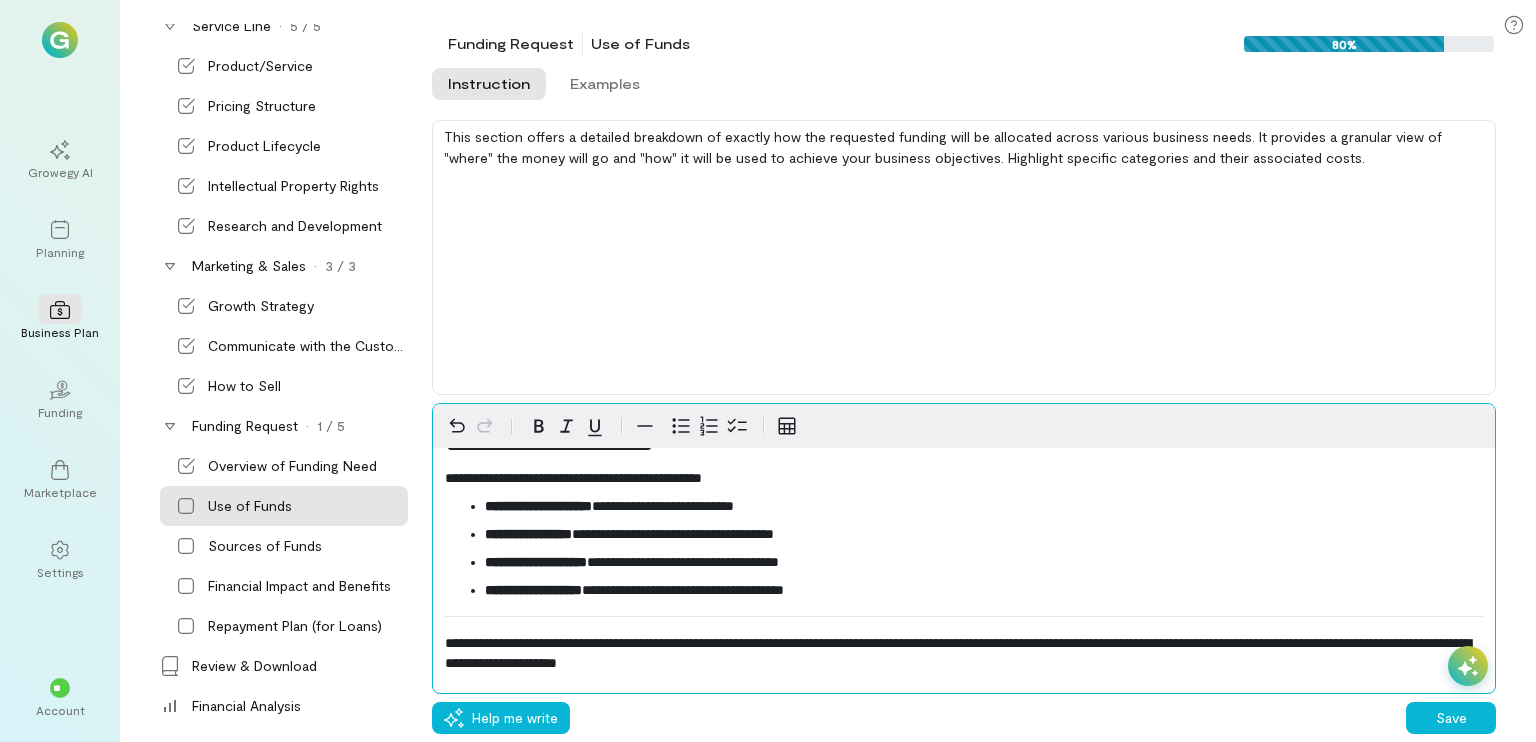 scroll, scrollTop: 876, scrollLeft: 0, axis: vertical 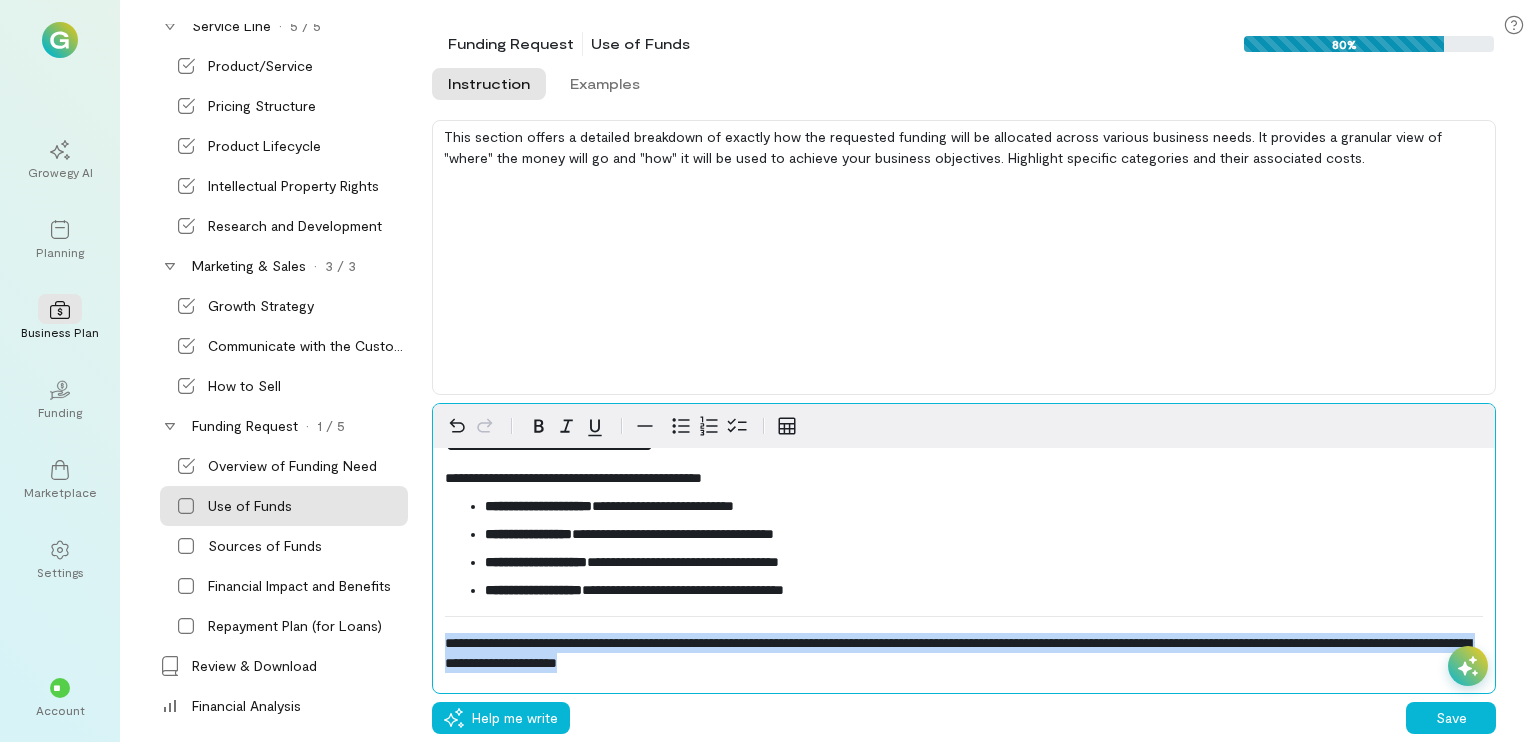 drag, startPoint x: 929, startPoint y: 658, endPoint x: 435, endPoint y: 642, distance: 494.25903 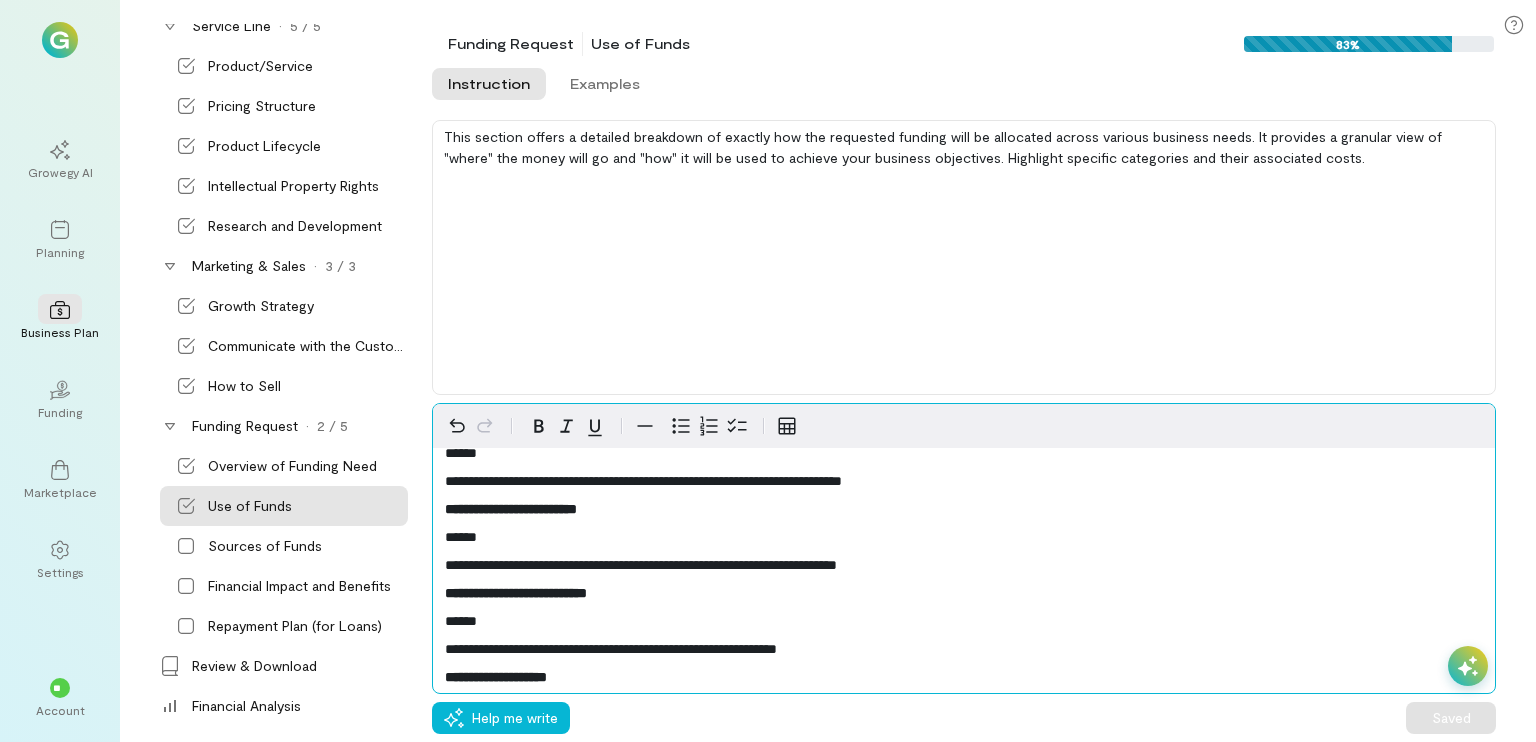 scroll, scrollTop: 0, scrollLeft: 0, axis: both 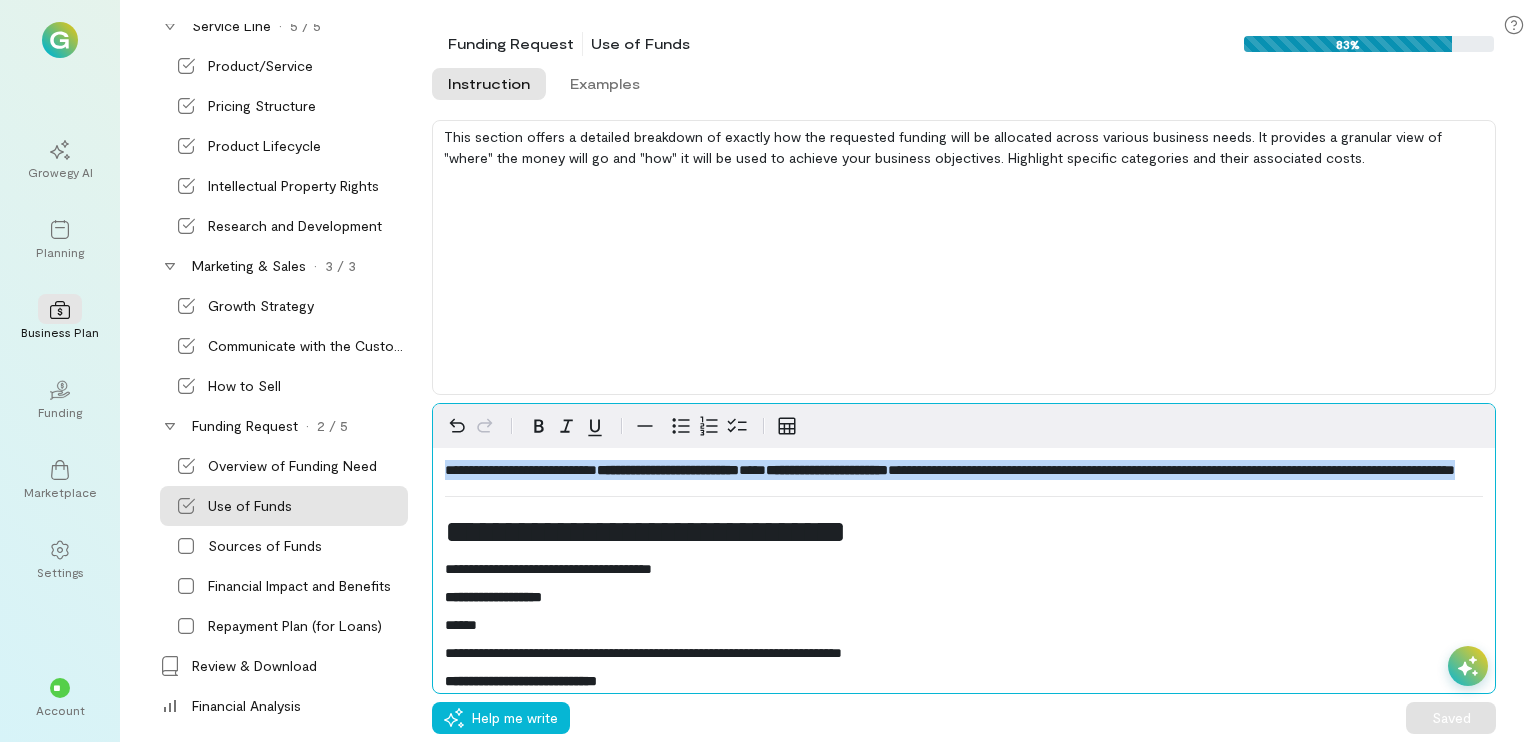 drag, startPoint x: 793, startPoint y: 494, endPoint x: 104, endPoint y: 427, distance: 692.24994 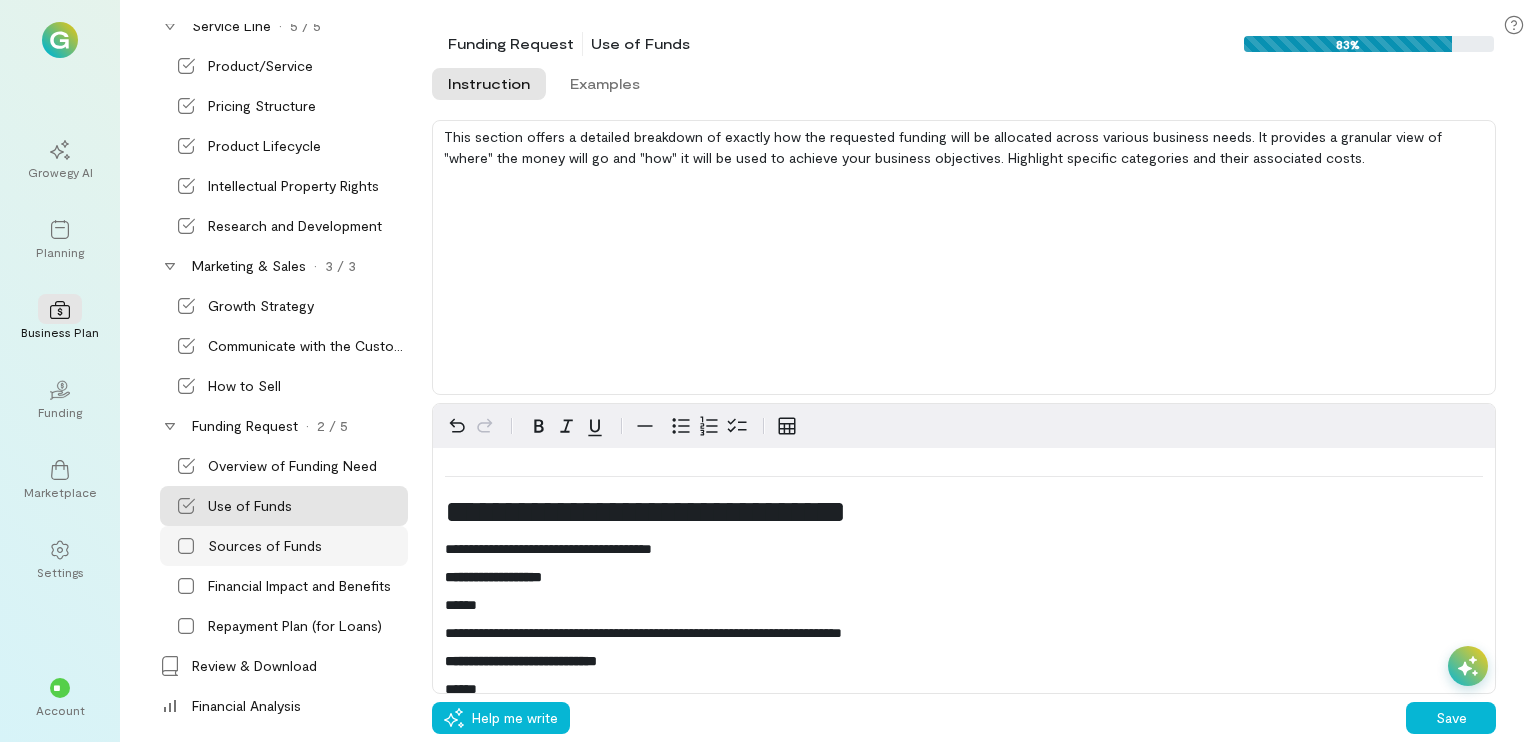 click on "Sources of Funds" at bounding box center [265, 546] 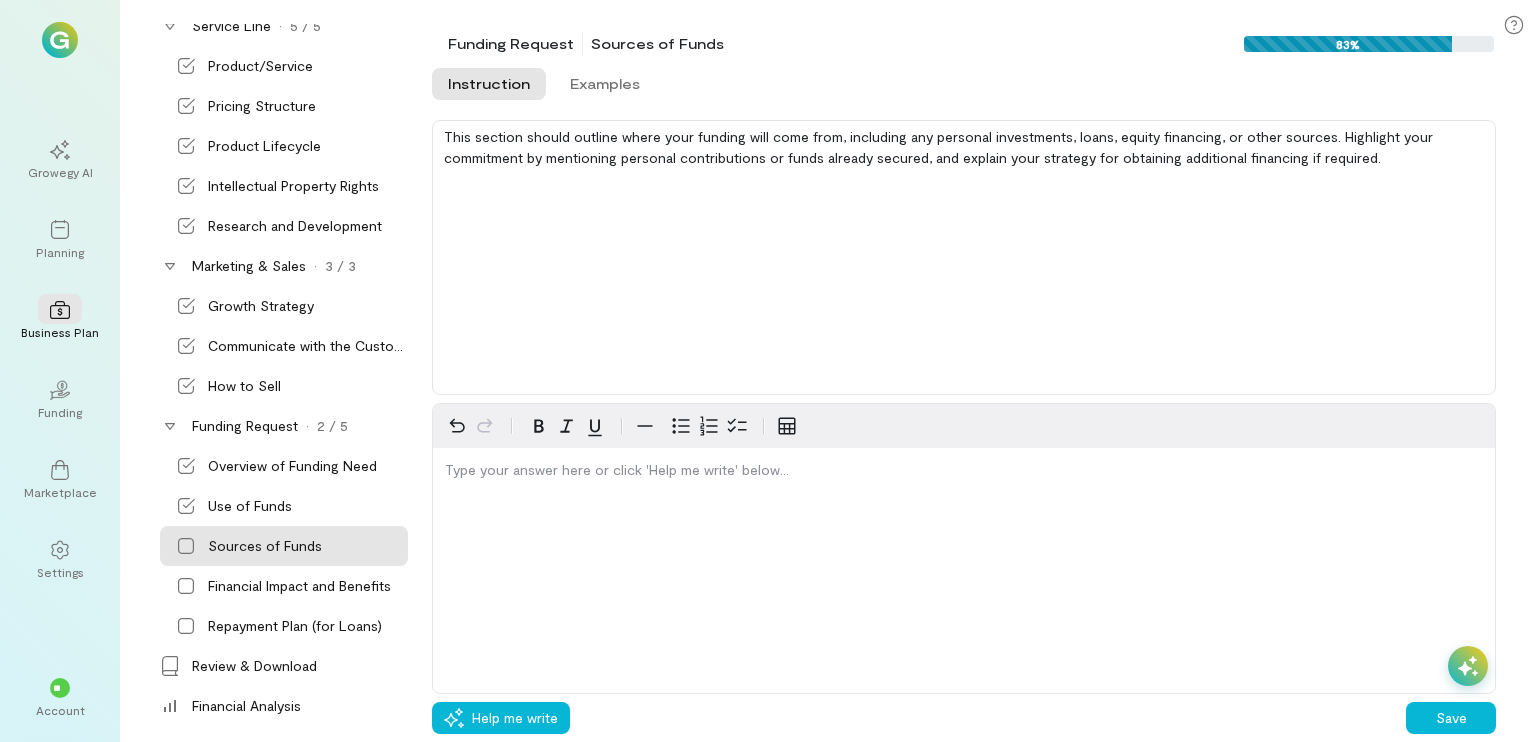 click on "This section should outline where your funding will come from, including any personal investments, loans, equity financing, or other sources. Highlight your commitment by mentioning personal contributions or funds already secured, and explain your strategy for obtaining additional financing if required." at bounding box center [964, 257] 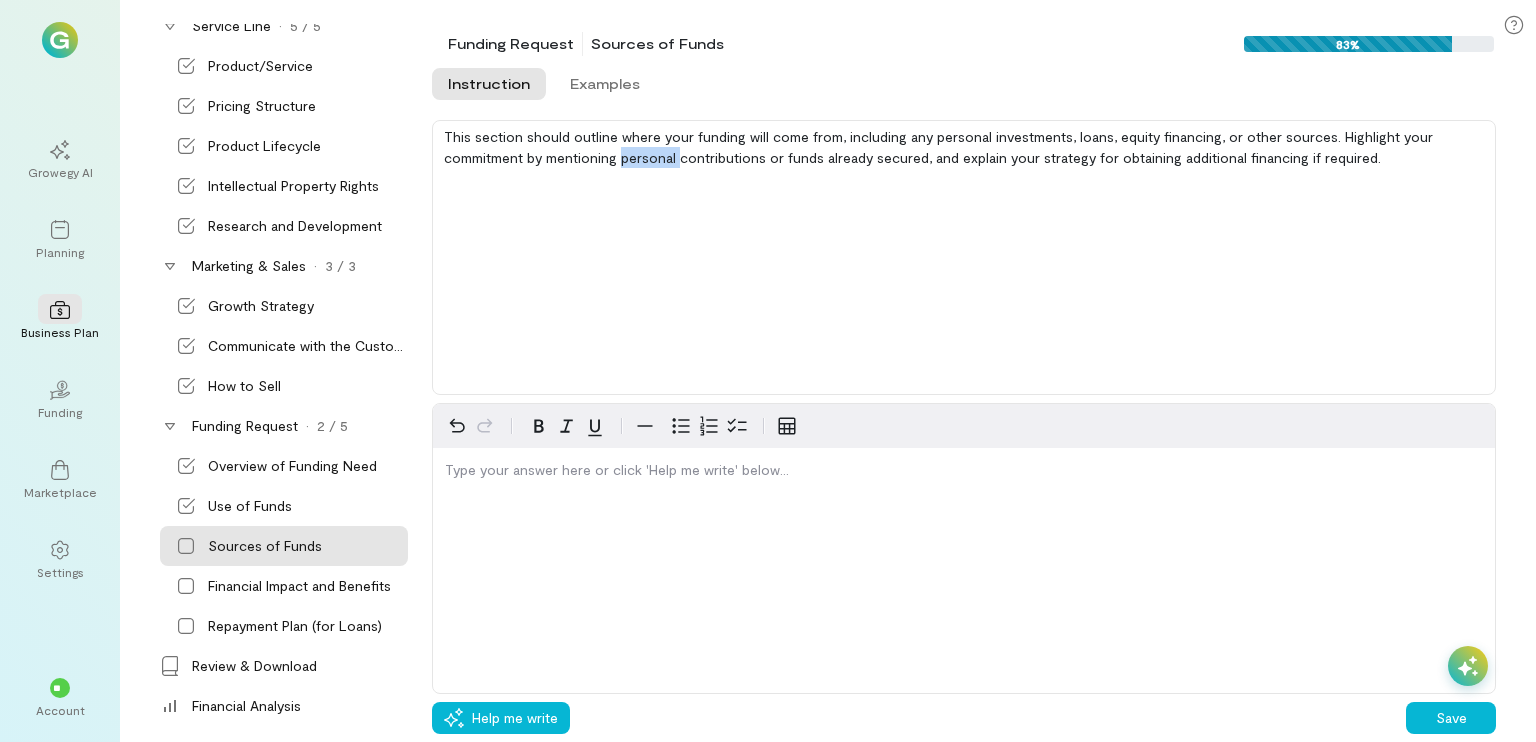 click on "This section should outline where your funding will come from, including any personal investments, loans, equity financing, or other sources. Highlight your commitment by mentioning personal contributions or funds already secured, and explain your strategy for obtaining additional financing if required." at bounding box center (964, 257) 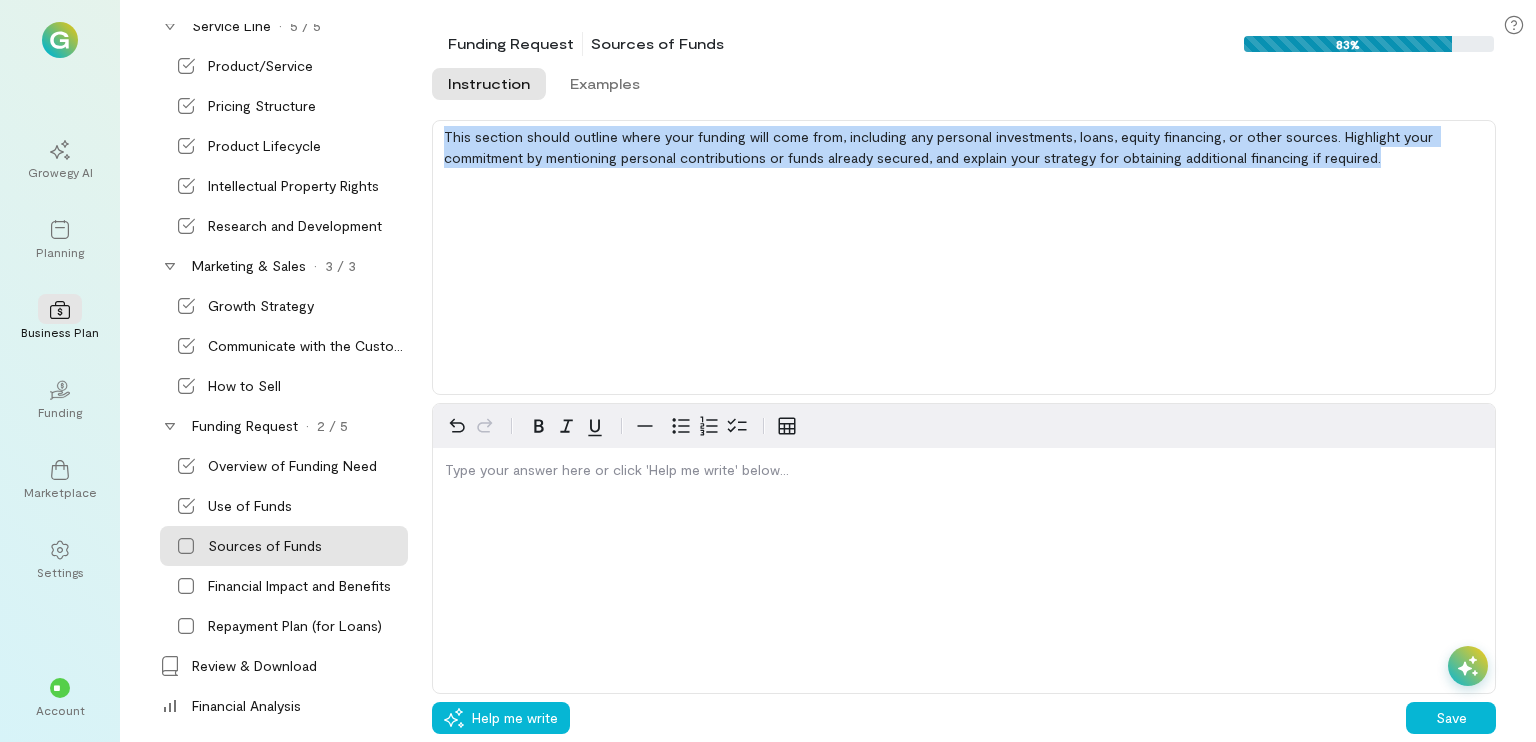 click on "This section should outline where your funding will come from, including any personal investments, loans, equity financing, or other sources. Highlight your commitment by mentioning personal contributions or funds already secured, and explain your strategy for obtaining additional financing if required." at bounding box center [964, 257] 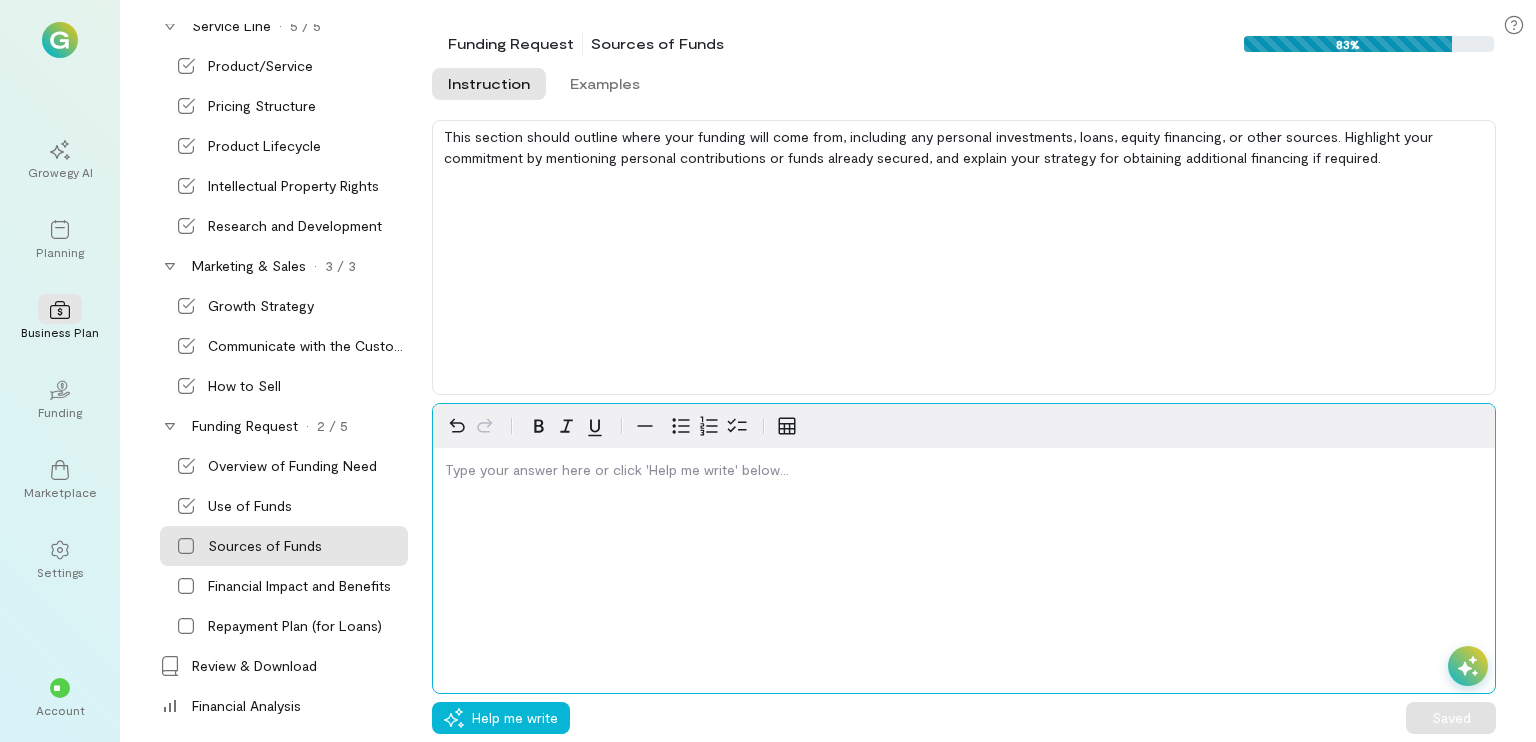 drag, startPoint x: 476, startPoint y: 515, endPoint x: 471, endPoint y: 491, distance: 24.5153 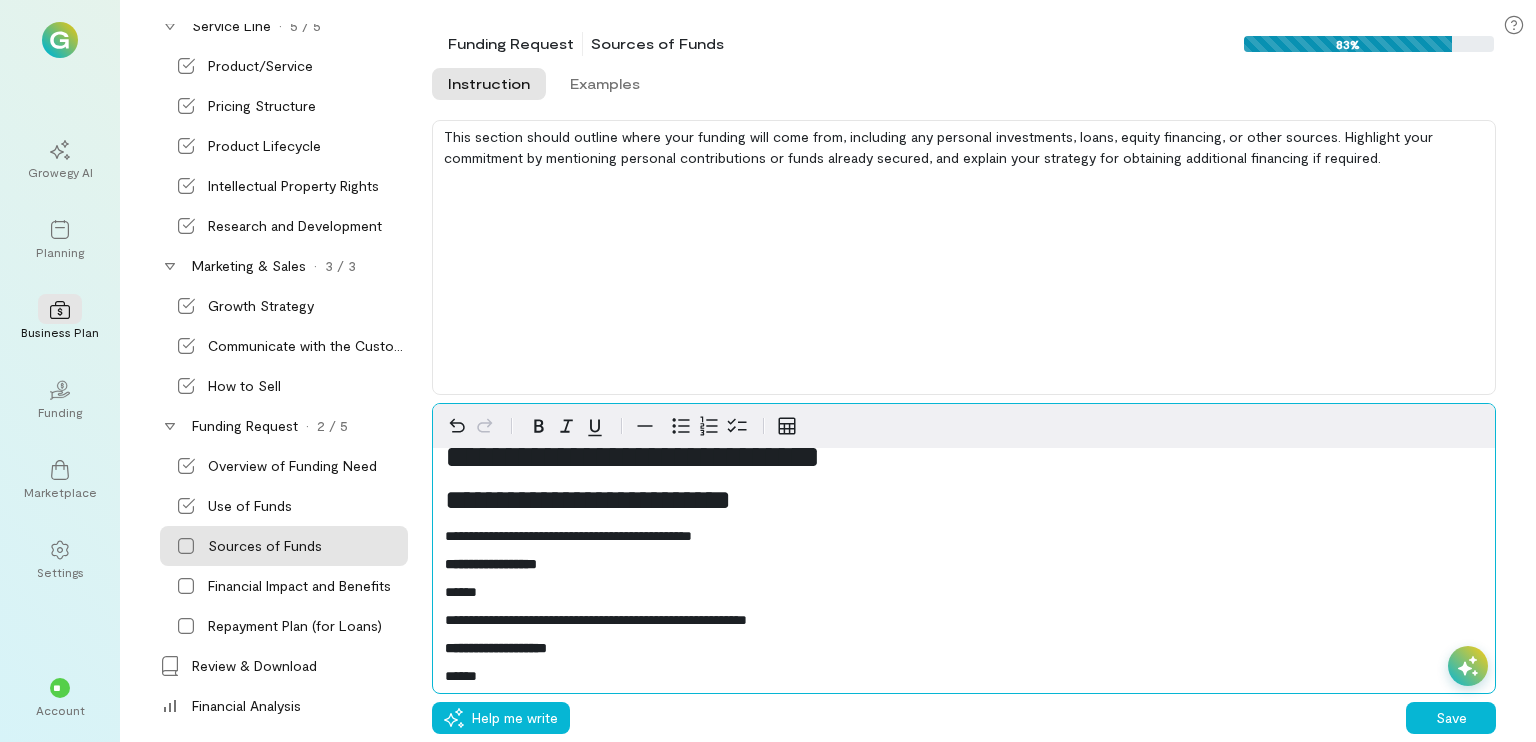 scroll, scrollTop: 0, scrollLeft: 0, axis: both 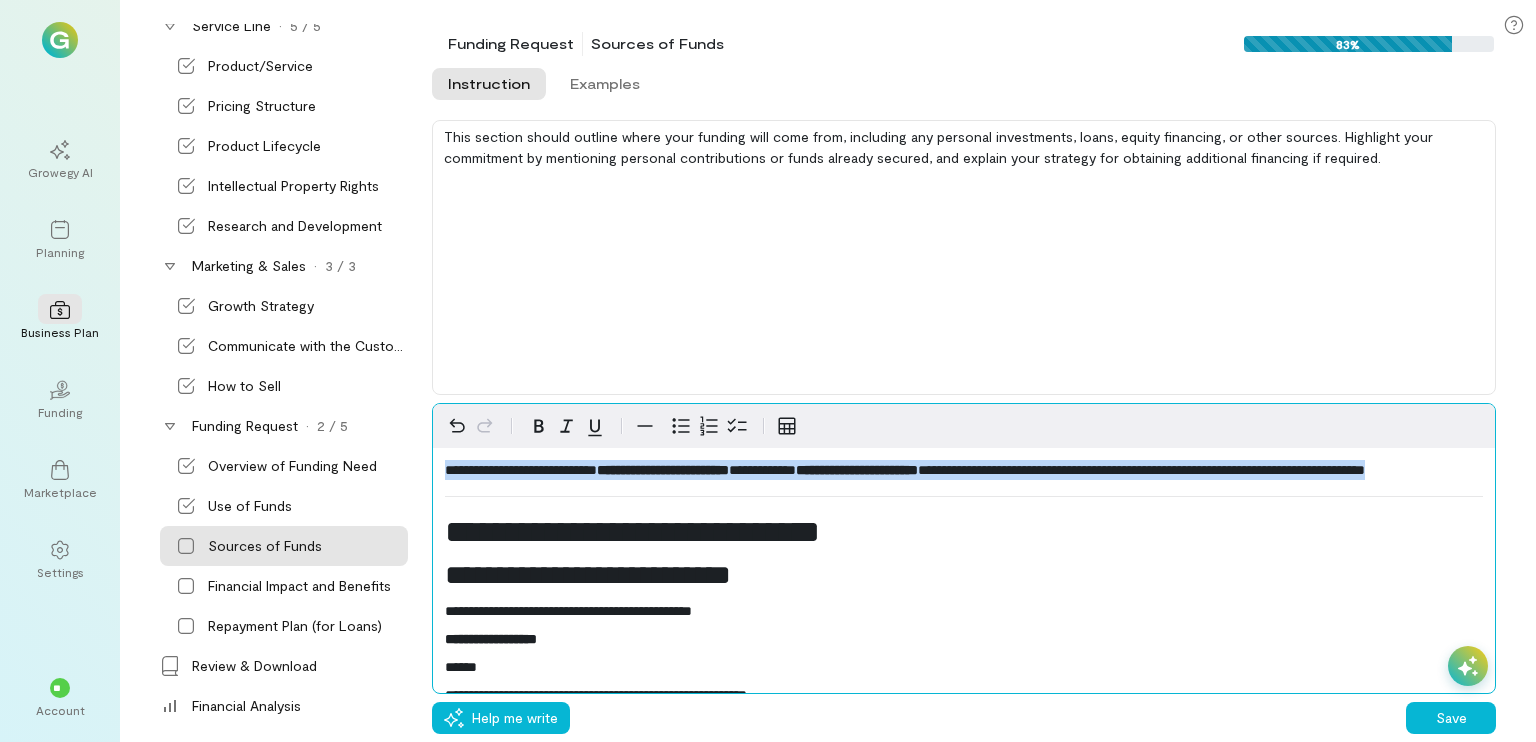 drag, startPoint x: 754, startPoint y: 488, endPoint x: 422, endPoint y: 453, distance: 333.83978 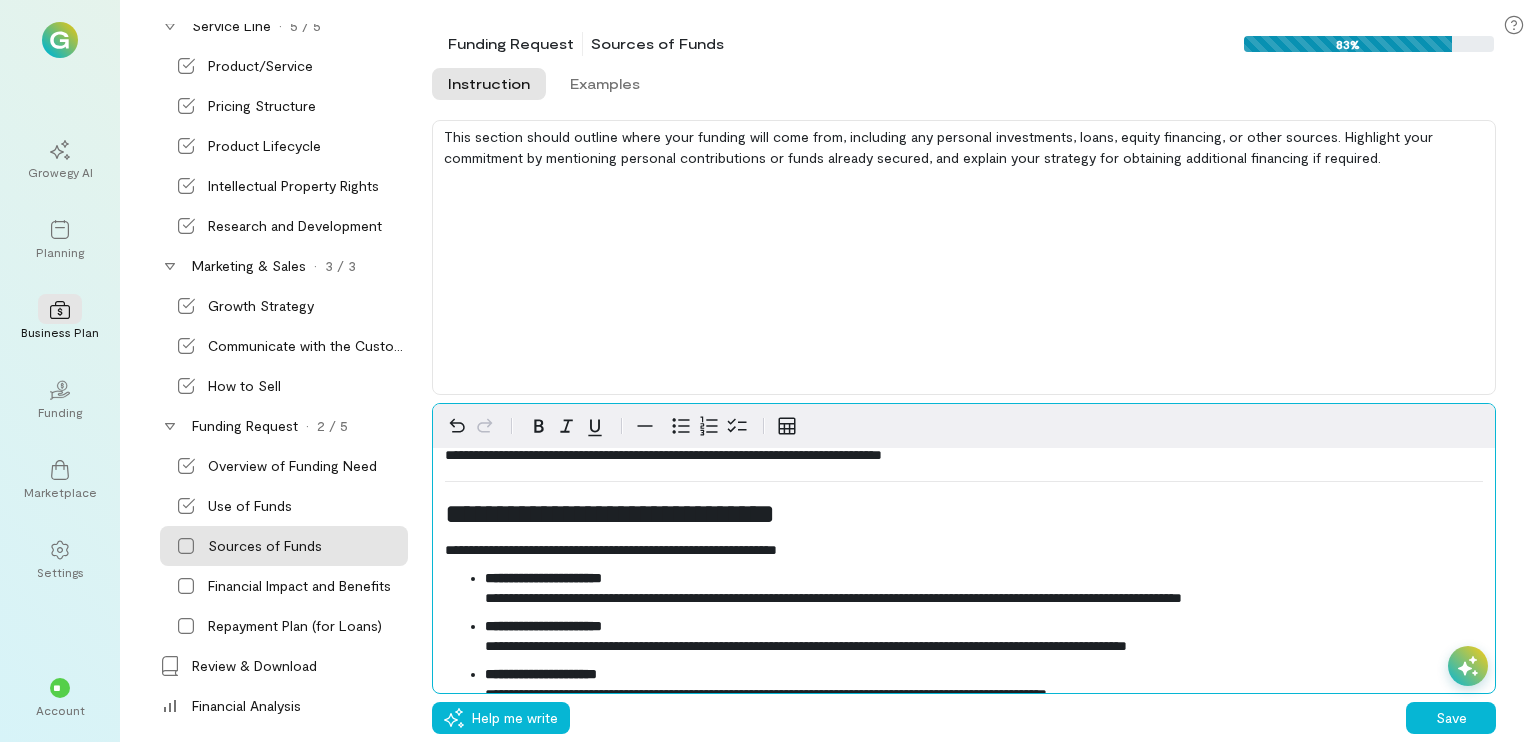 scroll, scrollTop: 856, scrollLeft: 0, axis: vertical 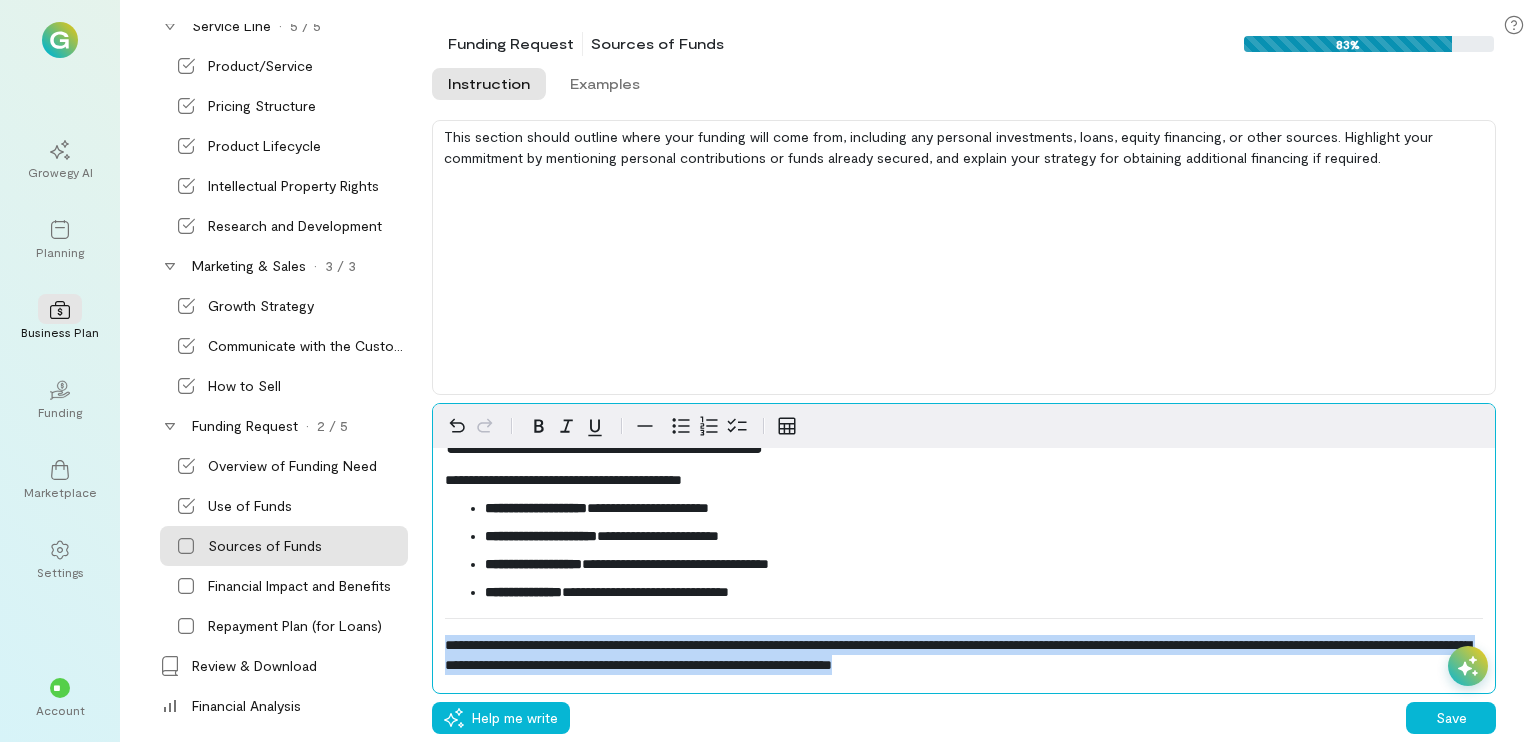 drag, startPoint x: 441, startPoint y: 641, endPoint x: 1340, endPoint y: 669, distance: 899.4359 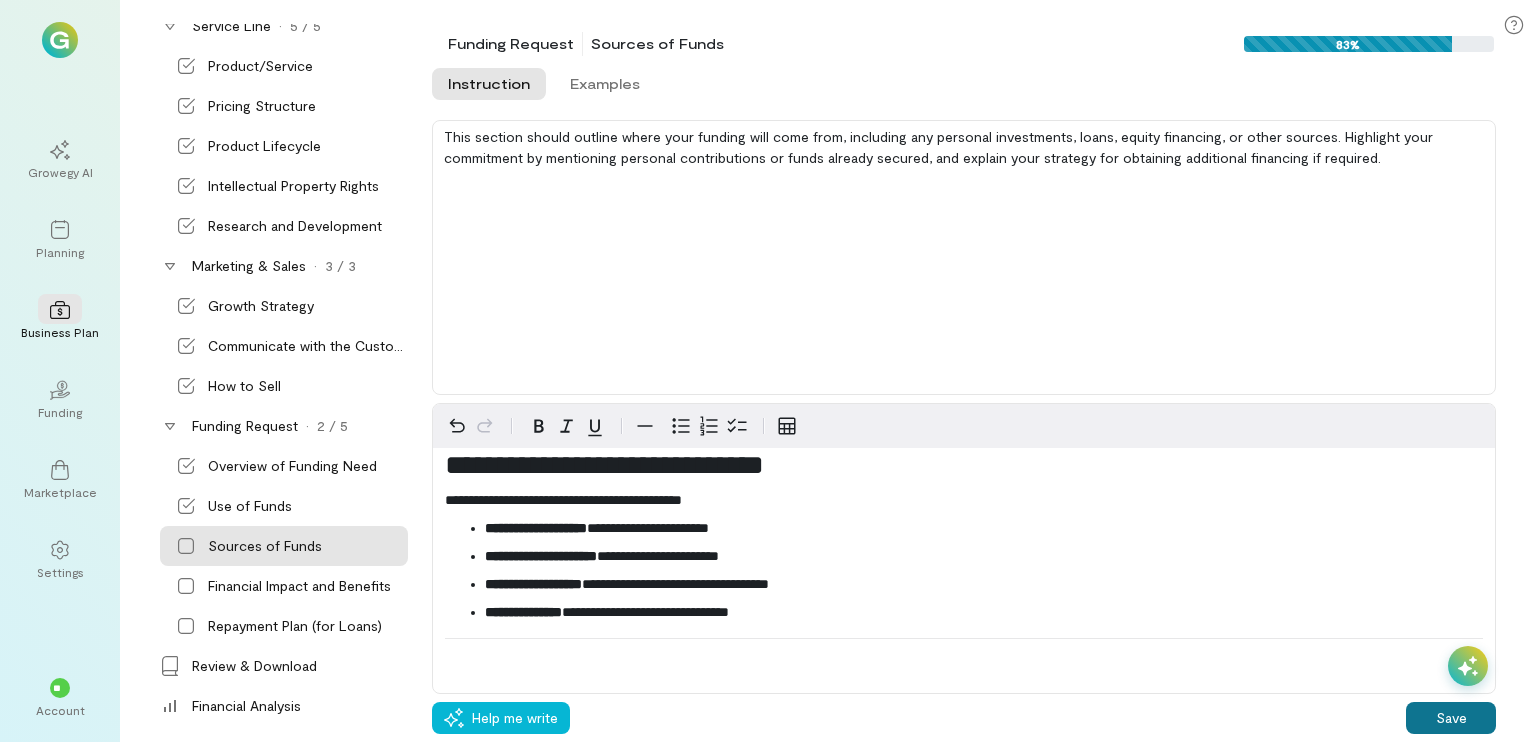 click on "Save" at bounding box center (1451, 718) 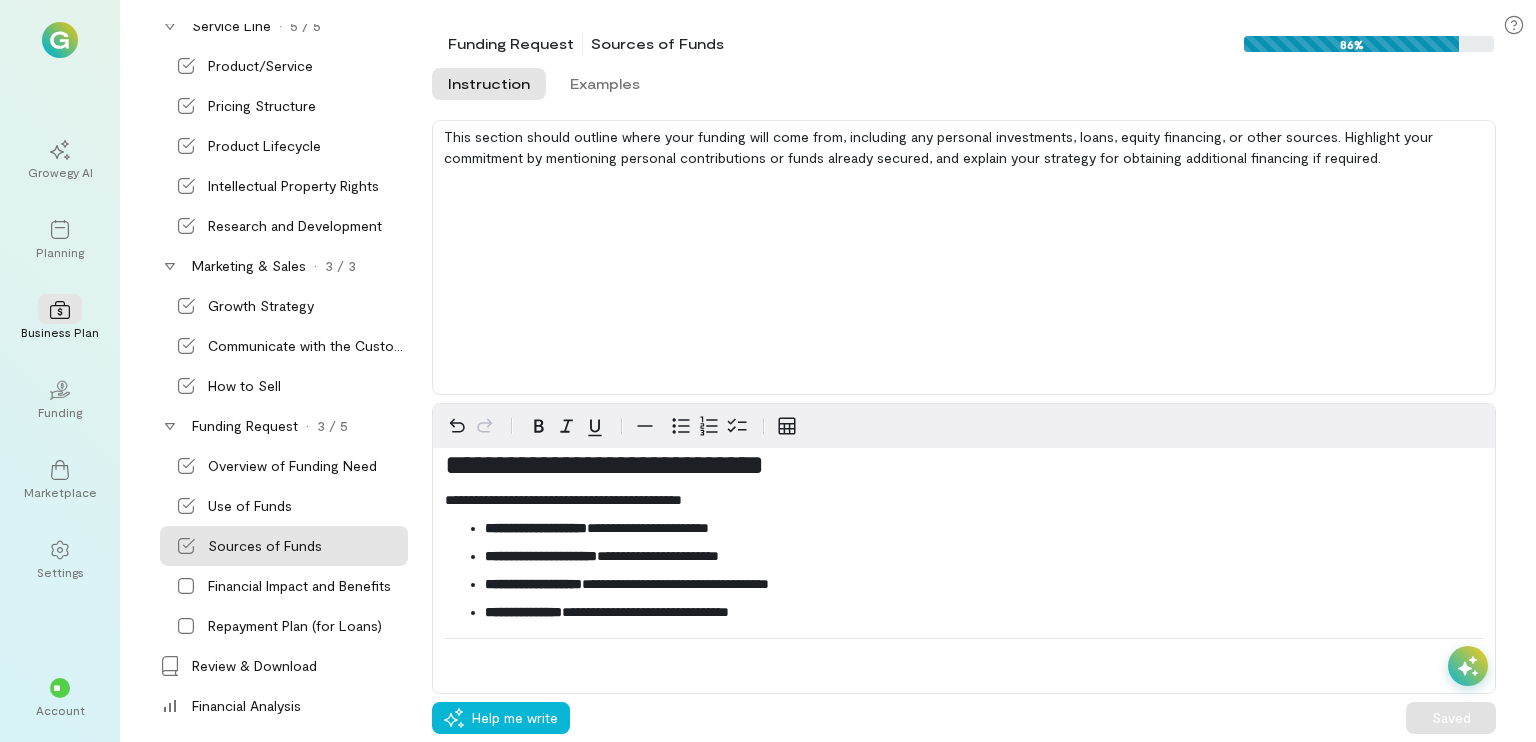 drag, startPoint x: 254, startPoint y: 586, endPoint x: 300, endPoint y: 529, distance: 73.24616 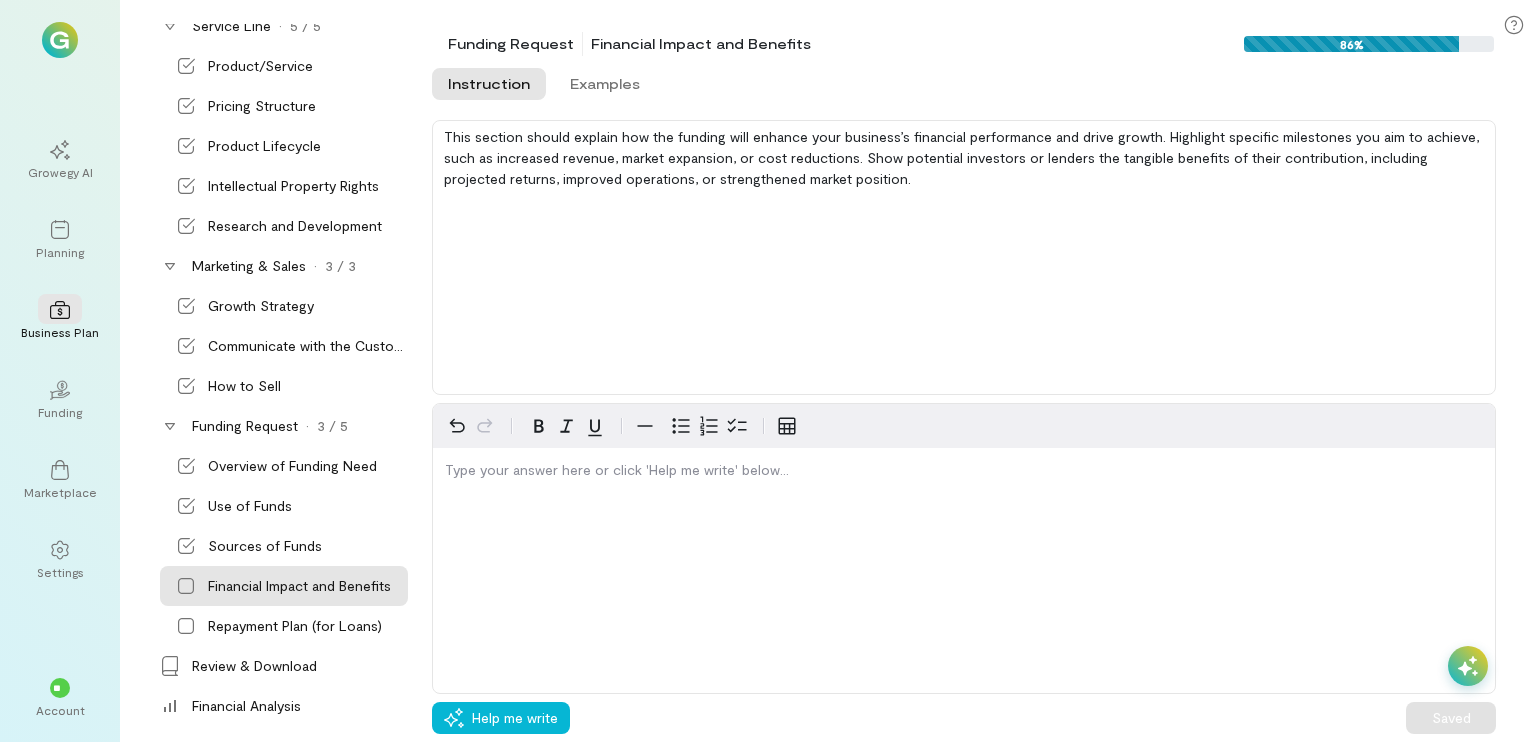 click on "This section should explain how the funding will enhance your business’s financial performance and drive growth. Highlight specific milestones you aim to achieve, such as increased revenue, market expansion, or cost reductions. Show potential investors or lenders the tangible benefits of their contribution, including projected returns, improved operations, or strengthened market position." at bounding box center (964, 257) 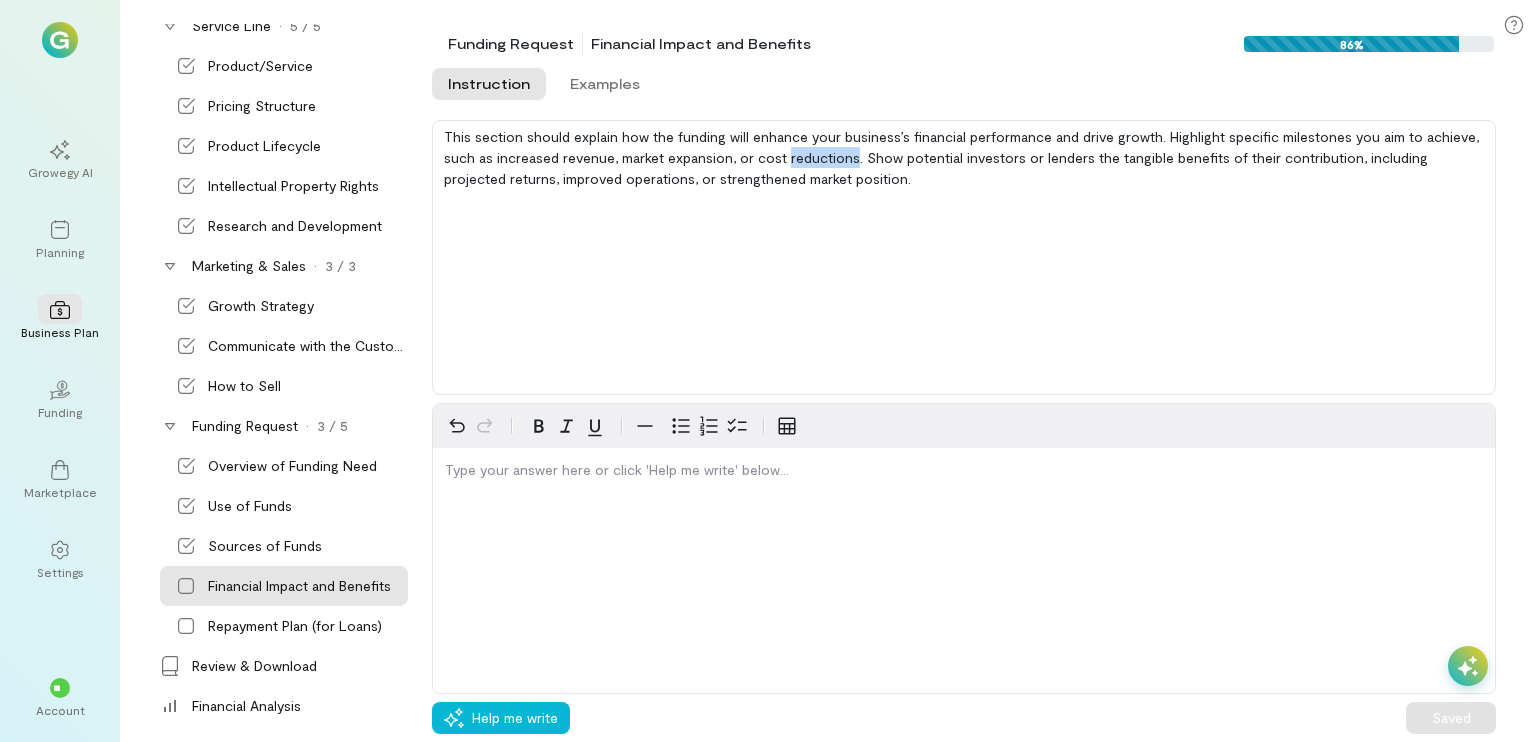 click on "This section should explain how the funding will enhance your business’s financial performance and drive growth. Highlight specific milestones you aim to achieve, such as increased revenue, market expansion, or cost reductions. Show potential investors or lenders the tangible benefits of their contribution, including projected returns, improved operations, or strengthened market position." at bounding box center (964, 257) 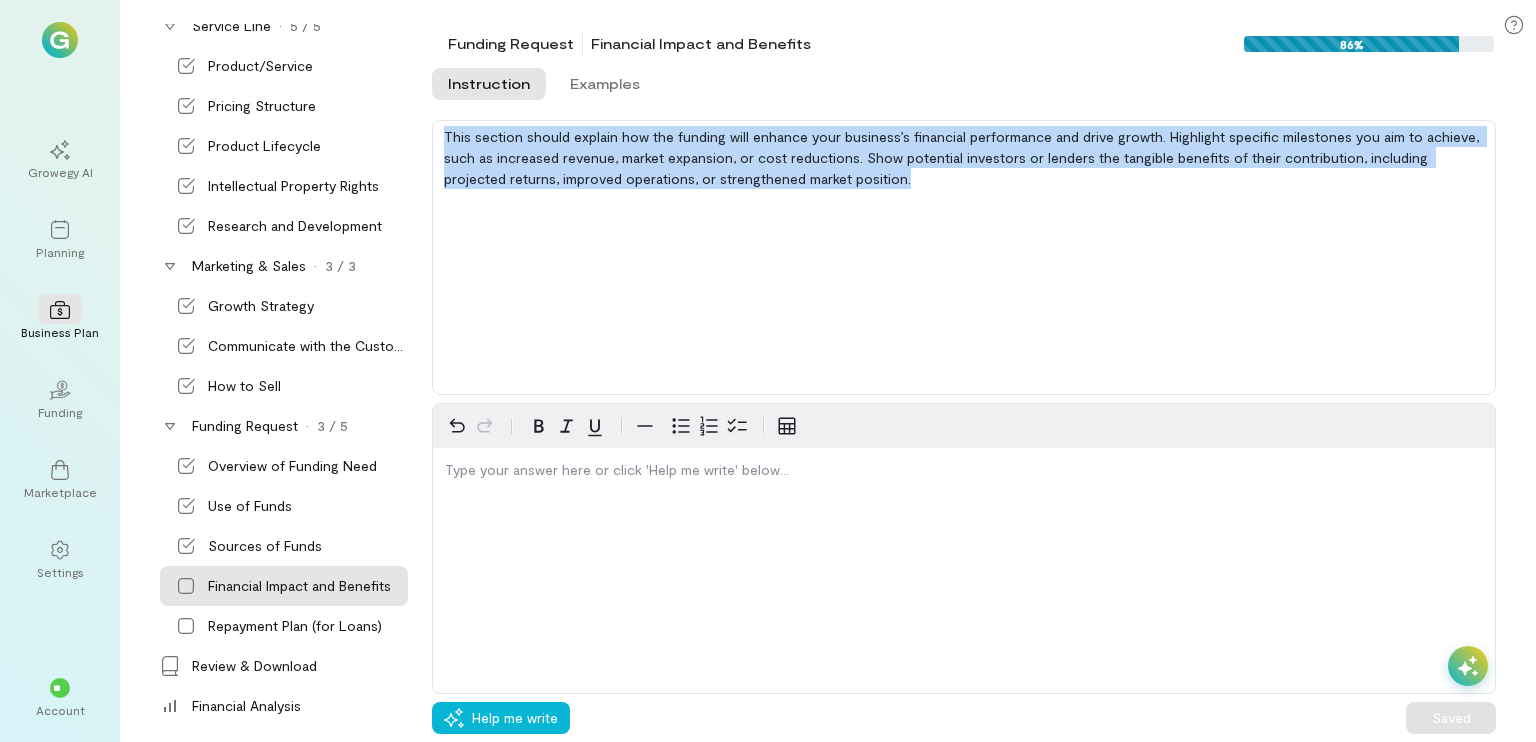 click on "This section should explain how the funding will enhance your business’s financial performance and drive growth. Highlight specific milestones you aim to achieve, such as increased revenue, market expansion, or cost reductions. Show potential investors or lenders the tangible benefits of their contribution, including projected returns, improved operations, or strengthened market position." at bounding box center (964, 257) 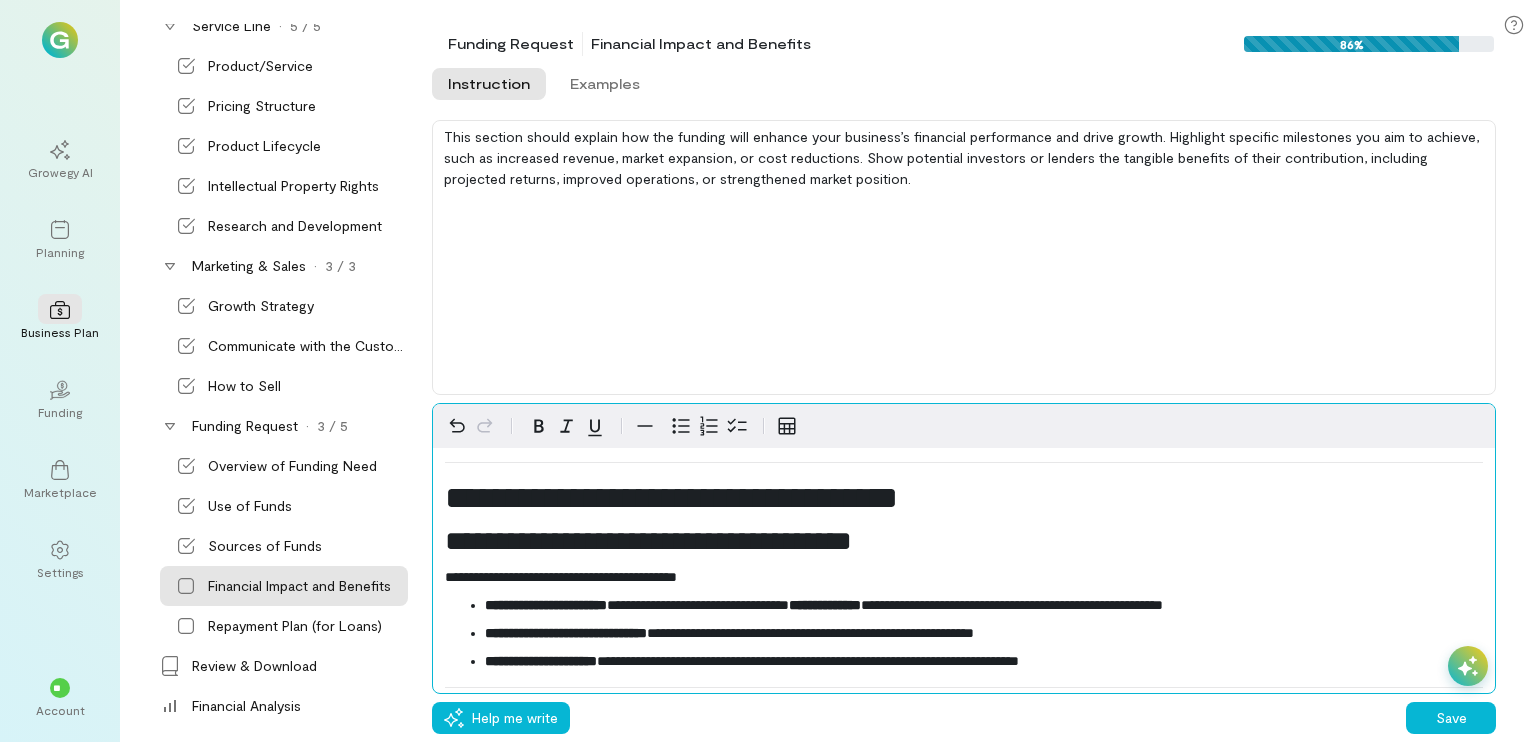 scroll, scrollTop: 0, scrollLeft: 0, axis: both 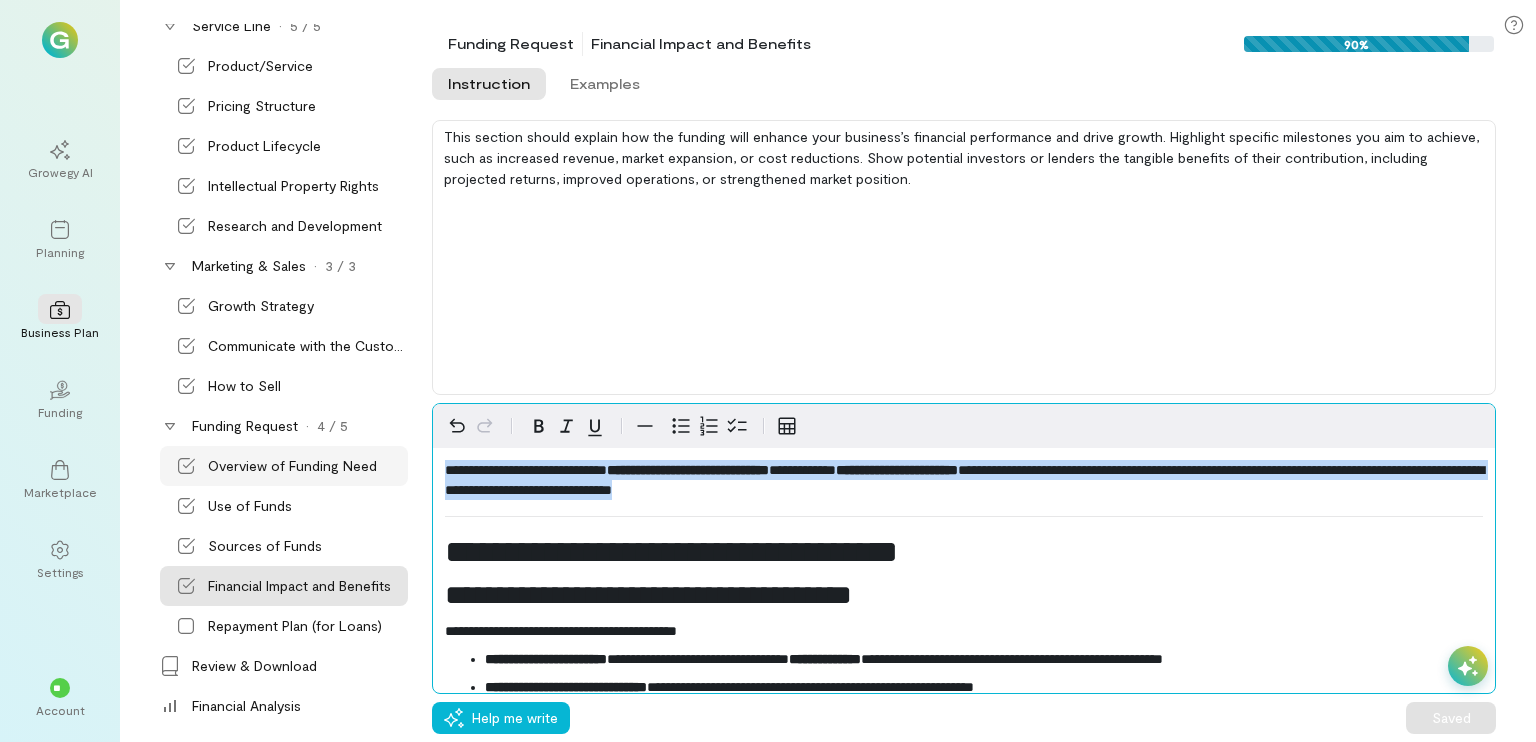 drag, startPoint x: 977, startPoint y: 492, endPoint x: 308, endPoint y: 477, distance: 669.16815 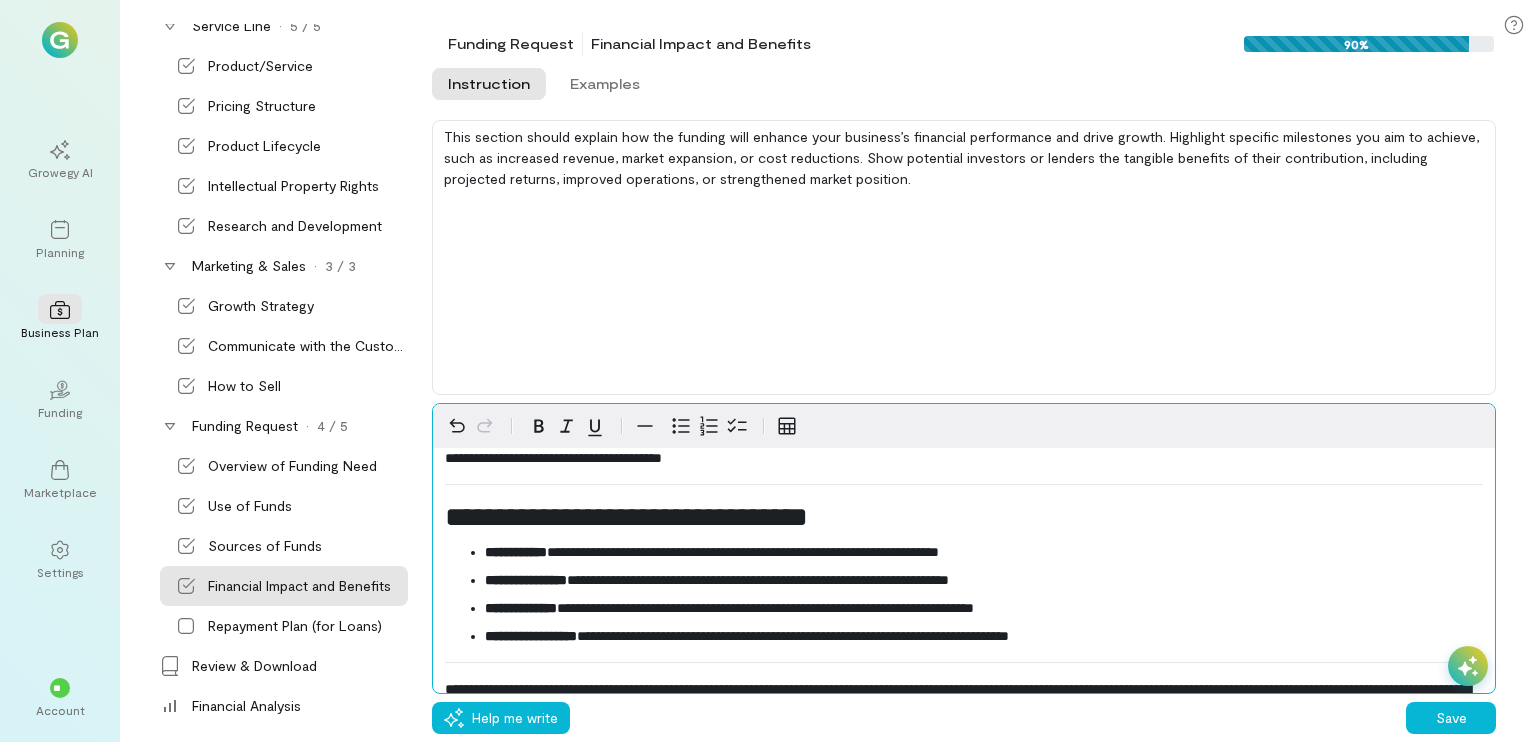 scroll, scrollTop: 692, scrollLeft: 0, axis: vertical 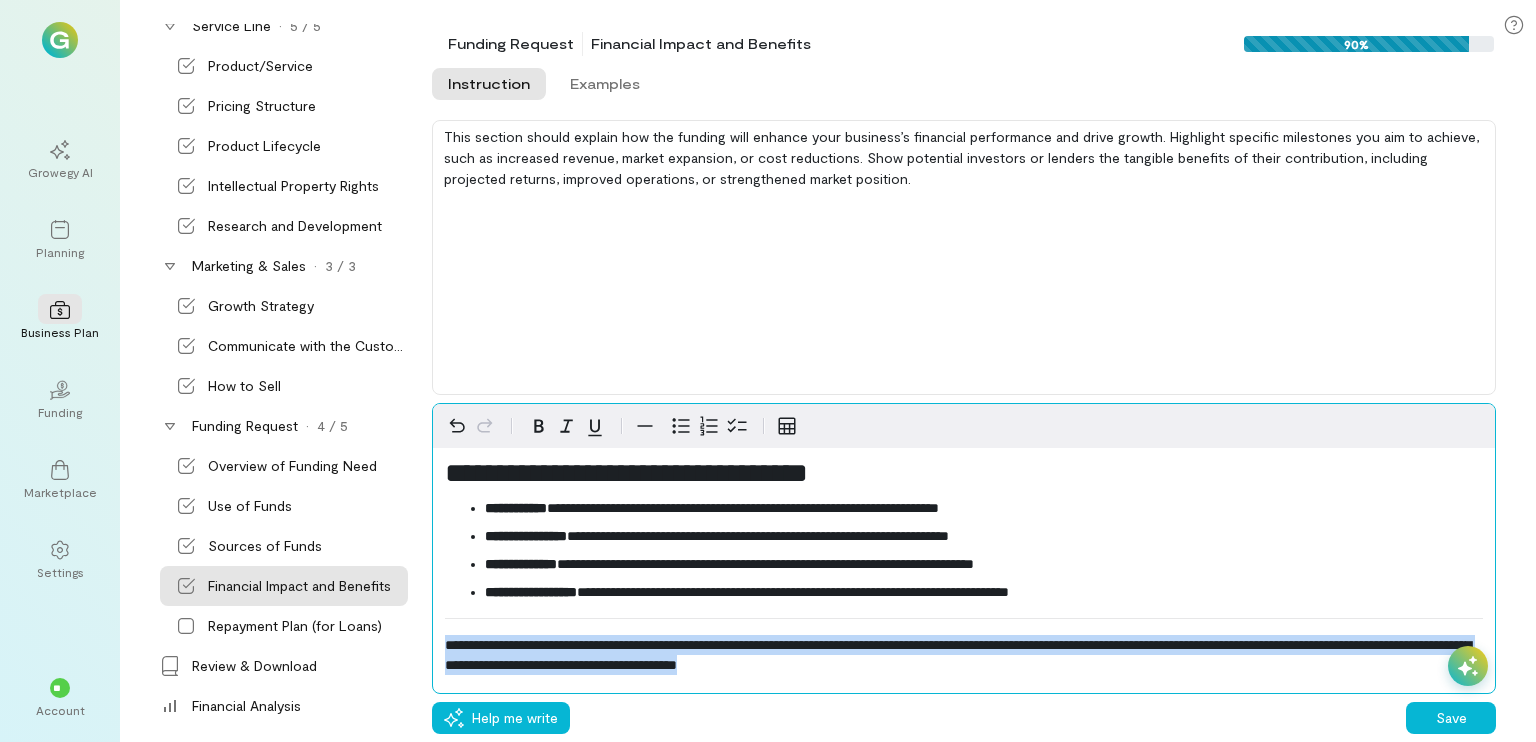 drag, startPoint x: 442, startPoint y: 637, endPoint x: 1082, endPoint y: 680, distance: 641.44293 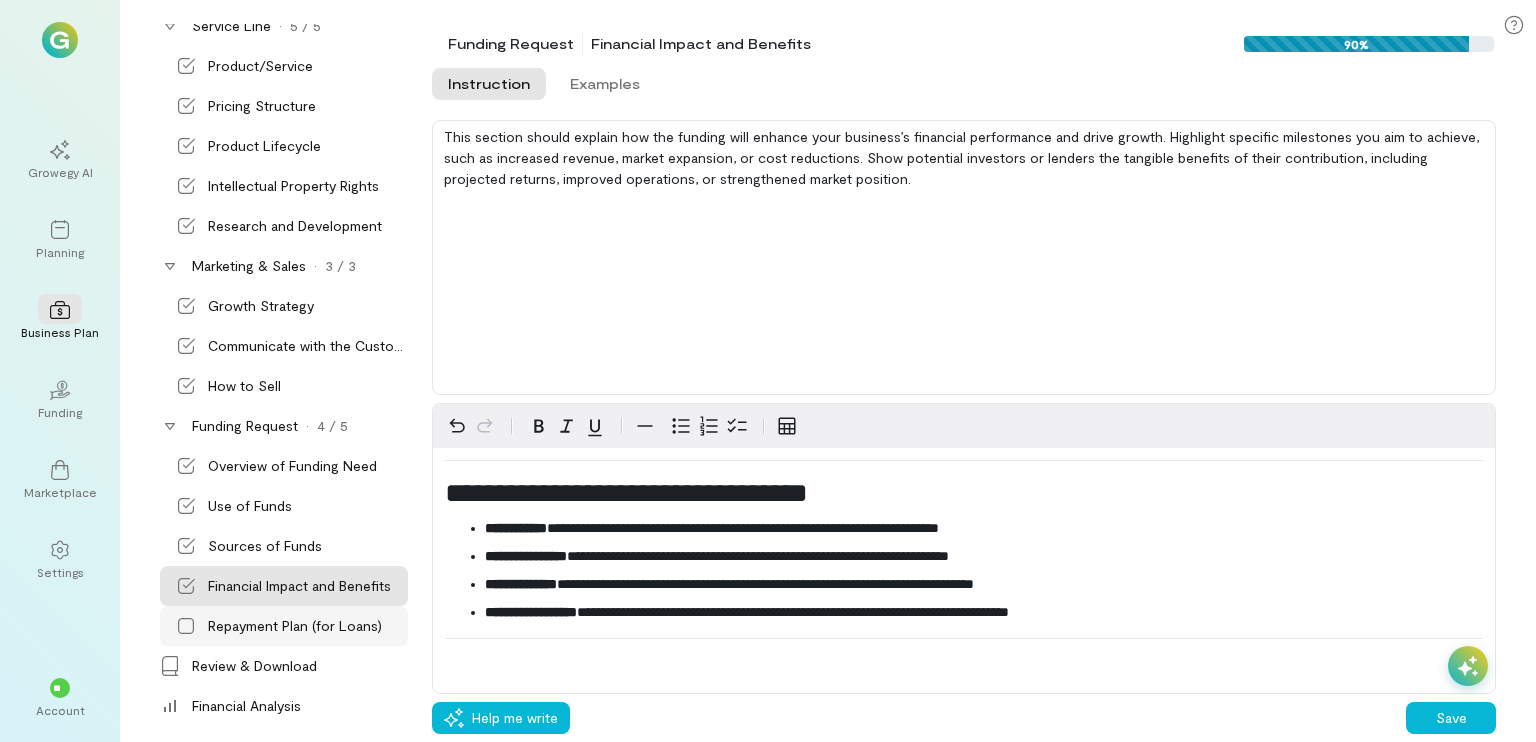 click on "Repayment Plan (for Loans)" at bounding box center (295, 626) 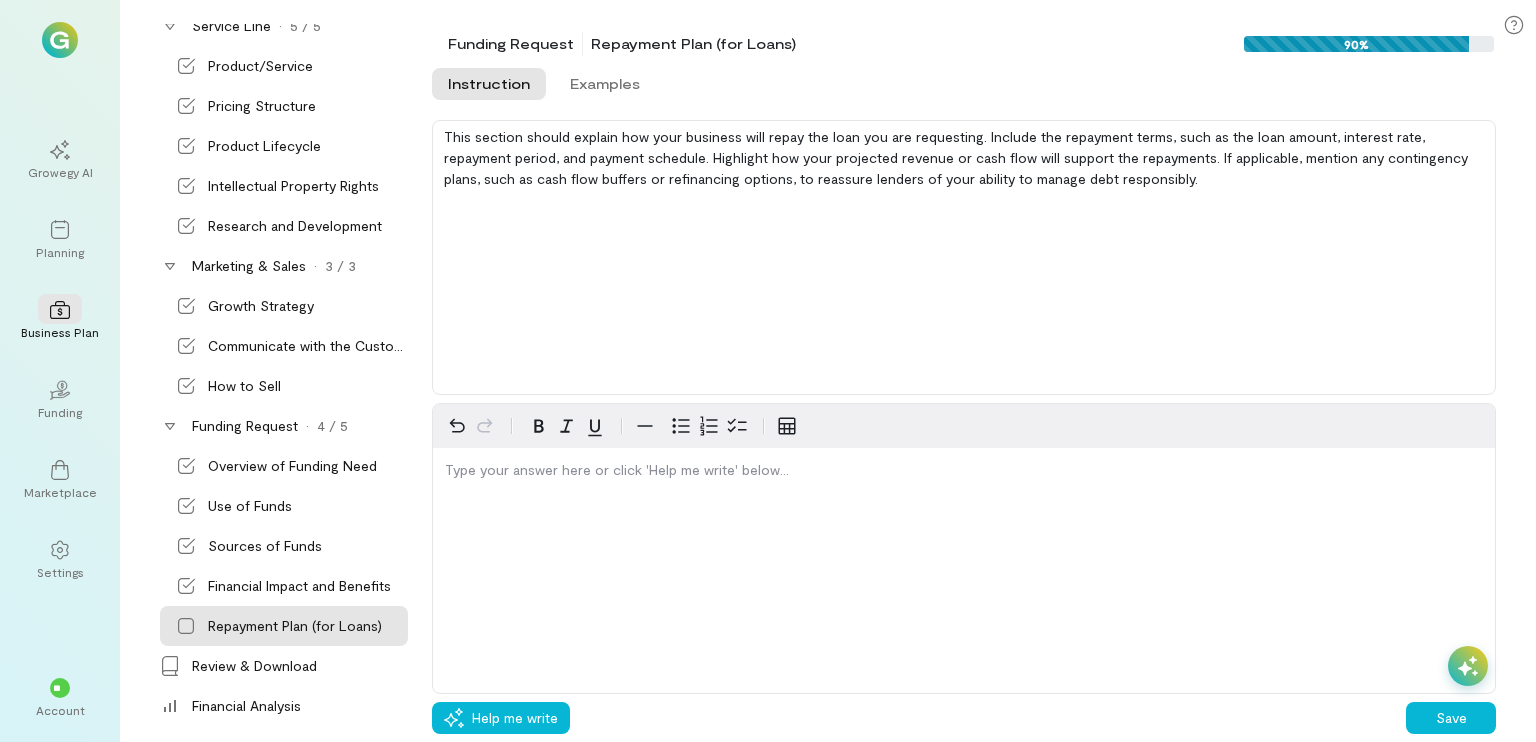 click on "This section should explain how your business will repay the loan you are requesting. Include the repayment terms, such as the loan amount, interest rate, repayment period, and payment schedule. Highlight how your projected revenue or cash flow will support the repayments. If applicable, mention any contingency plans, such as cash flow buffers or refinancing options, to reassure lenders of your ability to manage debt responsibly." at bounding box center [964, 257] 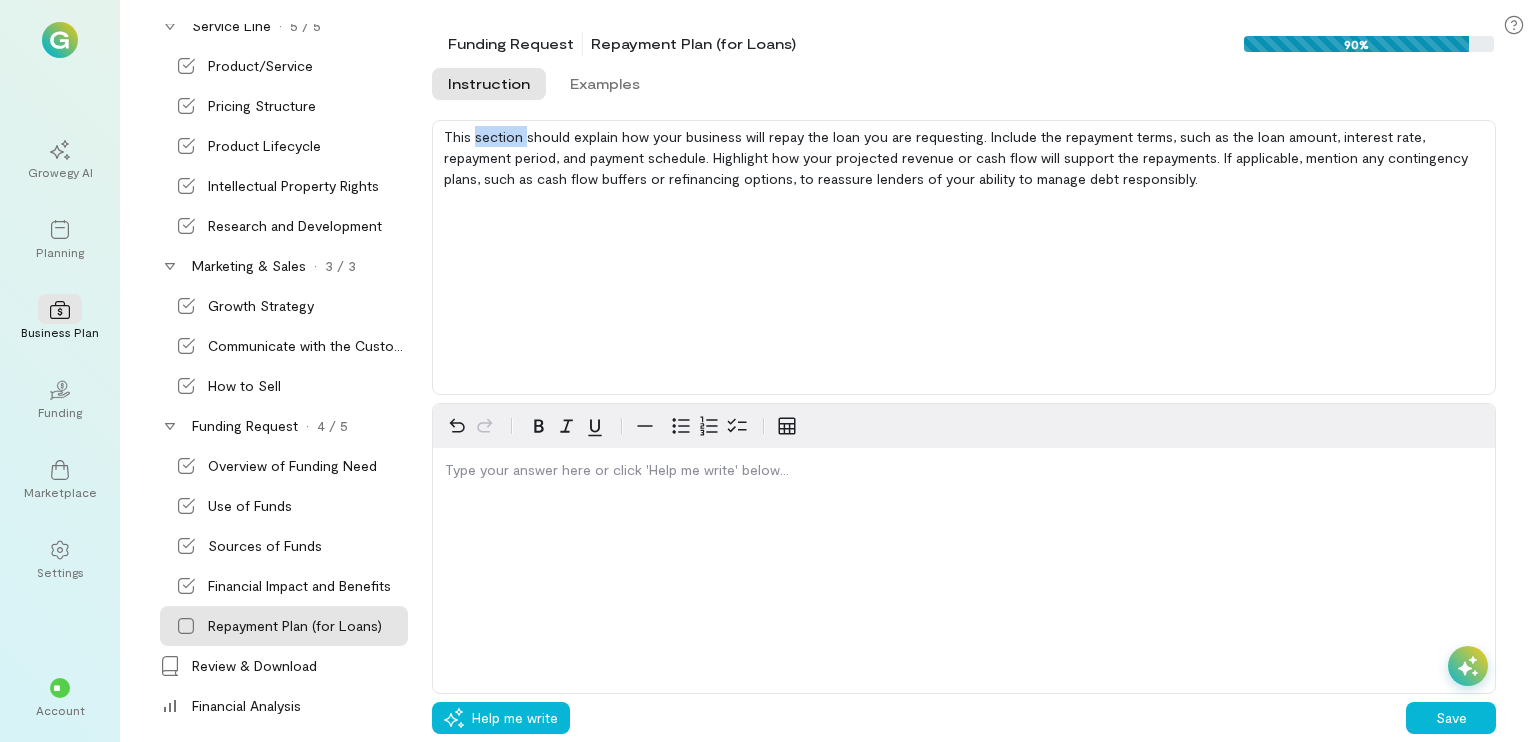 click on "This section should explain how your business will repay the loan you are requesting. Include the repayment terms, such as the loan amount, interest rate, repayment period, and payment schedule. Highlight how your projected revenue or cash flow will support the repayments. If applicable, mention any contingency plans, such as cash flow buffers or refinancing options, to reassure lenders of your ability to manage debt responsibly." at bounding box center (964, 257) 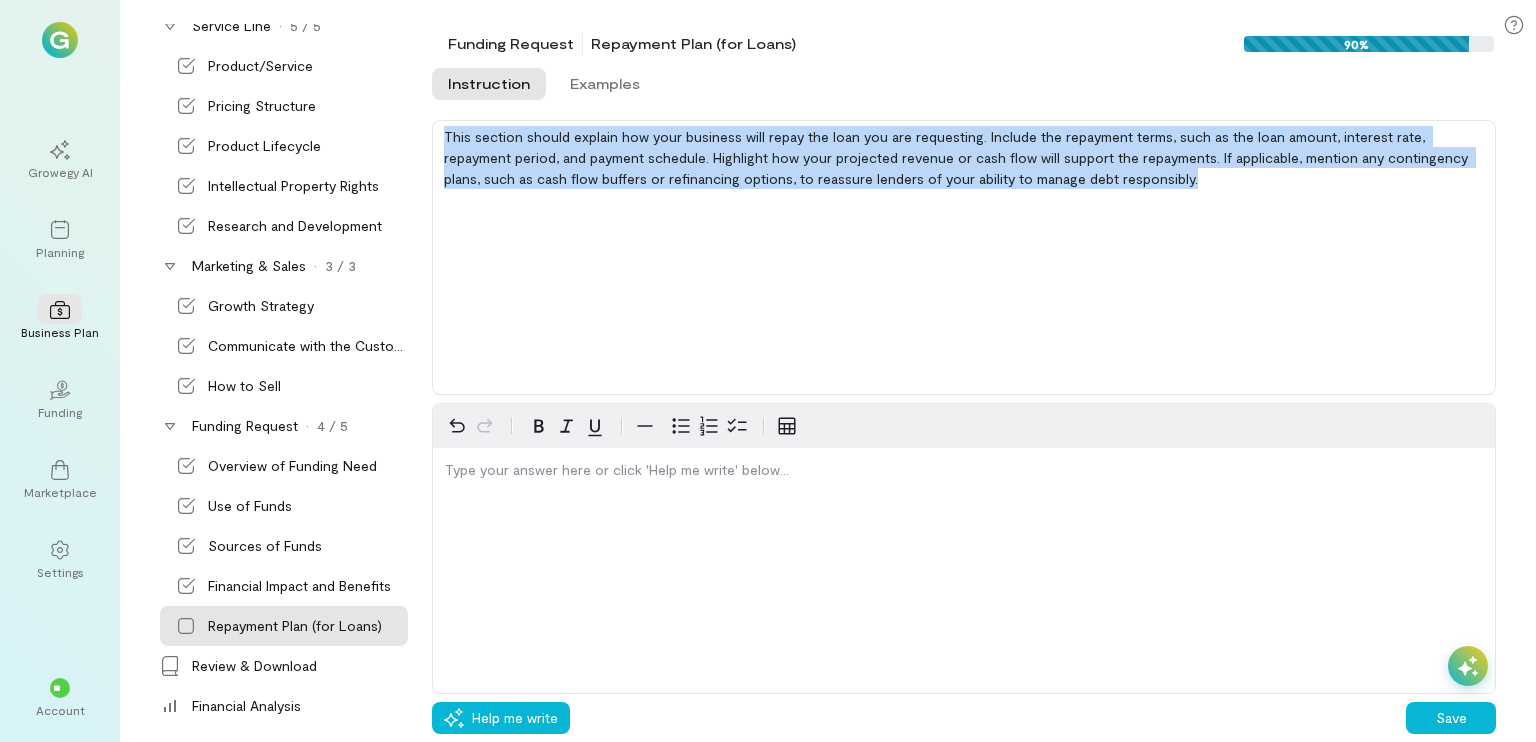 click on "This section should explain how your business will repay the loan you are requesting. Include the repayment terms, such as the loan amount, interest rate, repayment period, and payment schedule. Highlight how your projected revenue or cash flow will support the repayments. If applicable, mention any contingency plans, such as cash flow buffers or refinancing options, to reassure lenders of your ability to manage debt responsibly." at bounding box center [964, 257] 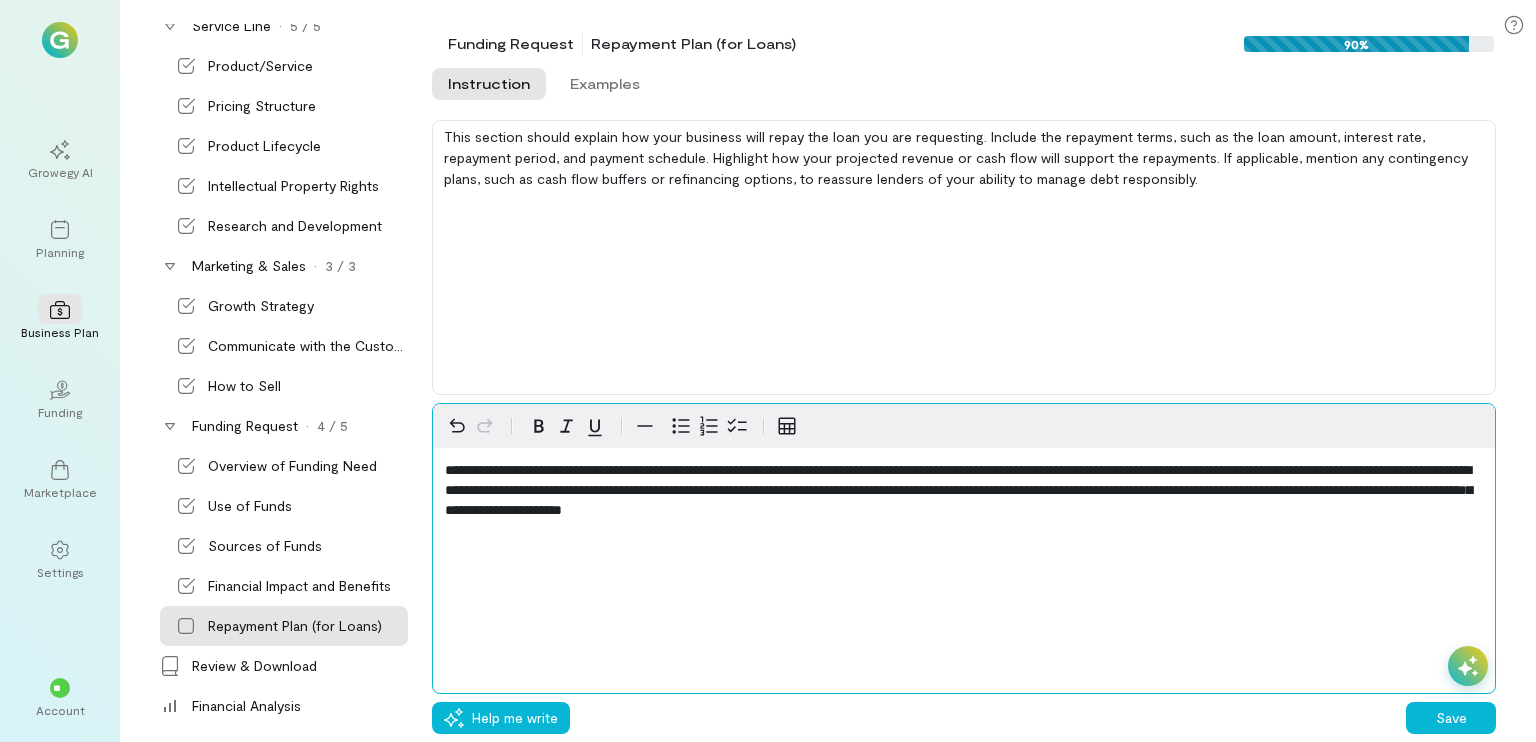 click on "**********" at bounding box center (964, 490) 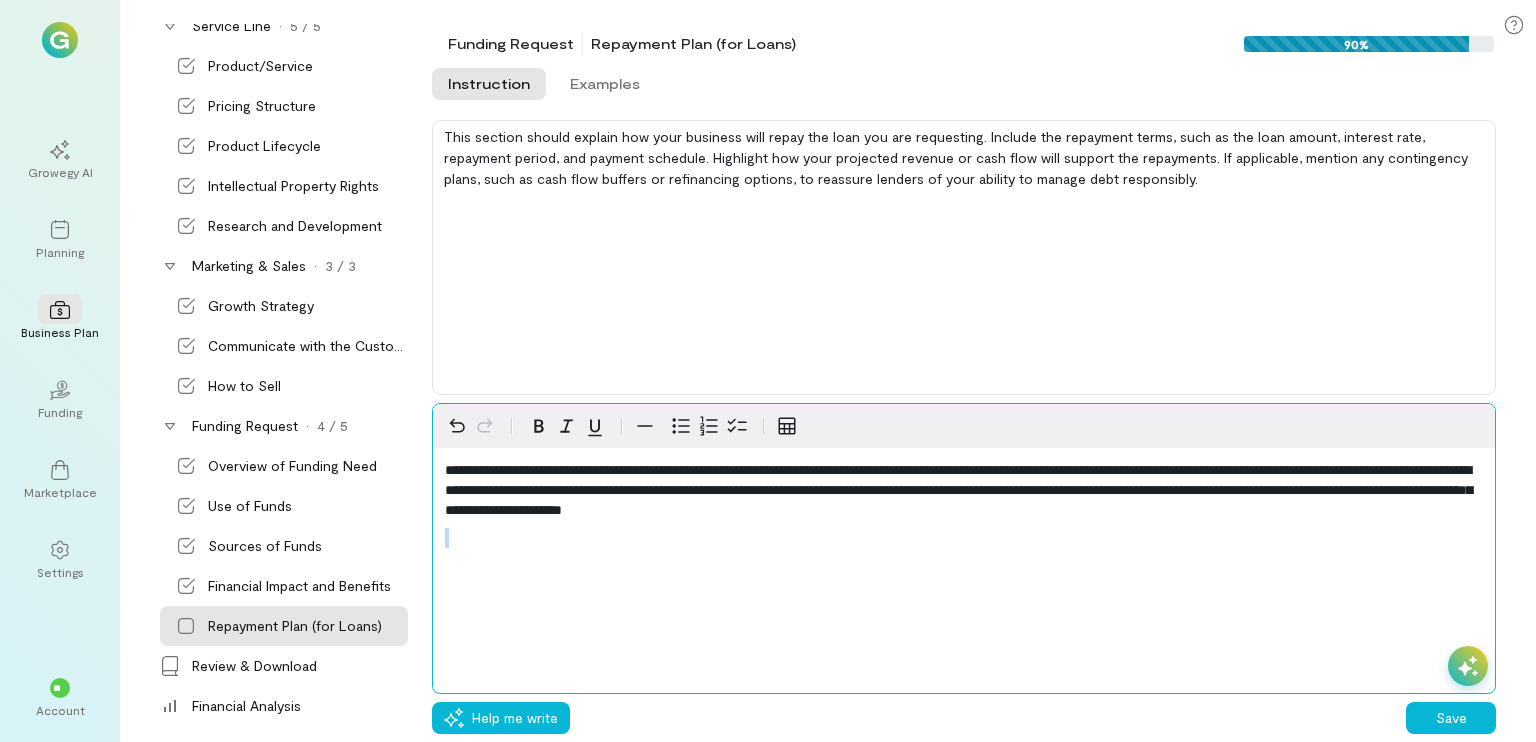 click on "**********" at bounding box center (964, 490) 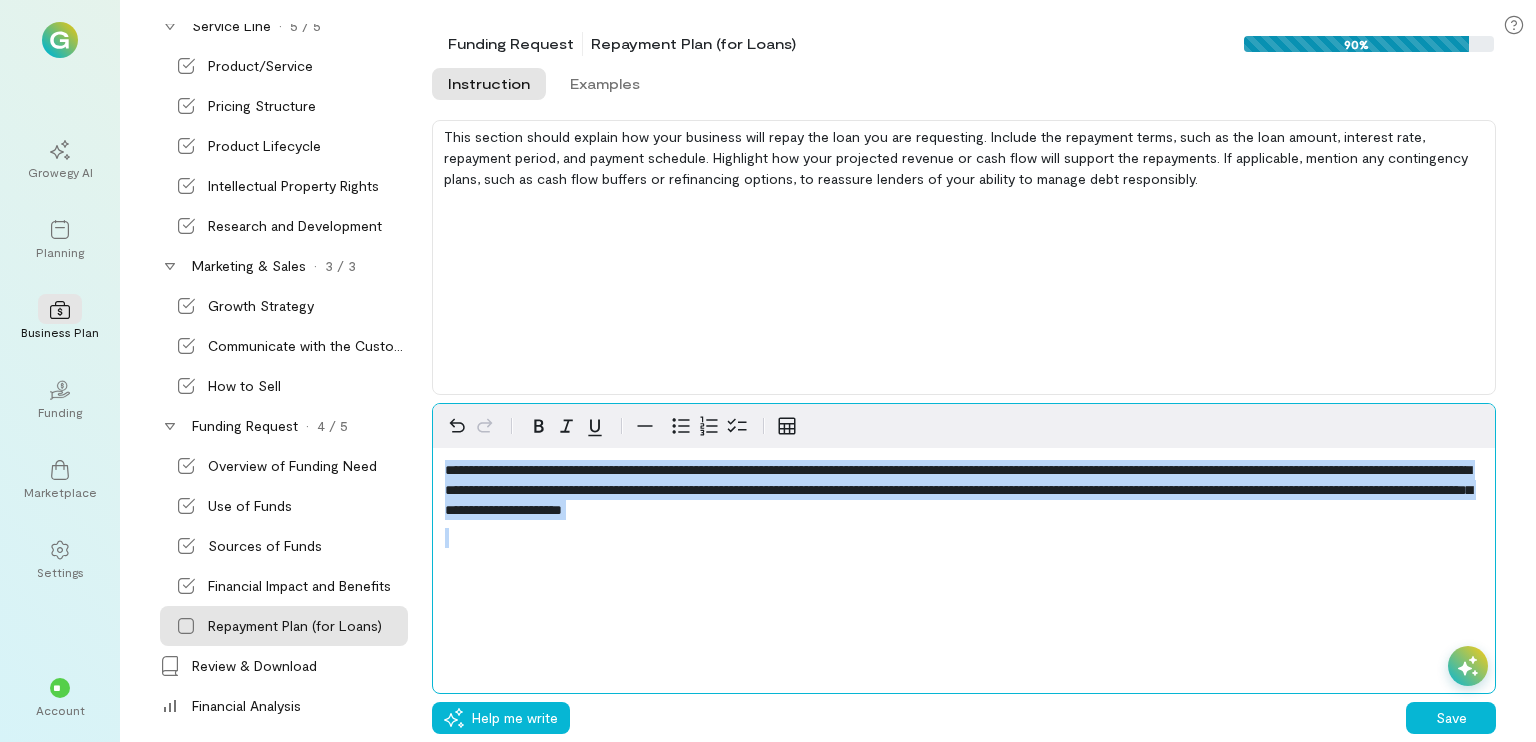 click on "**********" at bounding box center [964, 490] 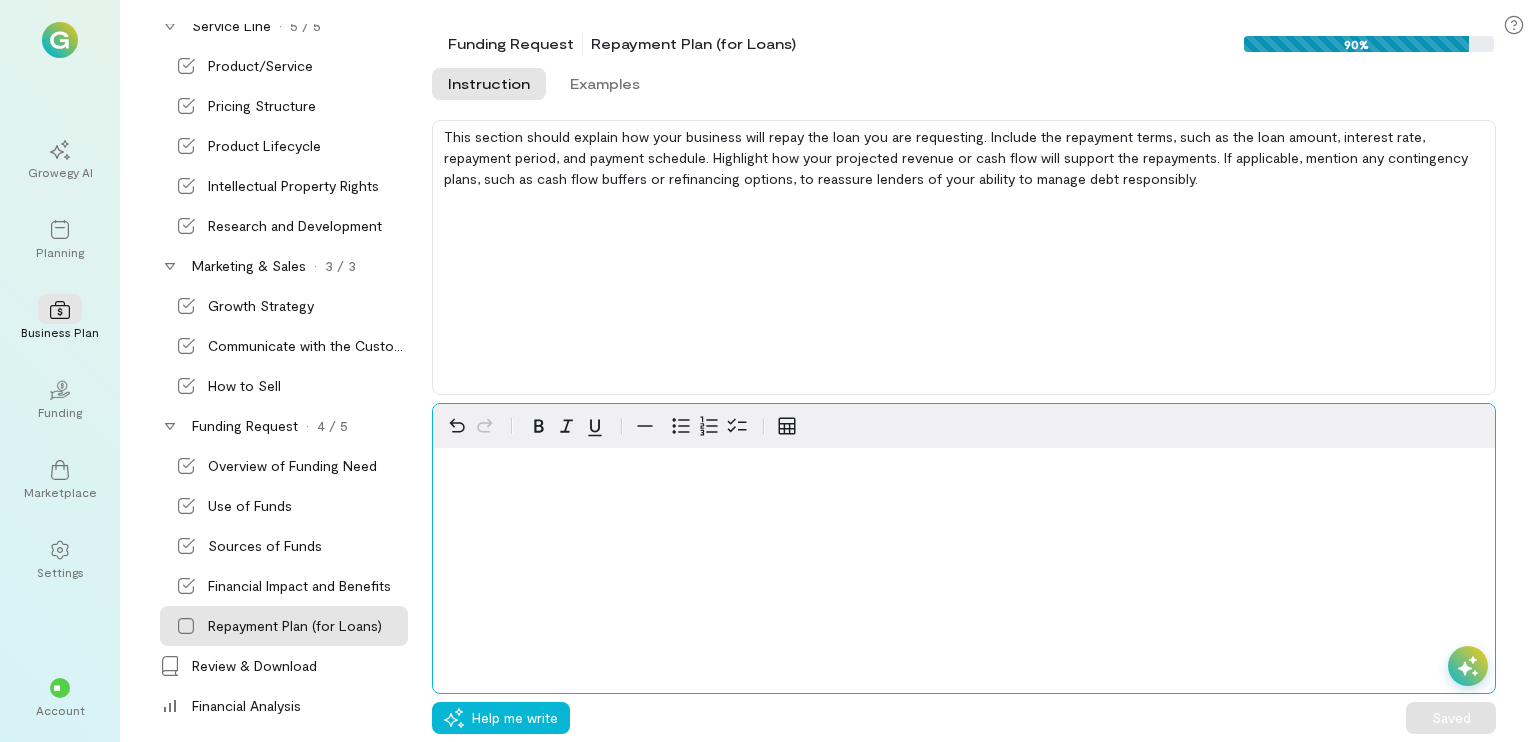 click at bounding box center (964, 500) 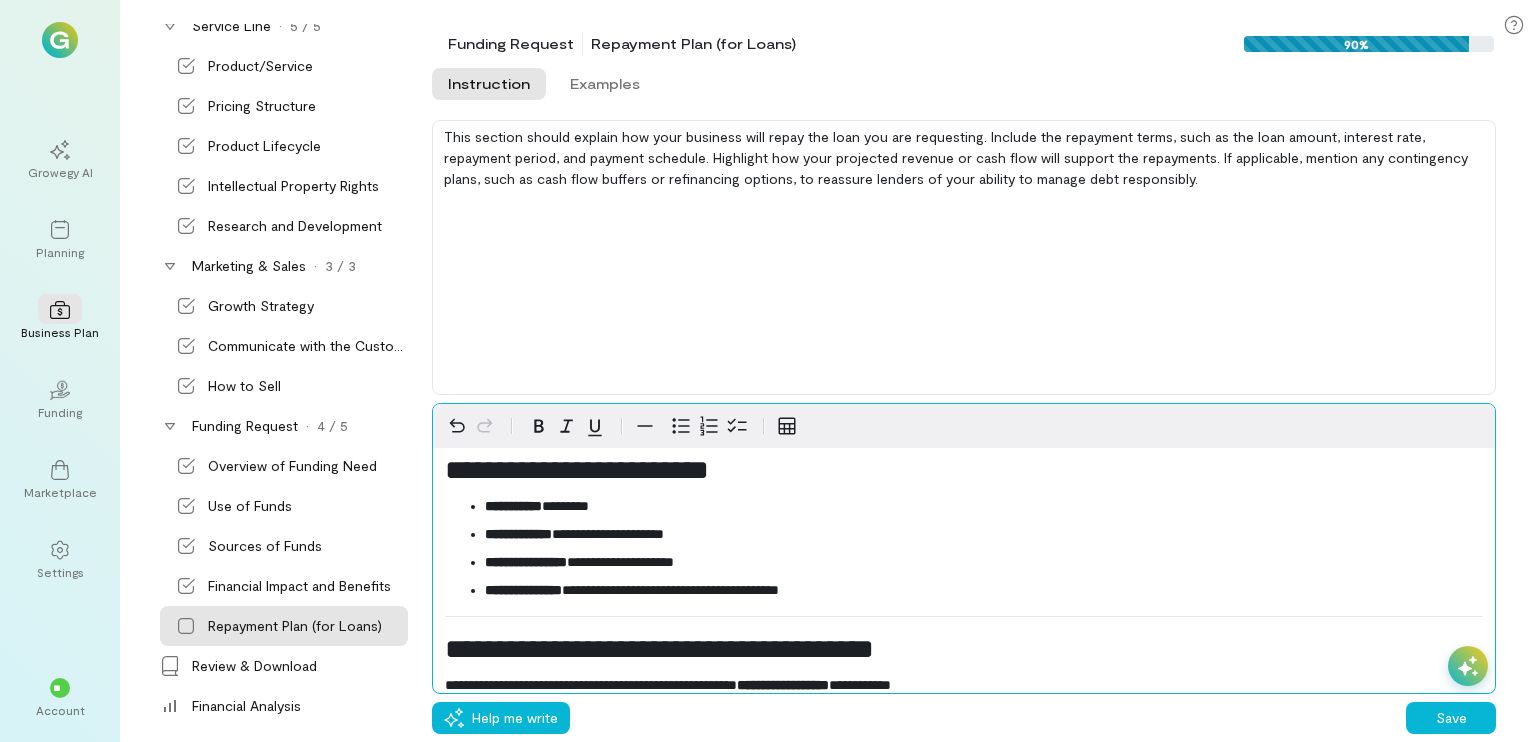 scroll, scrollTop: 0, scrollLeft: 0, axis: both 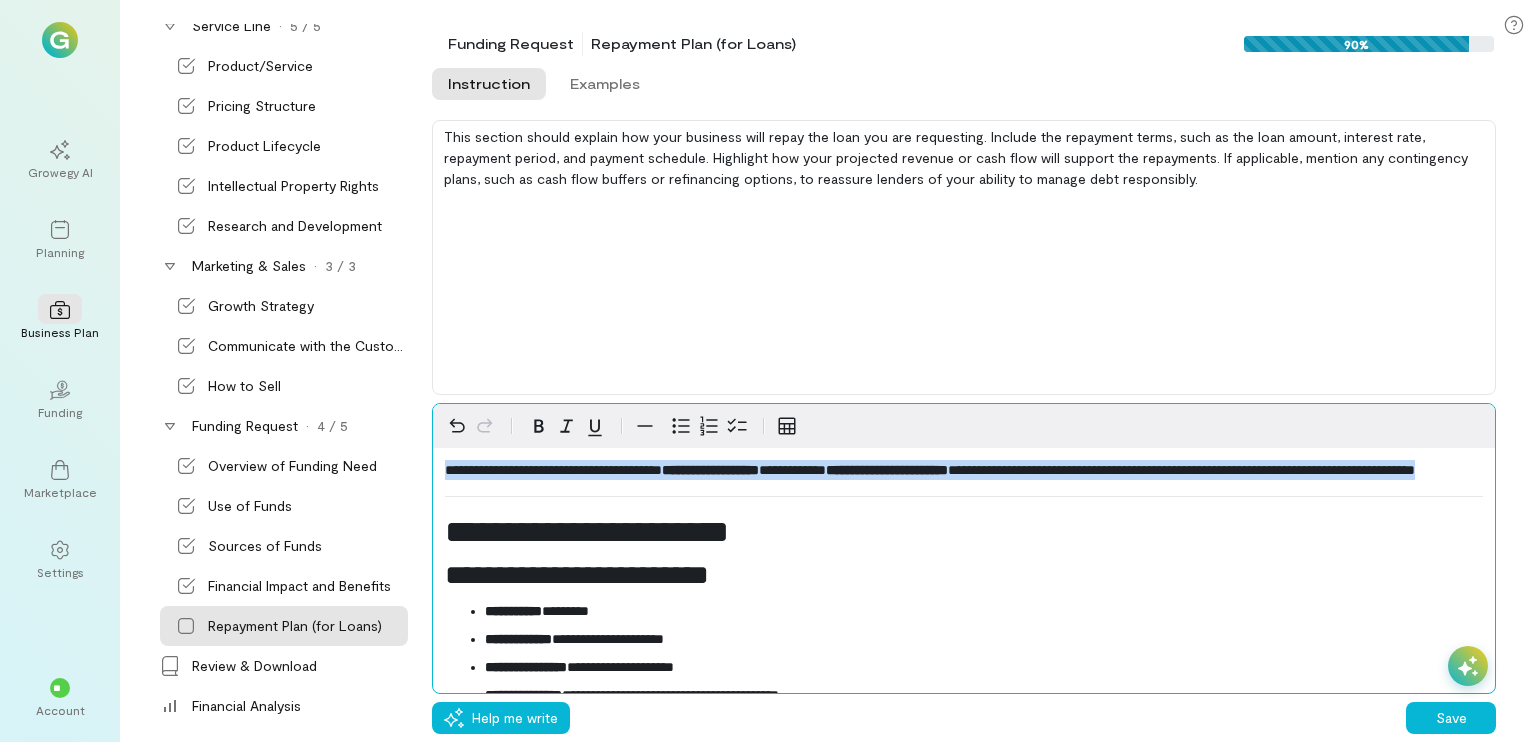 drag, startPoint x: 441, startPoint y: 465, endPoint x: 639, endPoint y: 499, distance: 200.89798 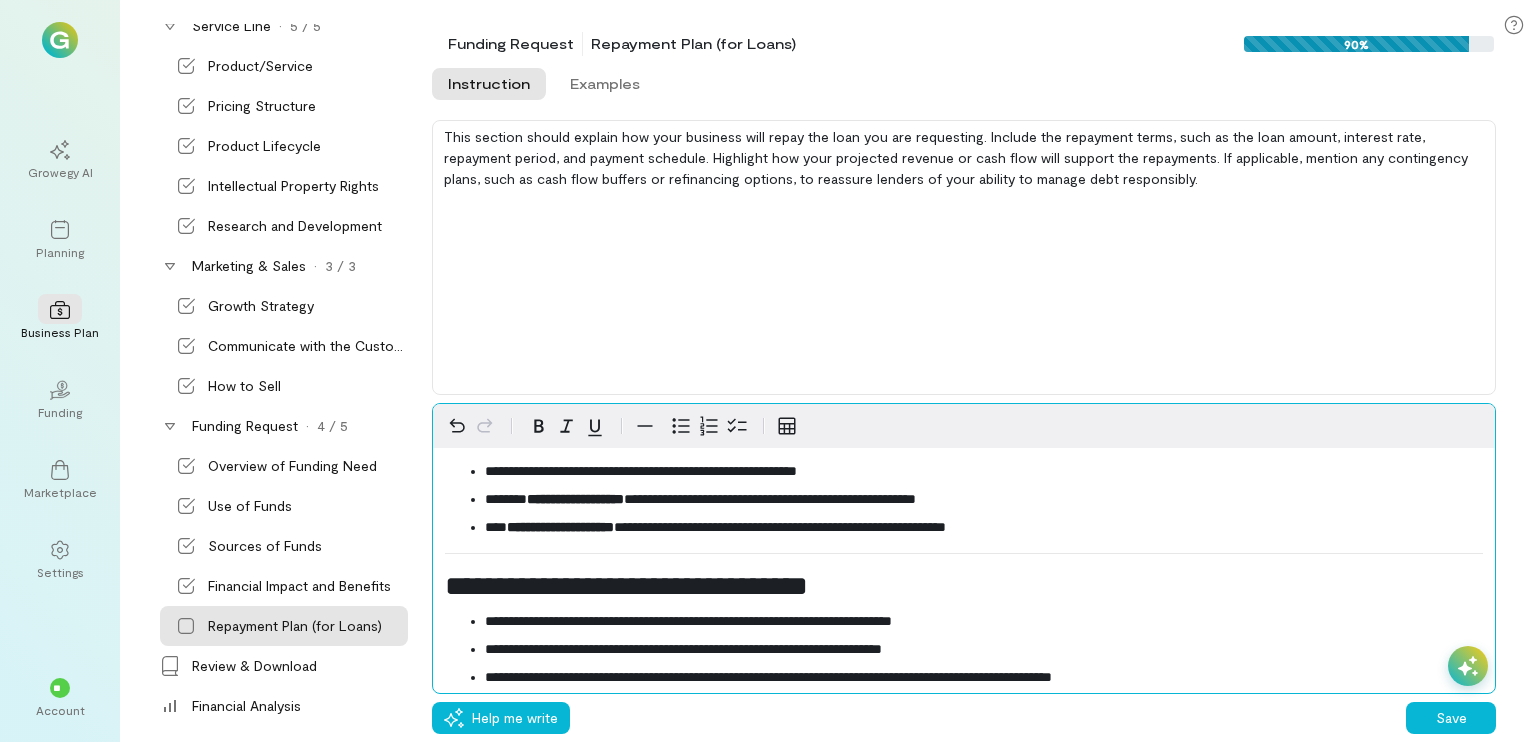 scroll, scrollTop: 1165, scrollLeft: 0, axis: vertical 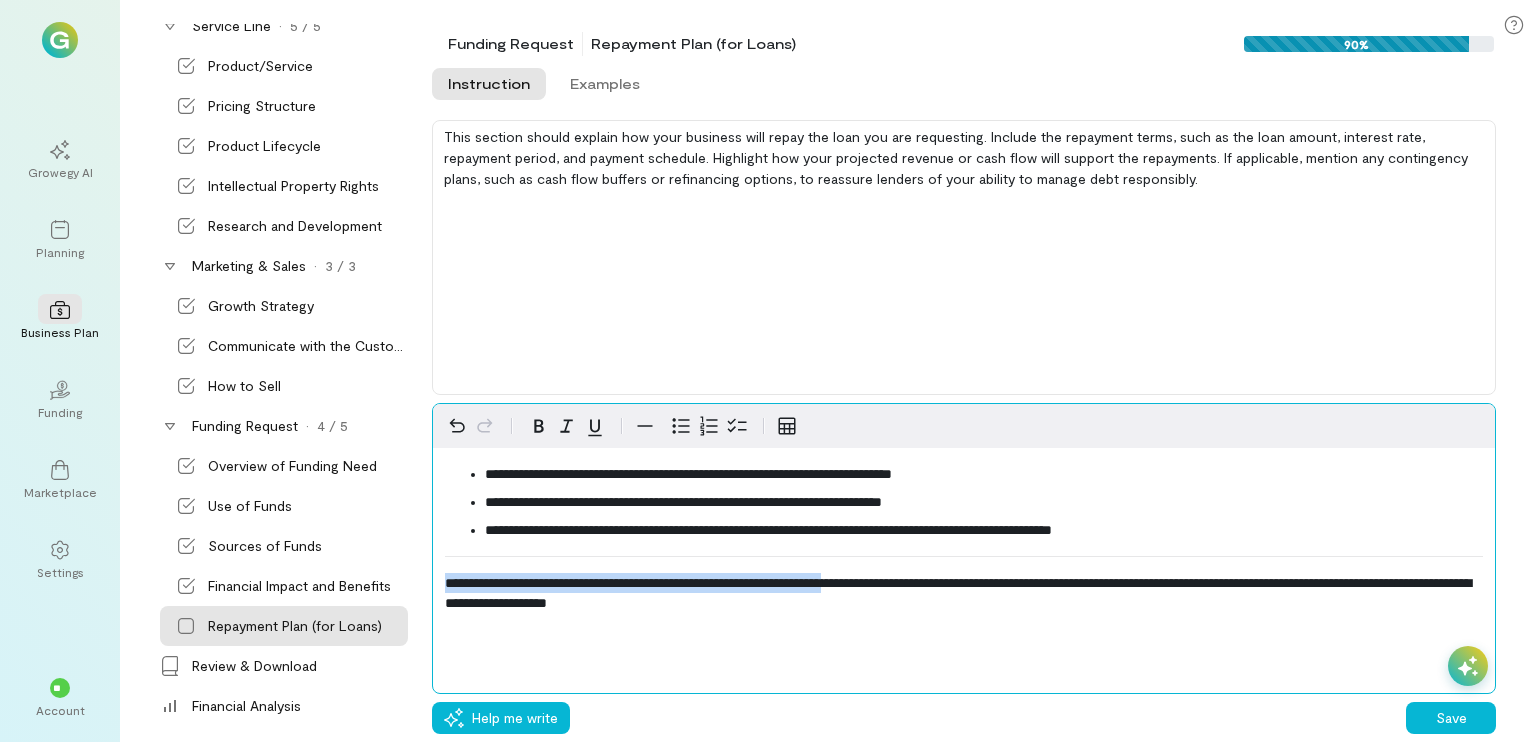 drag, startPoint x: 920, startPoint y: 588, endPoint x: 426, endPoint y: 575, distance: 494.17102 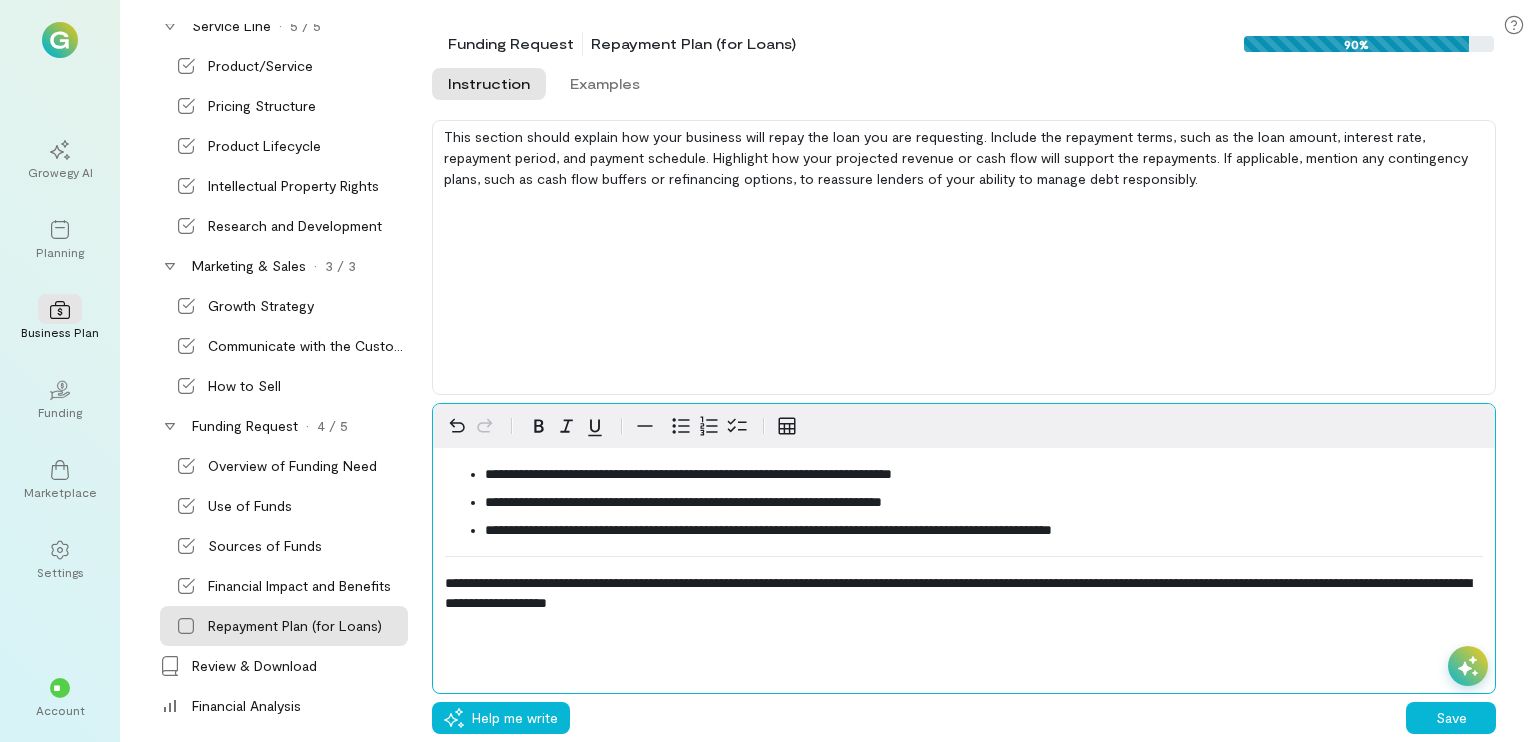 click on "**********" at bounding box center (958, 593) 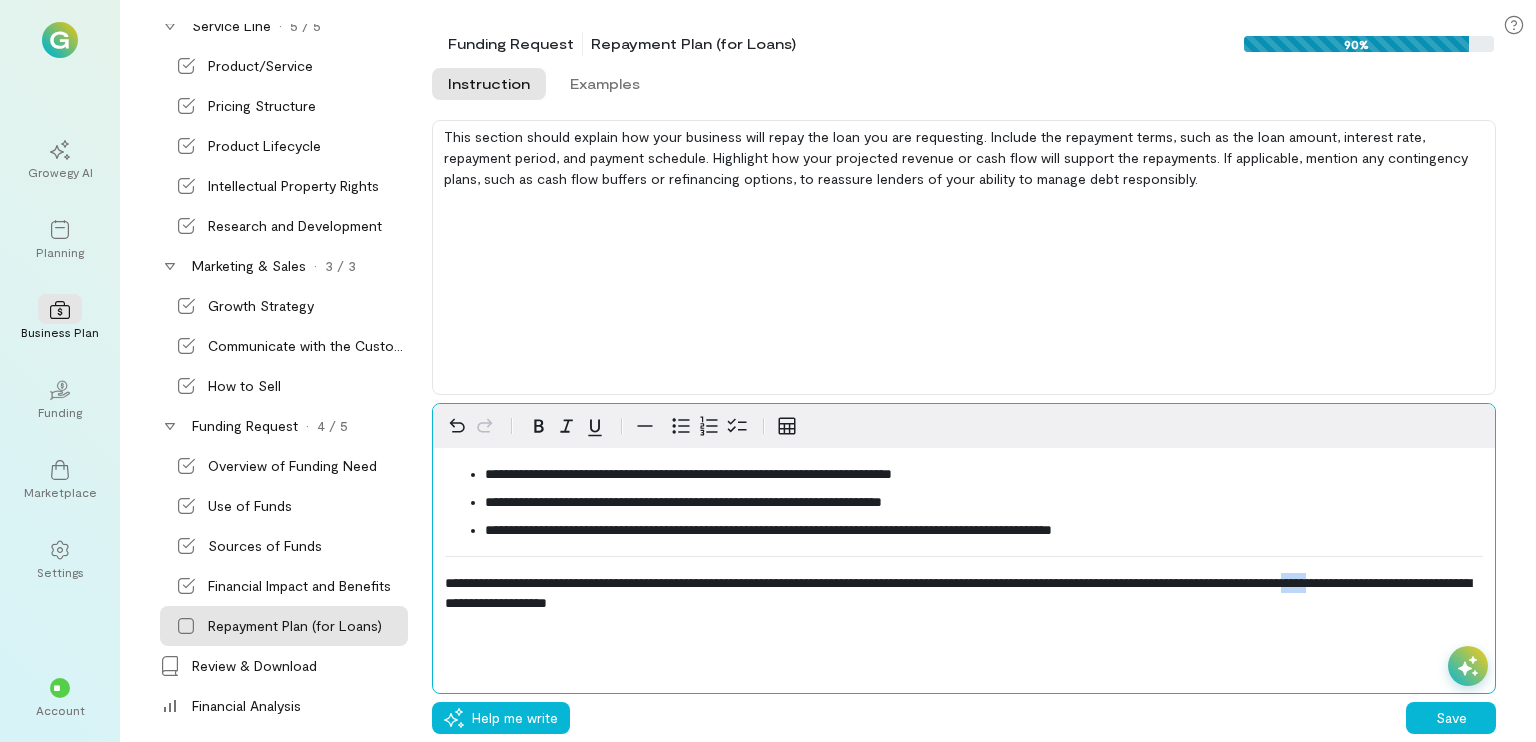 click on "**********" at bounding box center (958, 593) 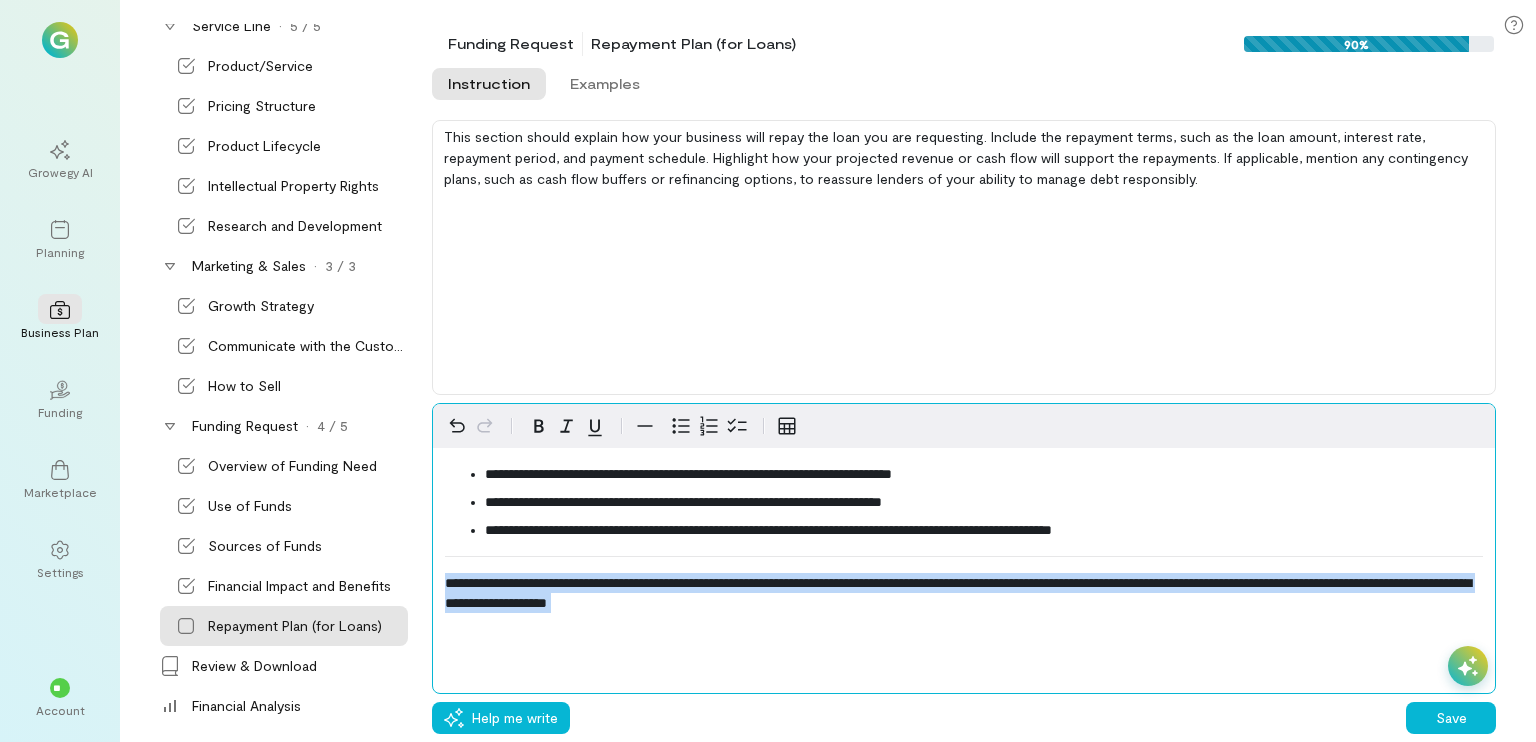click on "**********" at bounding box center (958, 593) 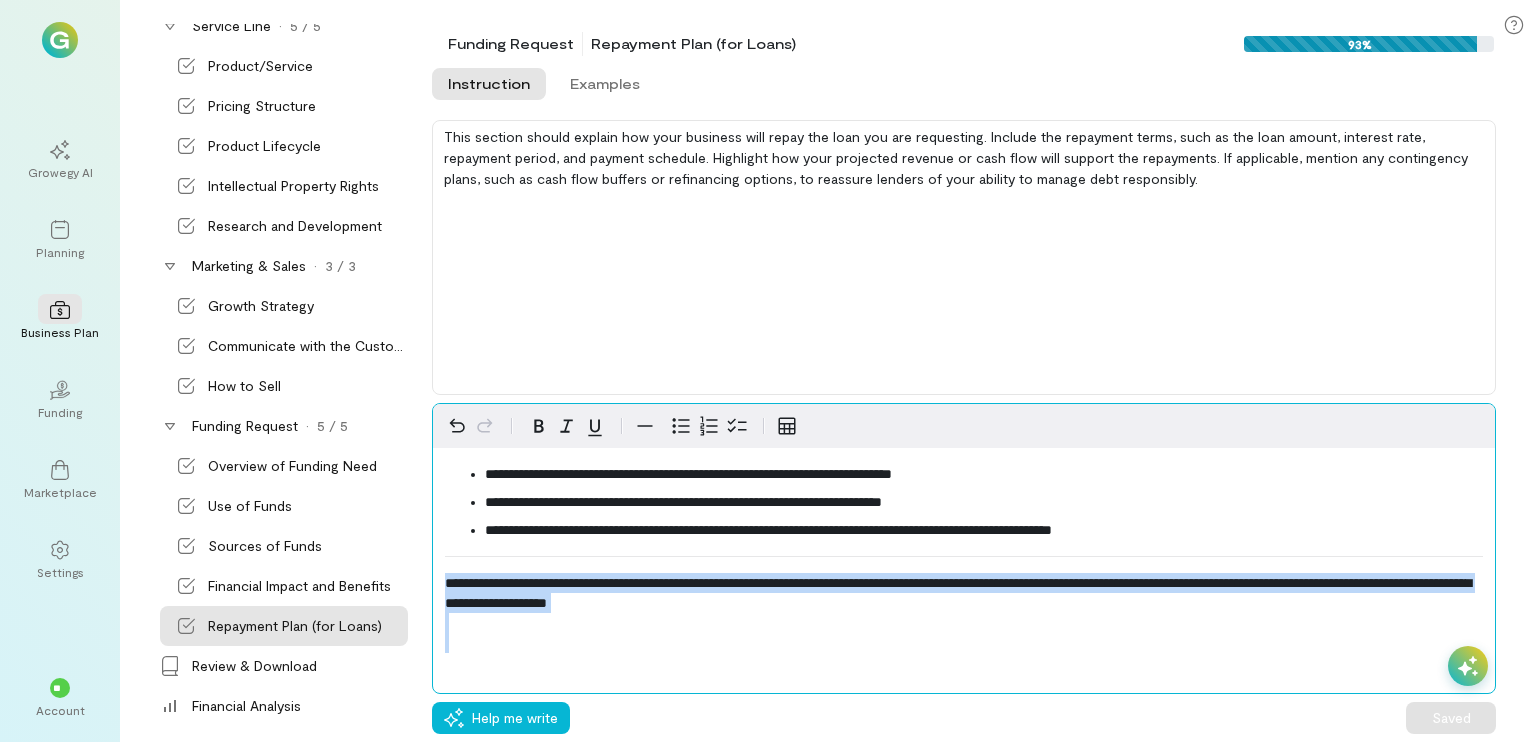 click on "**********" at bounding box center [958, 593] 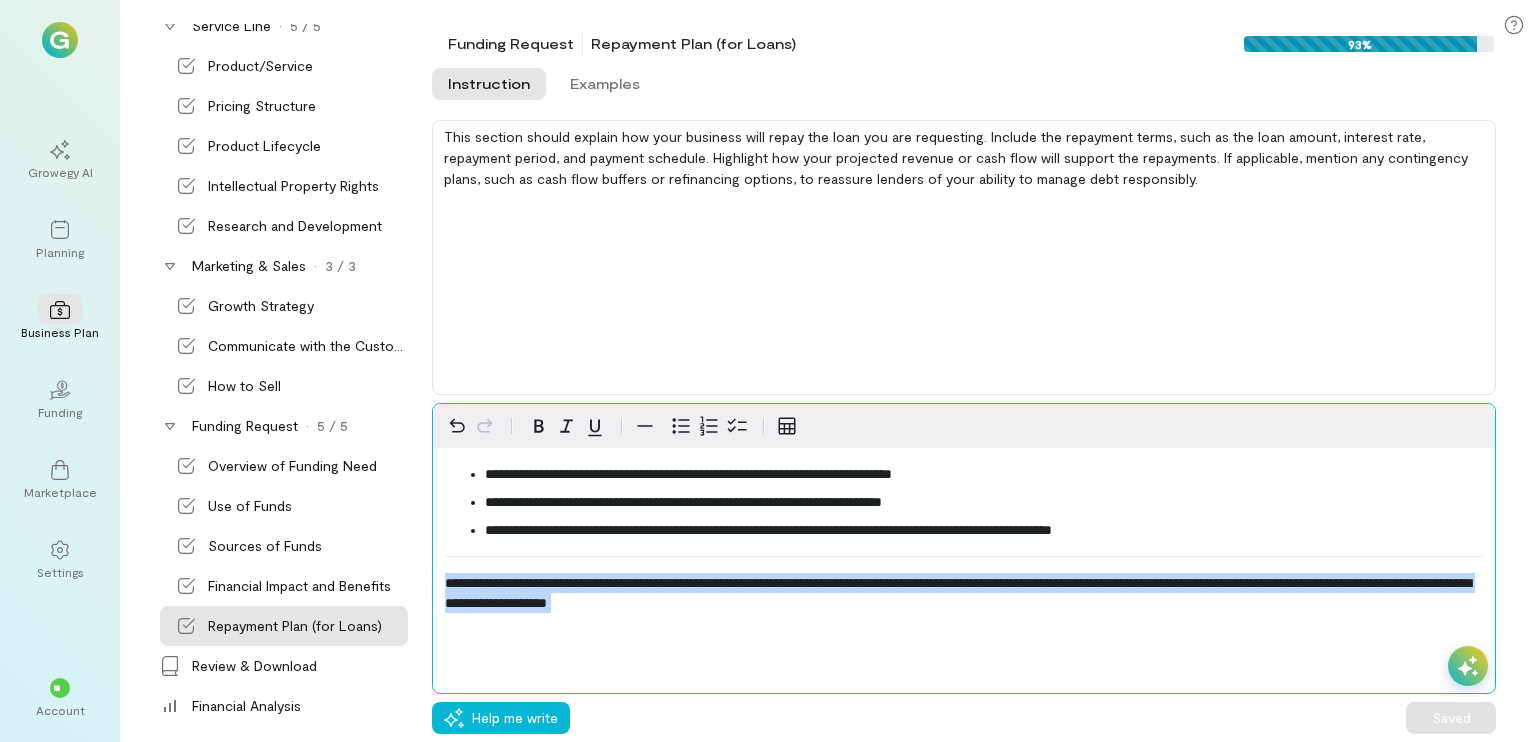 scroll, scrollTop: 1125, scrollLeft: 0, axis: vertical 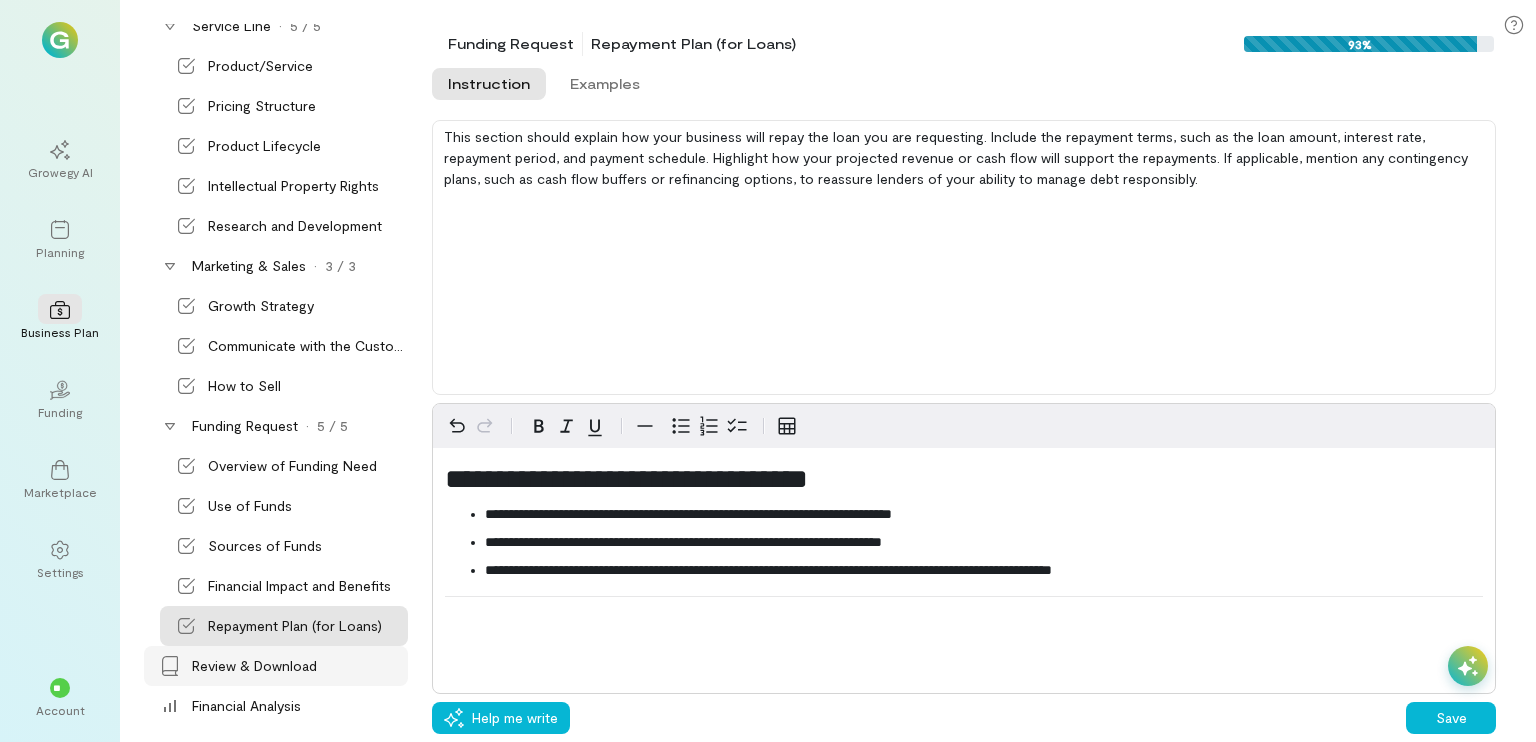 click on "Review & Download" at bounding box center (254, 666) 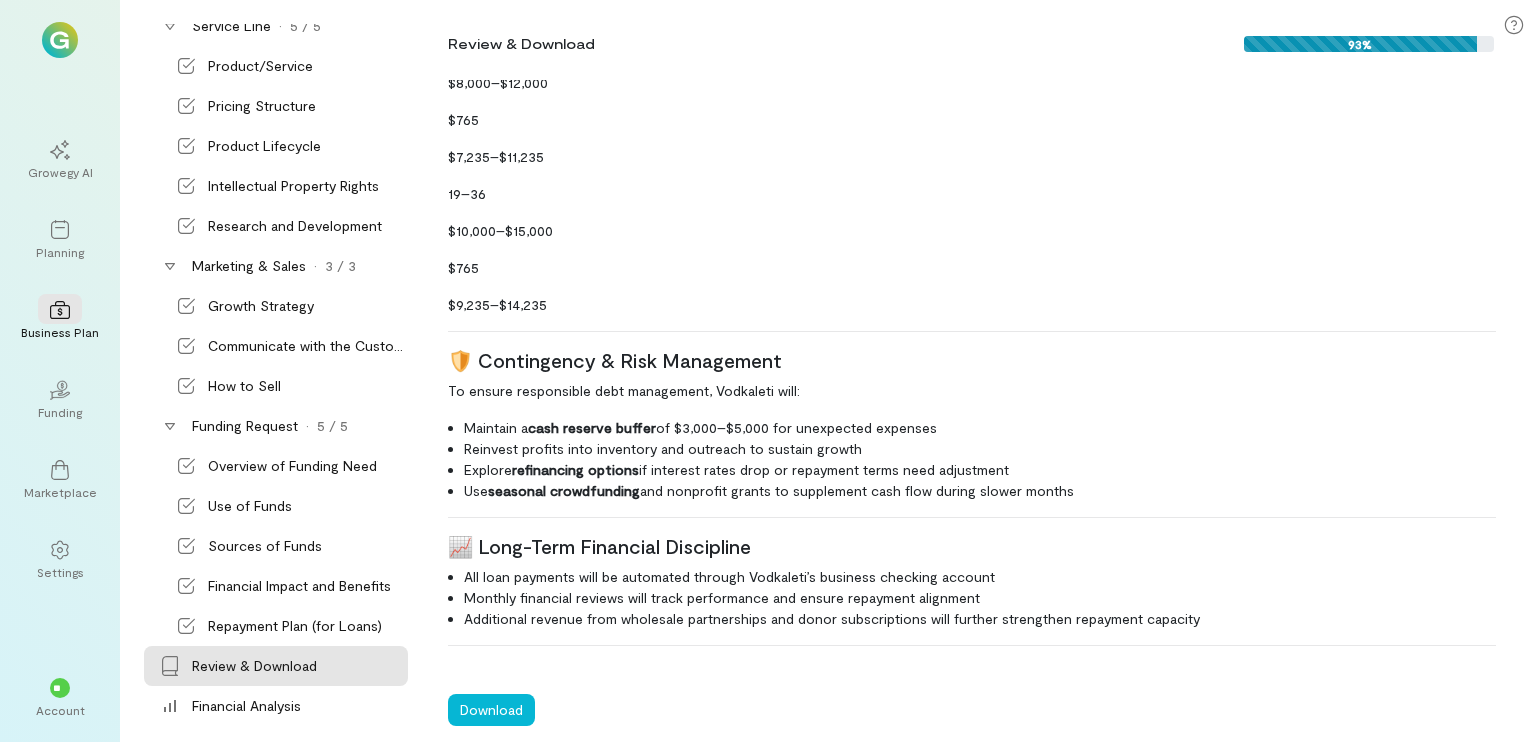 scroll, scrollTop: 15604, scrollLeft: 0, axis: vertical 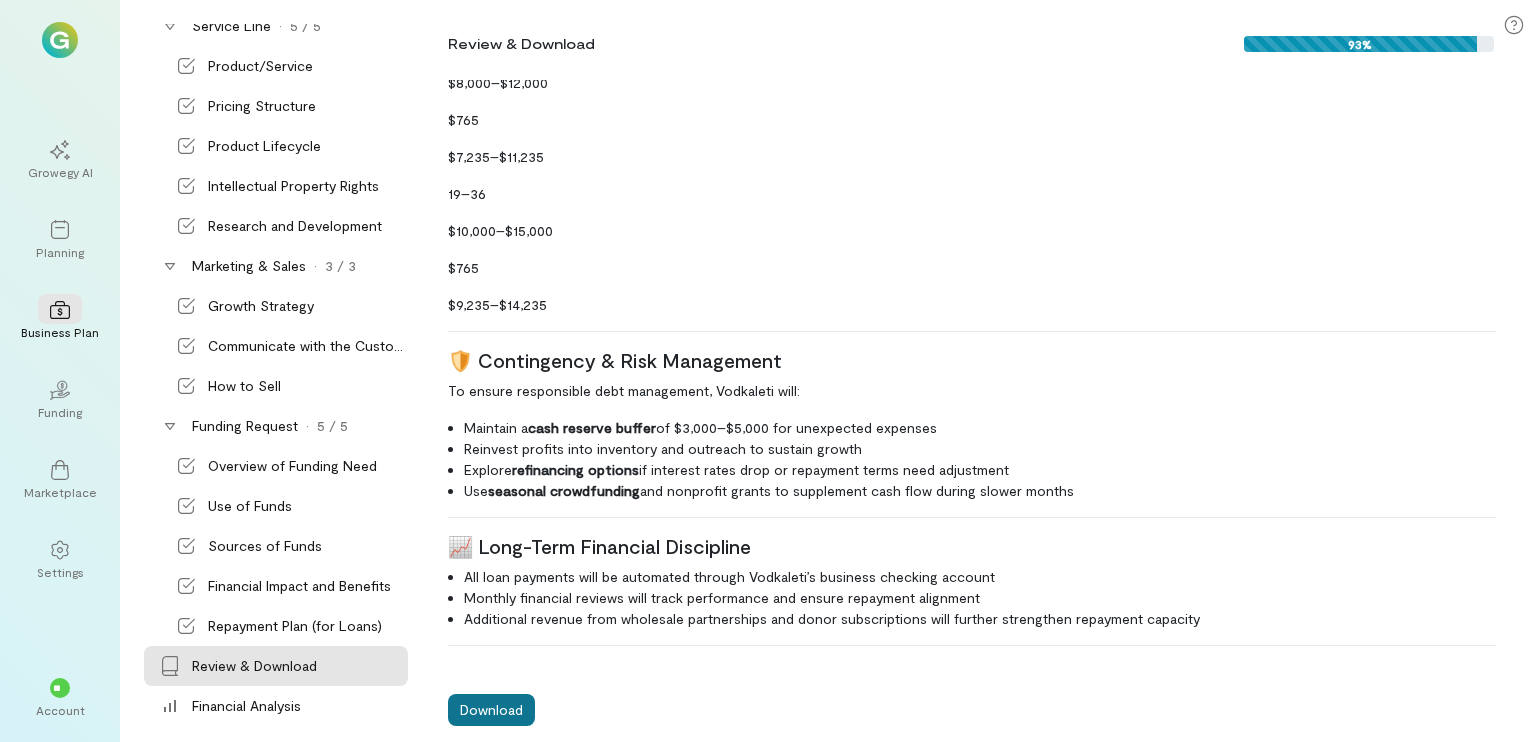 click on "Download" at bounding box center [491, 710] 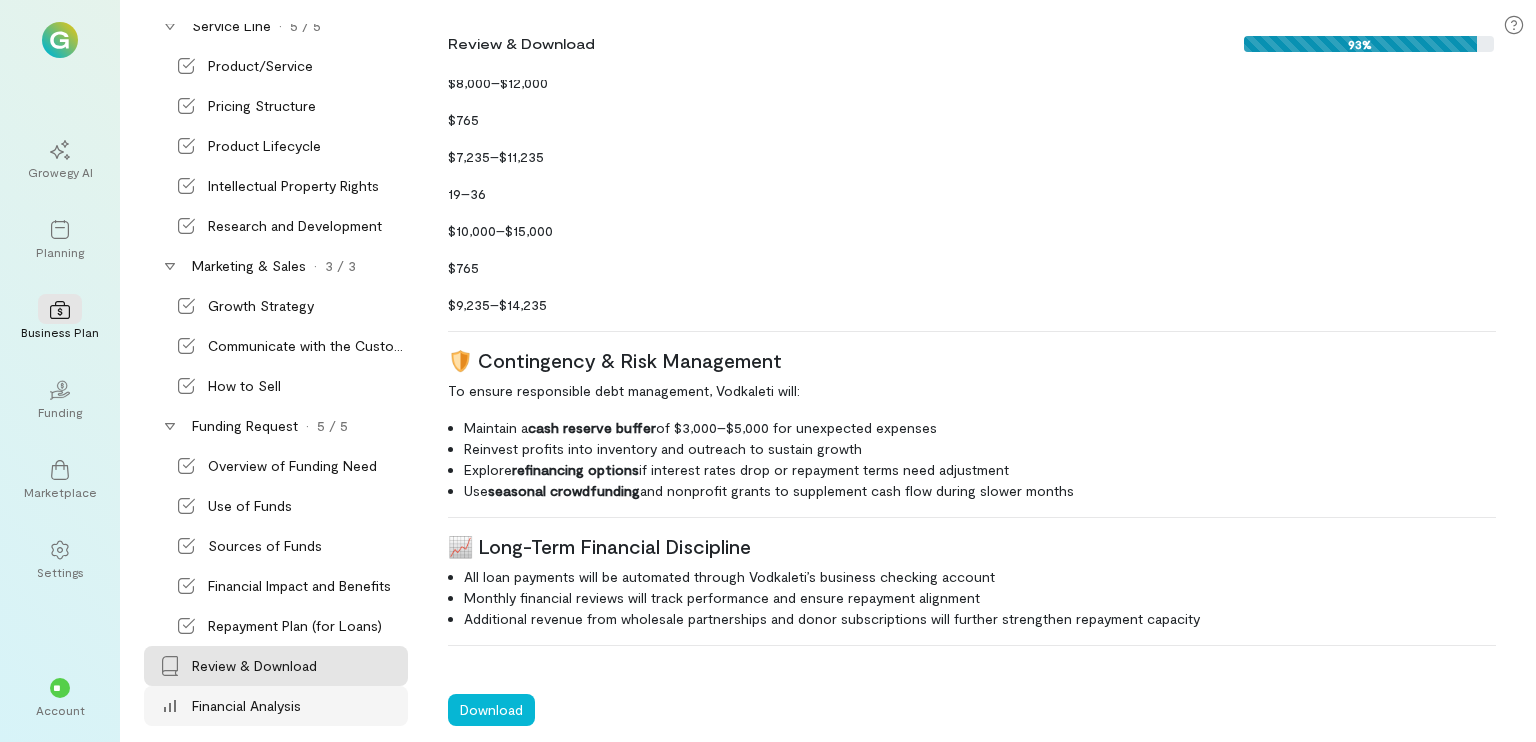click on "Financial Analysis" at bounding box center (298, 706) 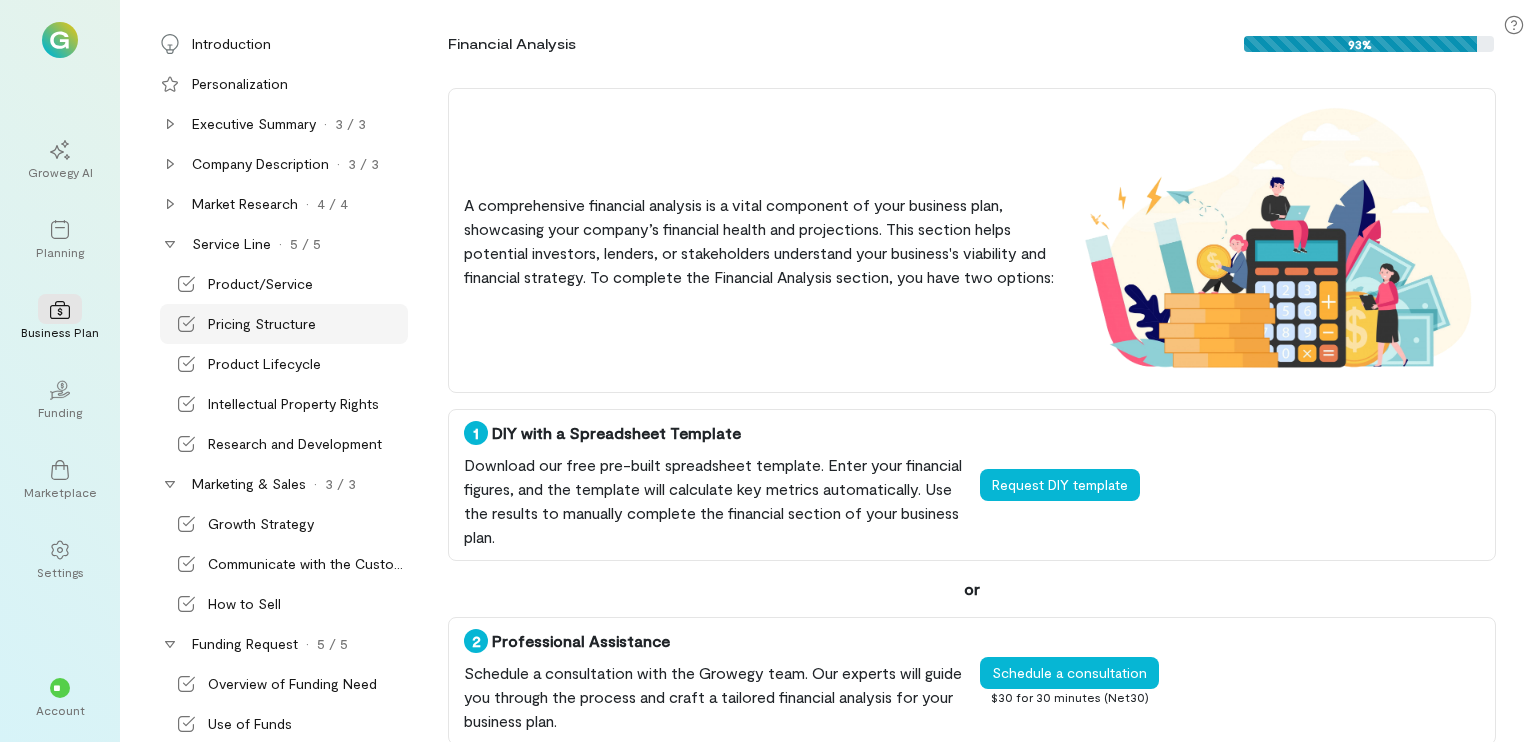 scroll, scrollTop: 0, scrollLeft: 0, axis: both 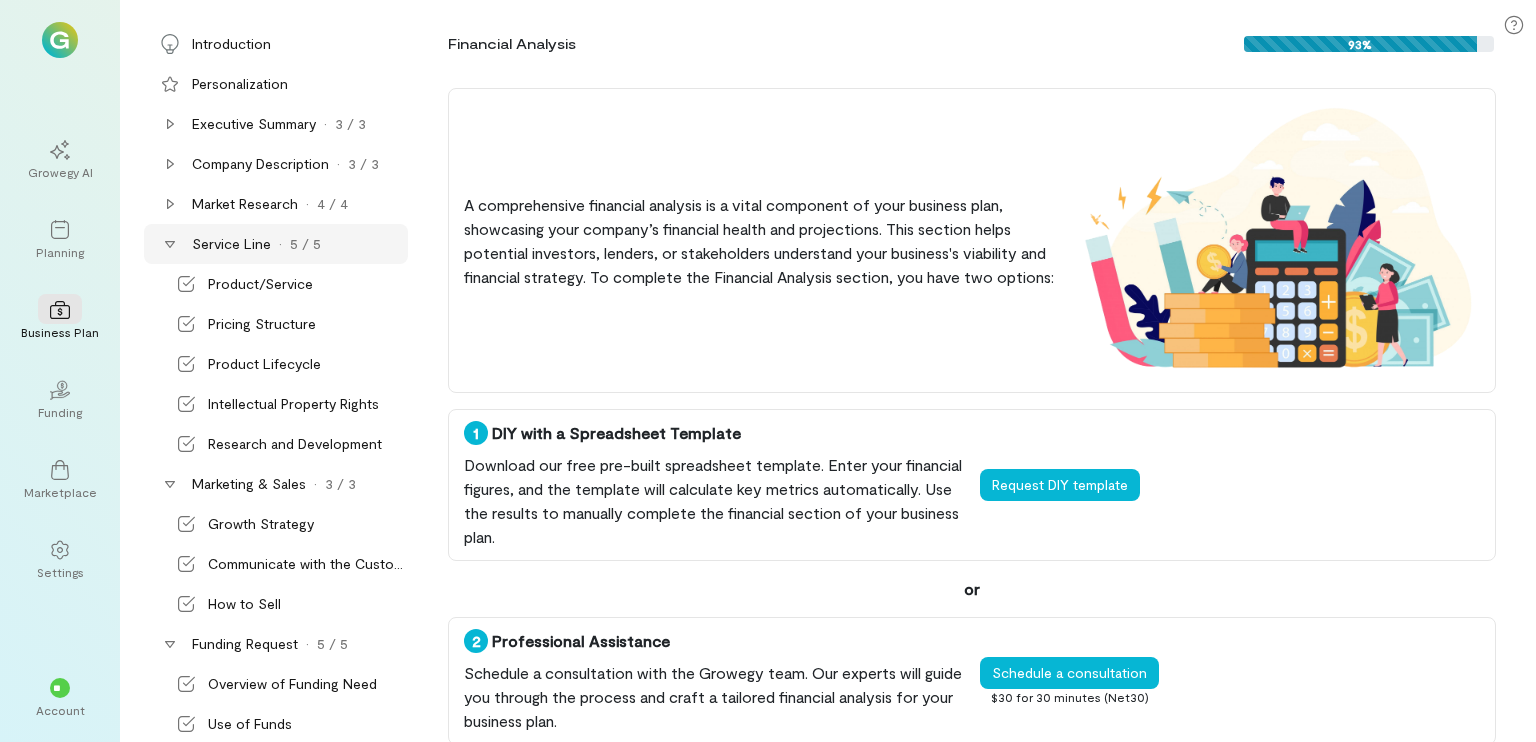 click on "Service Line" at bounding box center [231, 244] 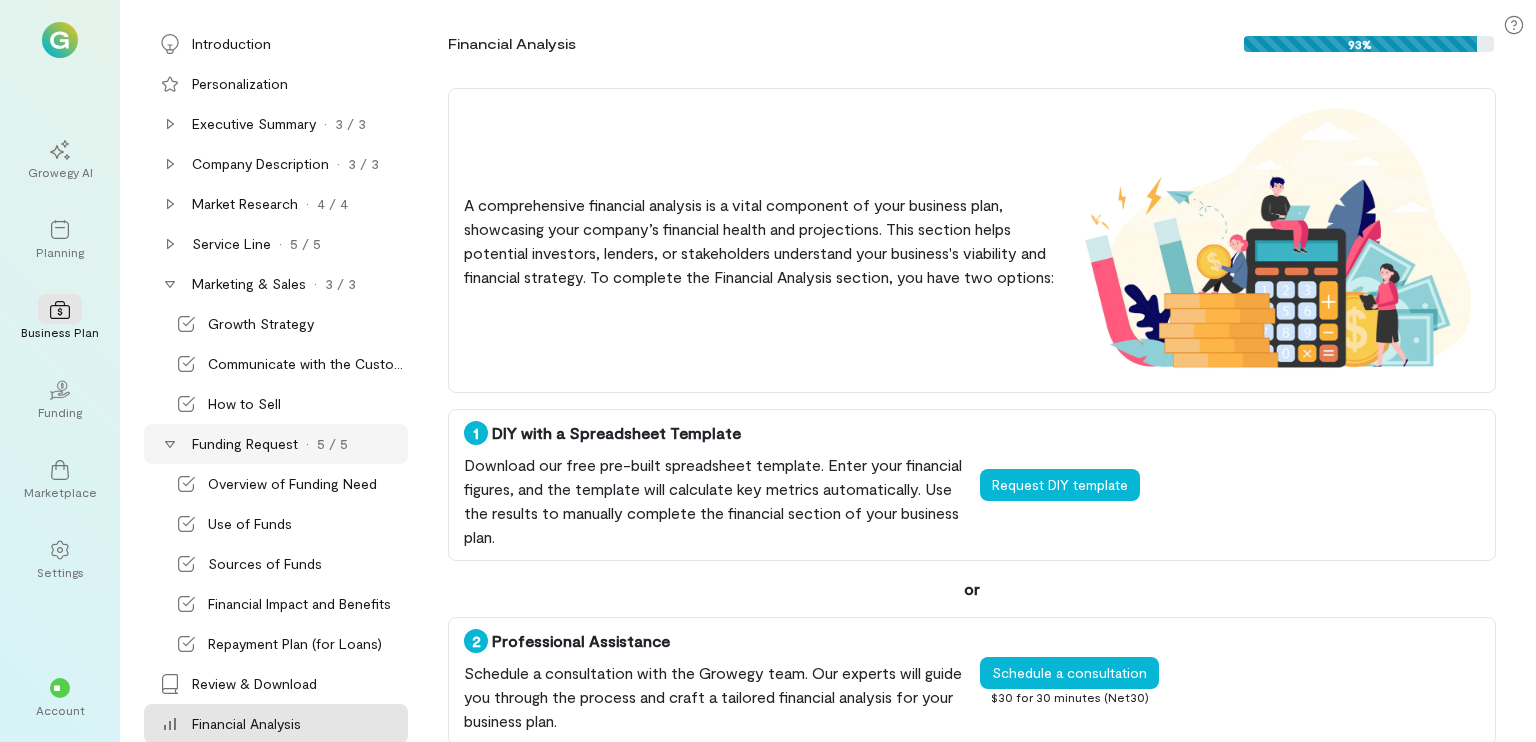 click on "Funding Request · 5 / 5" at bounding box center [276, 444] 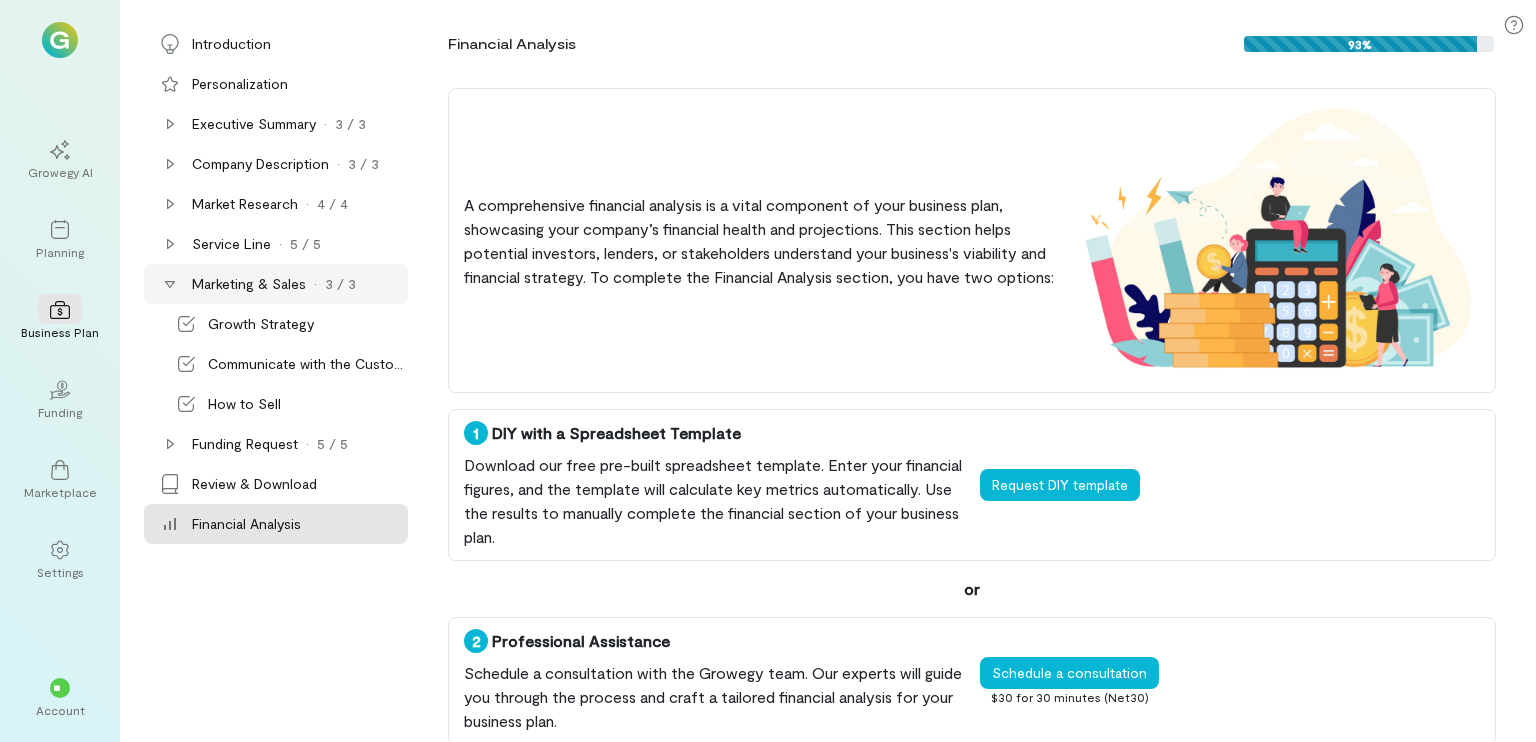 click on "Marketing & Sales" at bounding box center [249, 284] 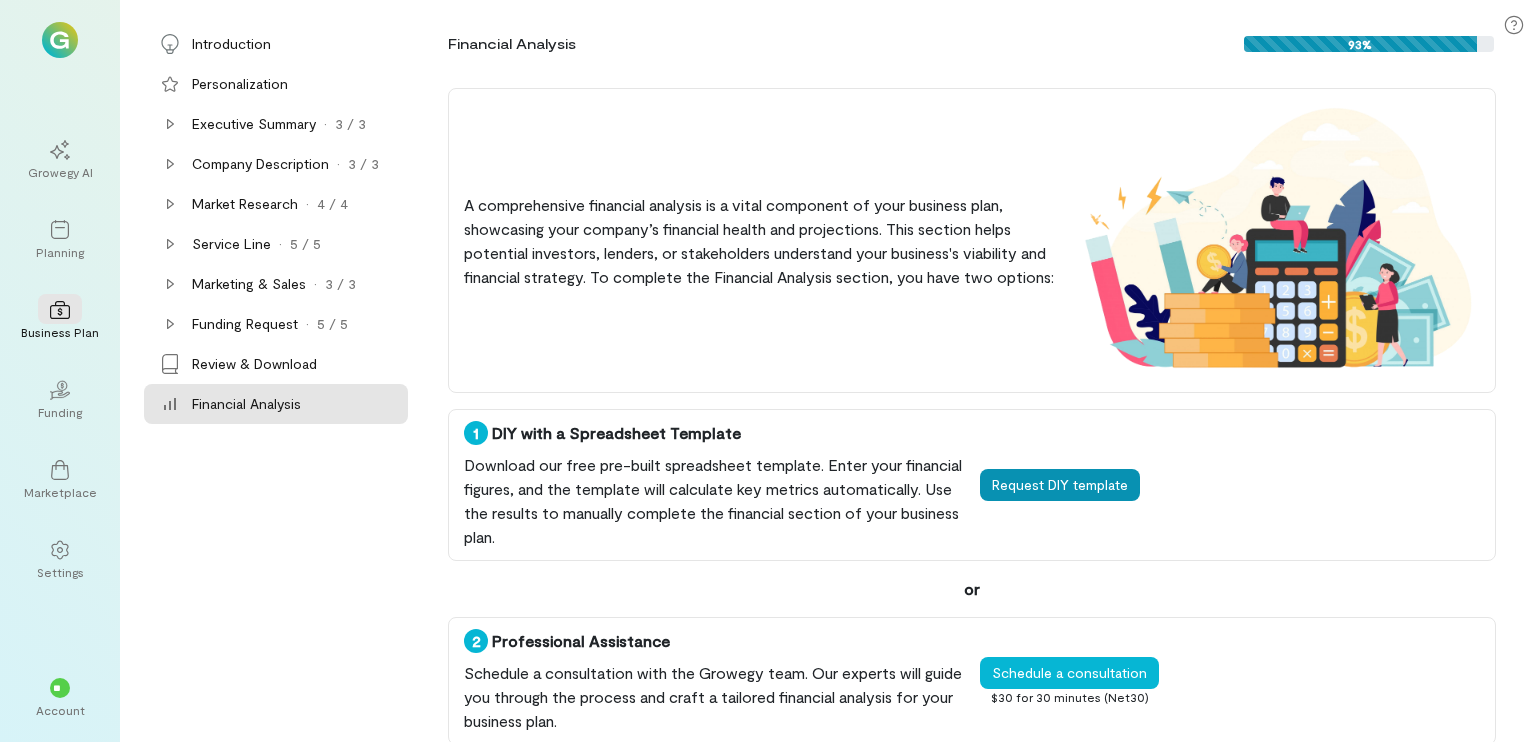 scroll, scrollTop: 26, scrollLeft: 0, axis: vertical 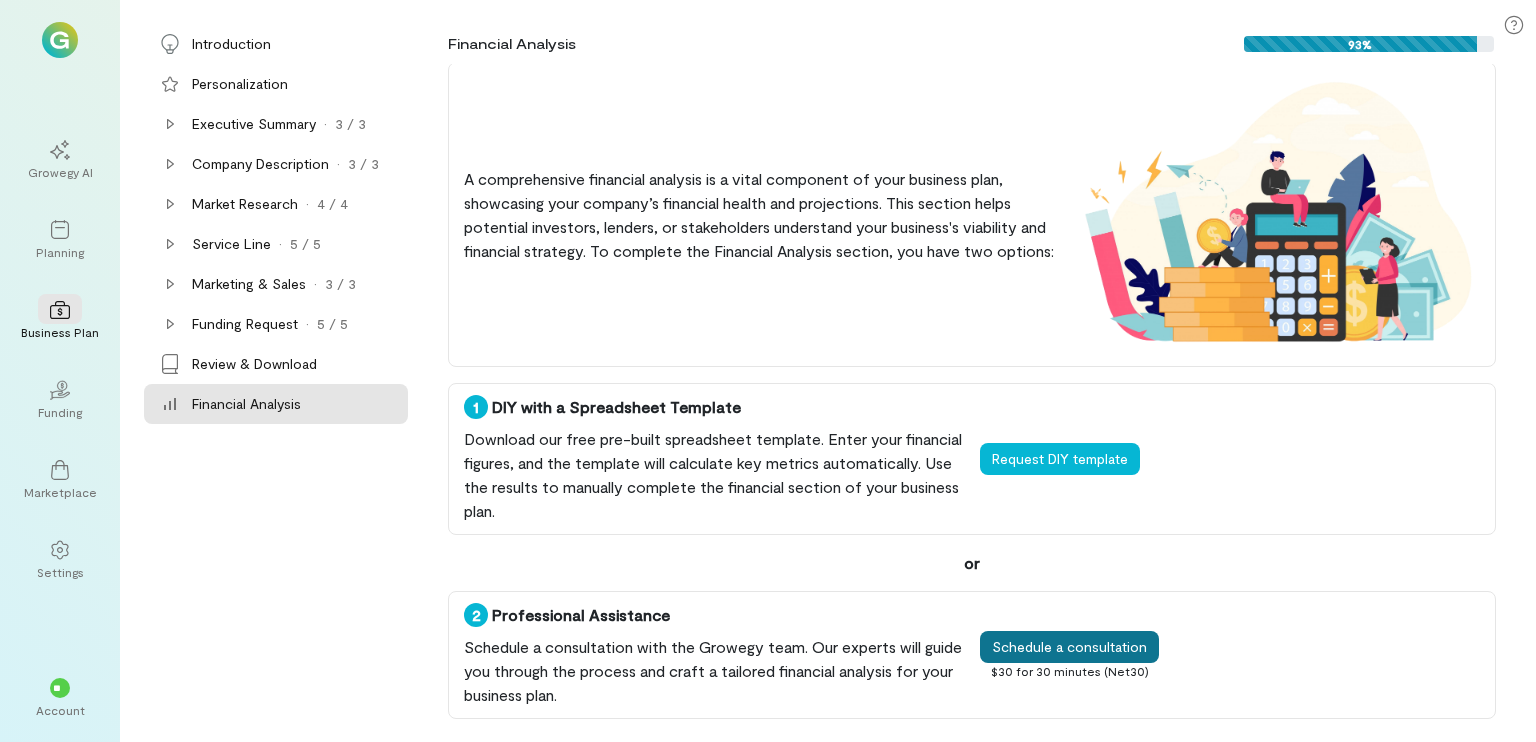 click on "Schedule a consultation" at bounding box center (1069, 647) 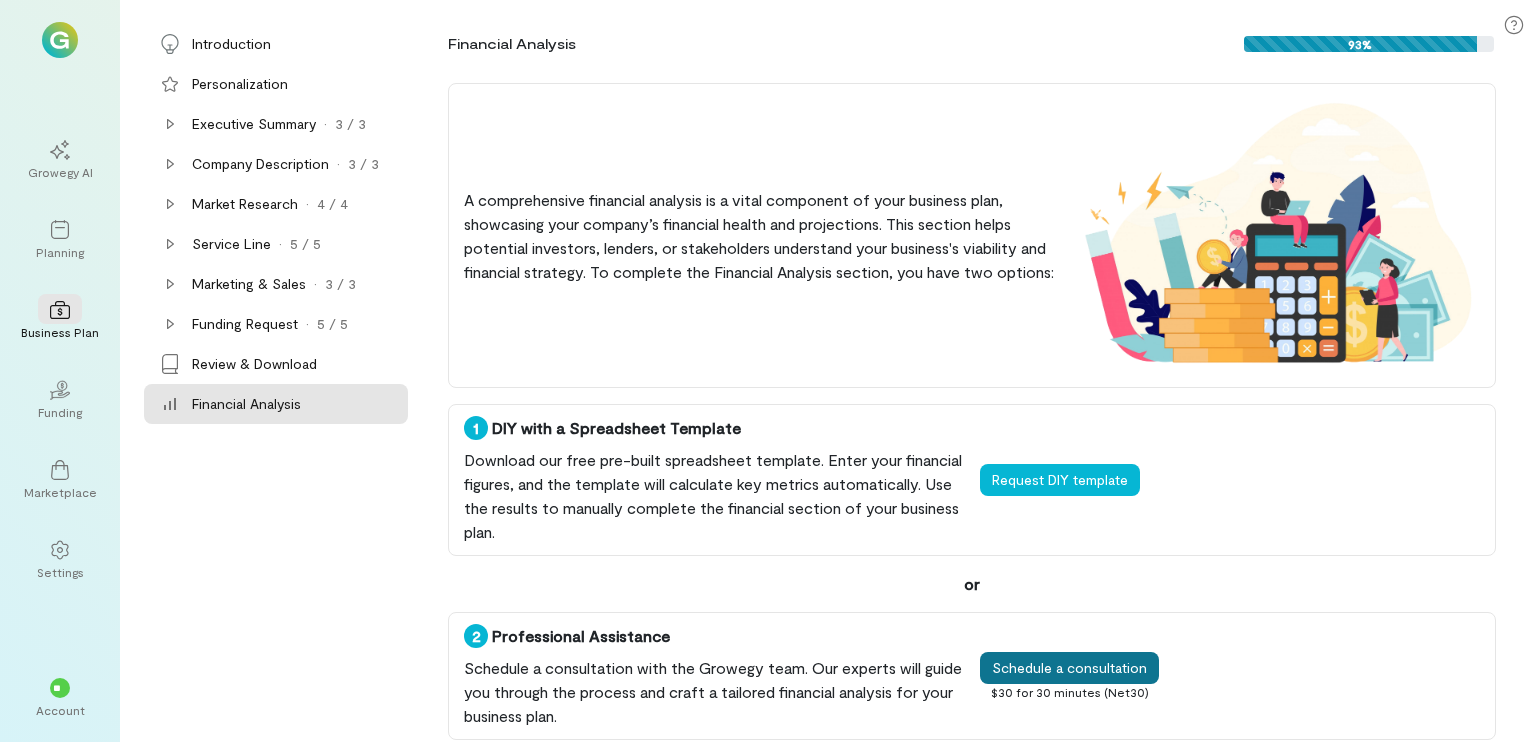 scroll, scrollTop: 0, scrollLeft: 0, axis: both 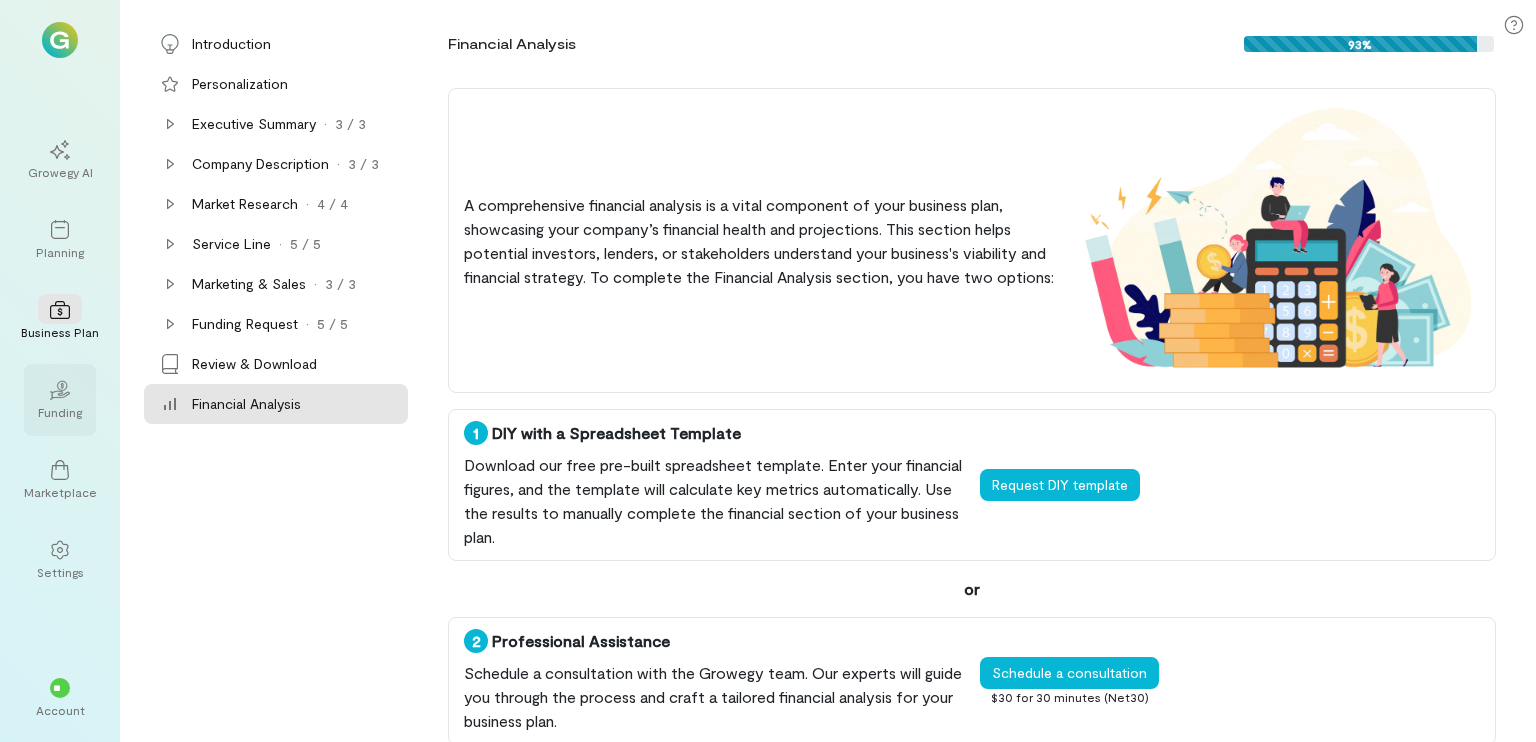 click on "02 Funding" at bounding box center (60, 400) 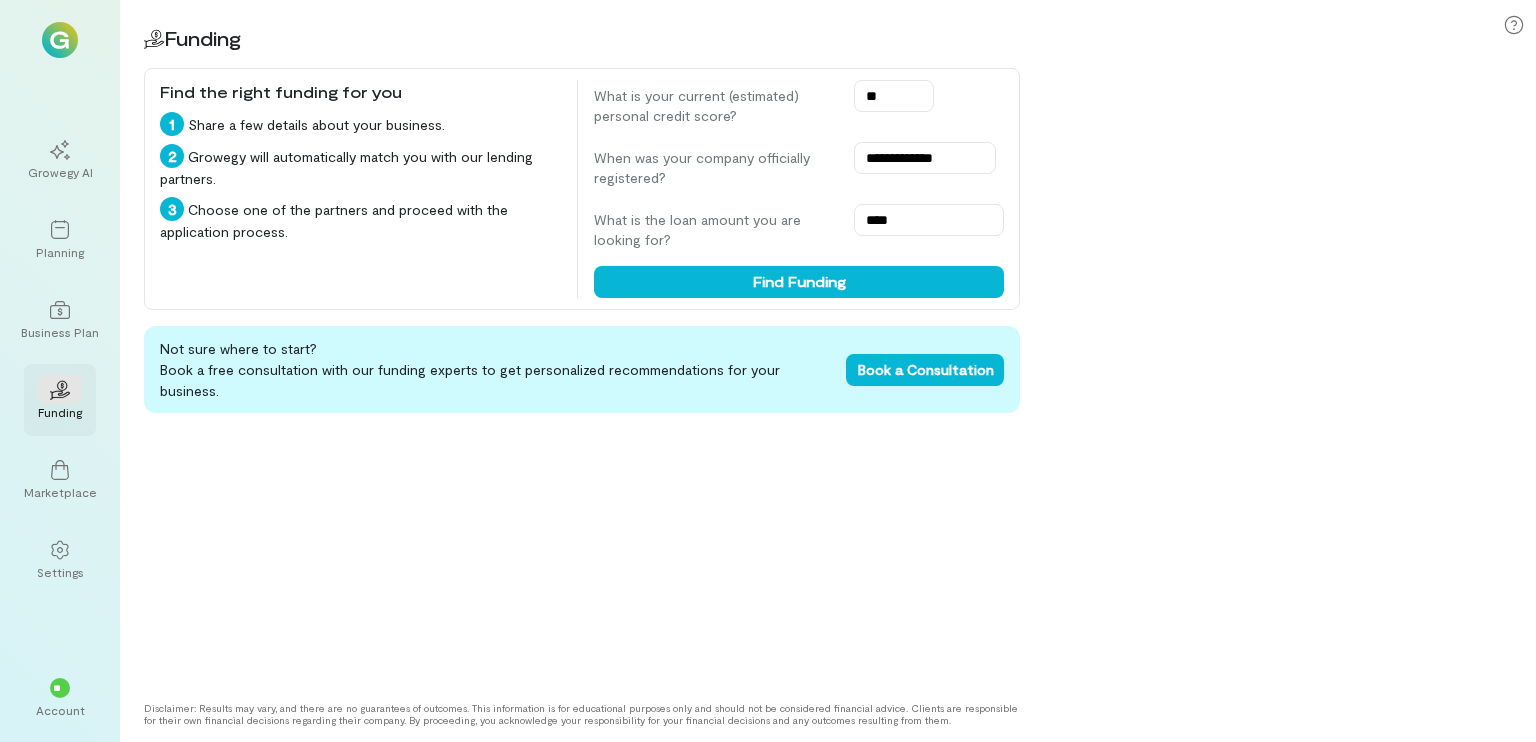 type on "*" 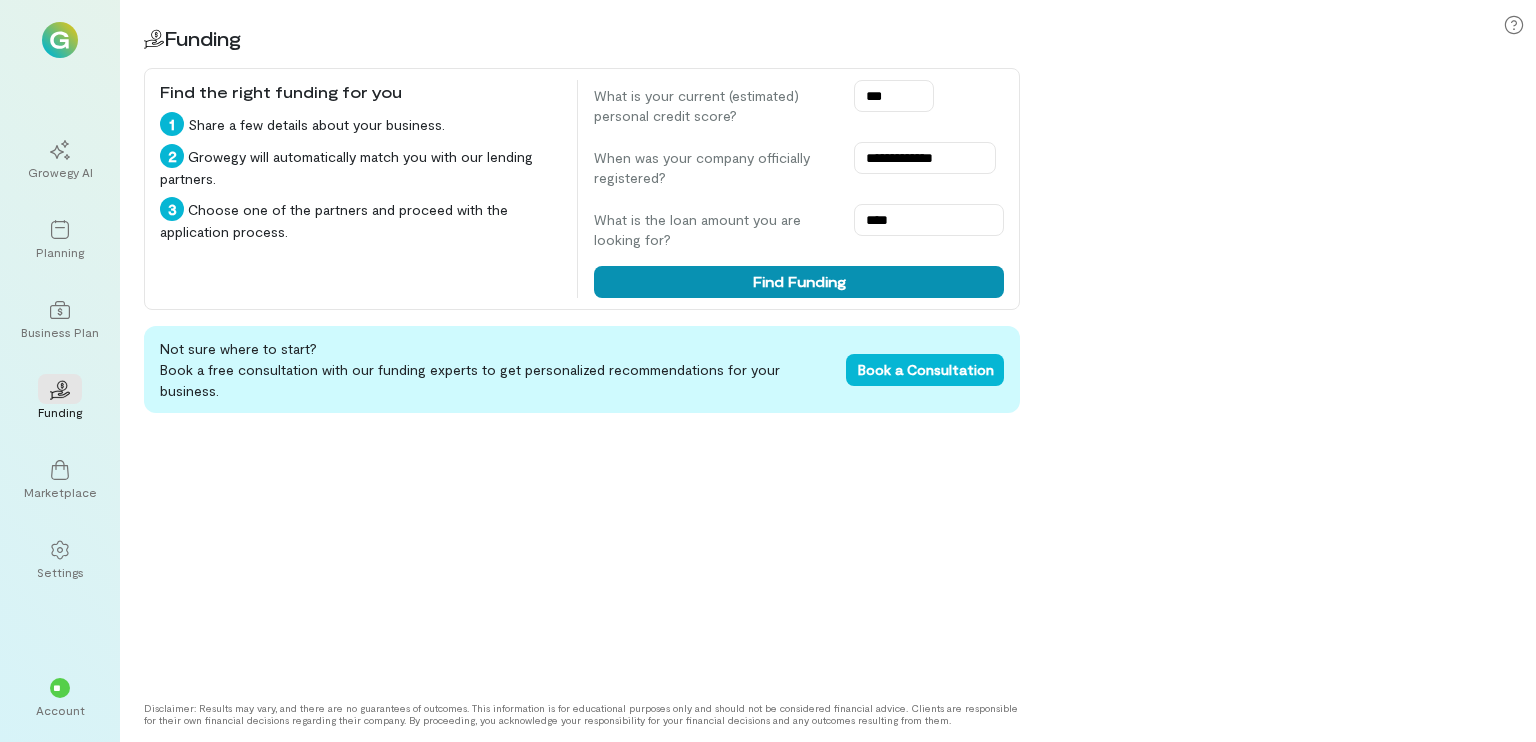 type on "***" 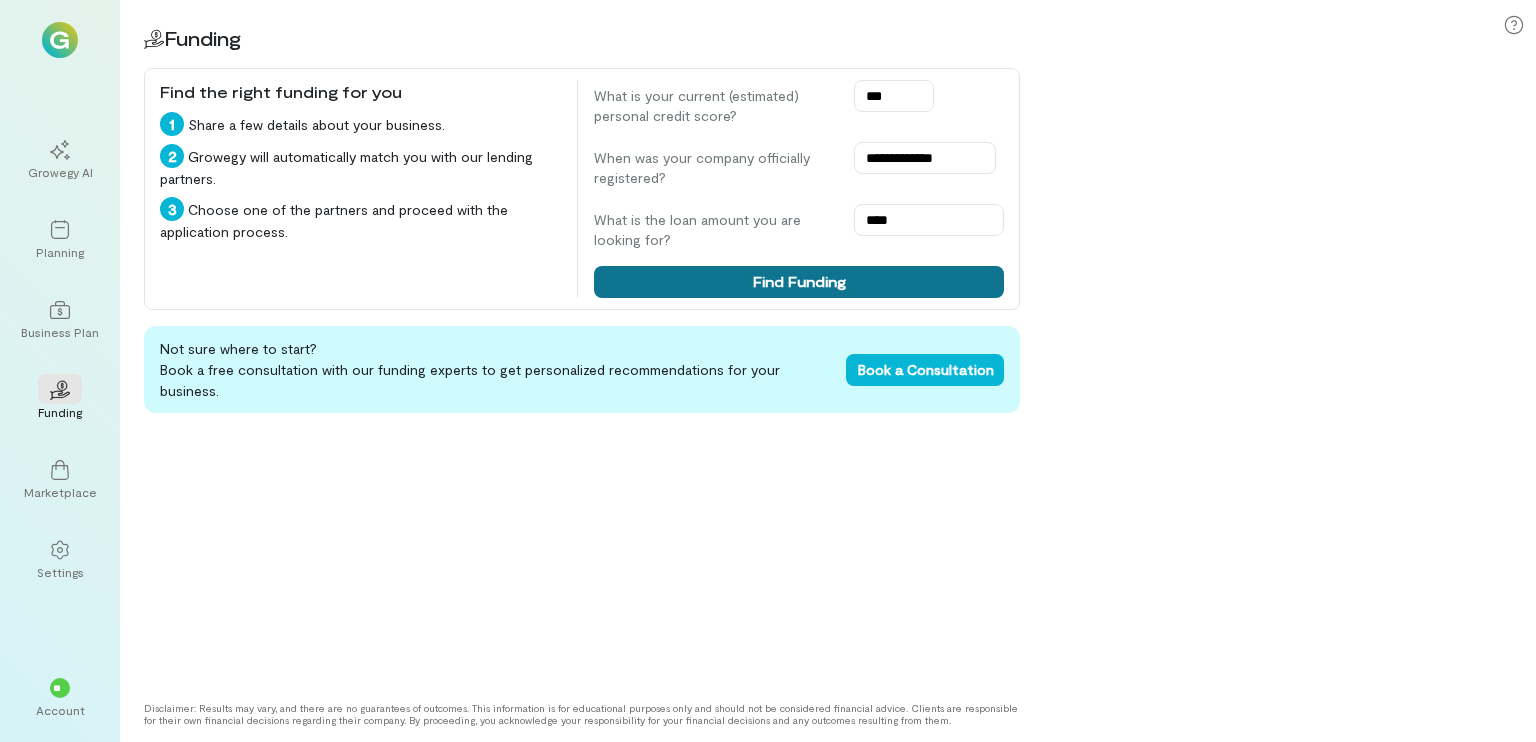 click on "Find Funding" at bounding box center (799, 282) 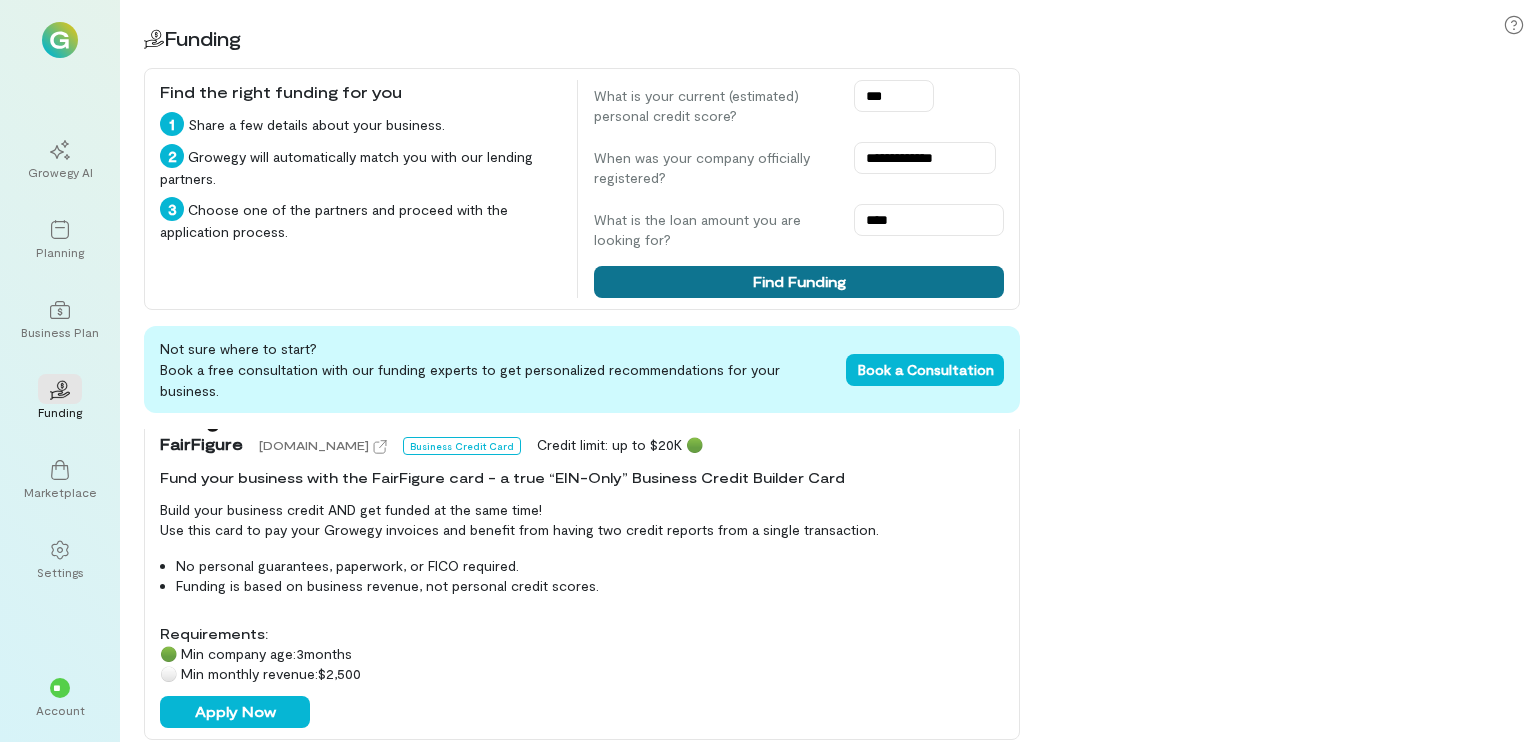 scroll, scrollTop: 400, scrollLeft: 0, axis: vertical 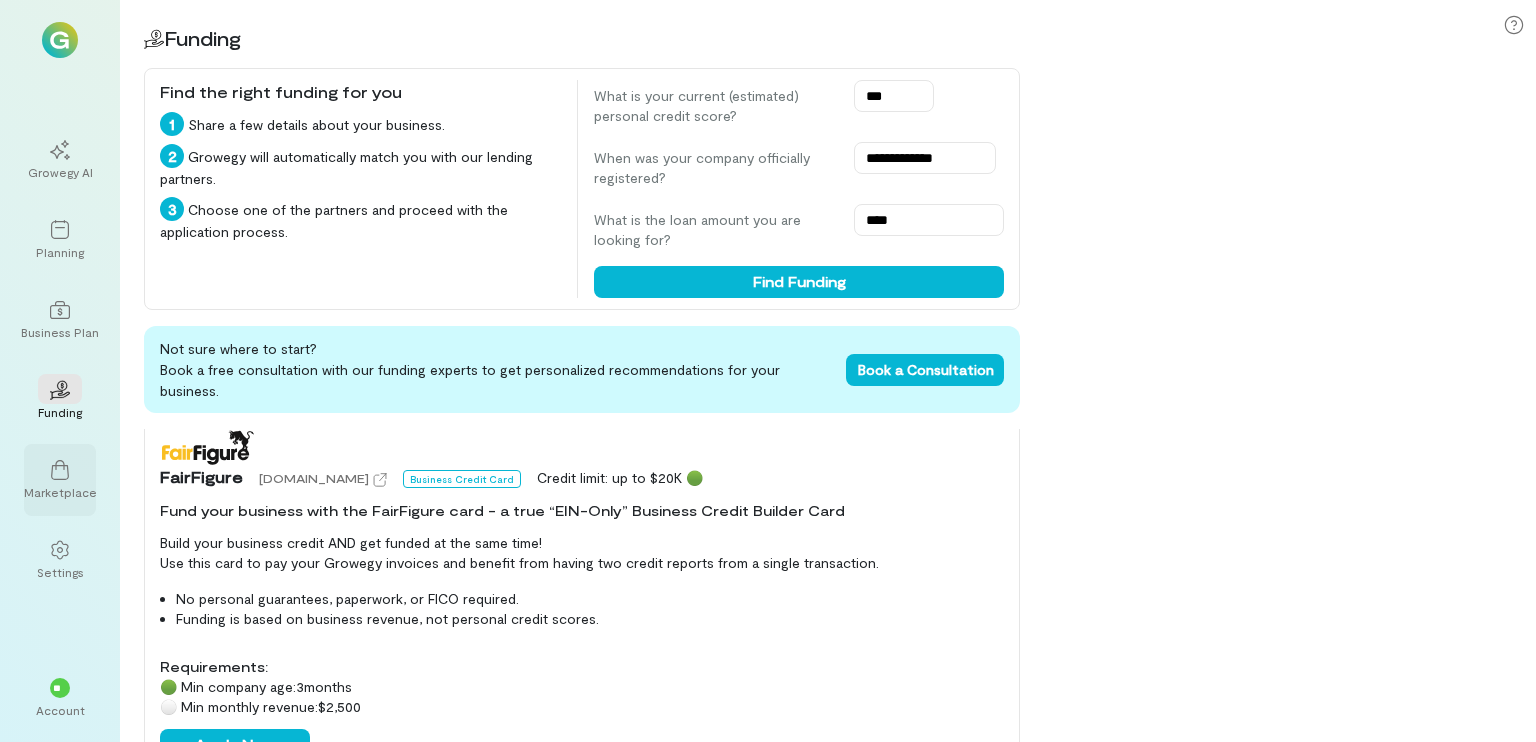 click on "Marketplace" at bounding box center [60, 480] 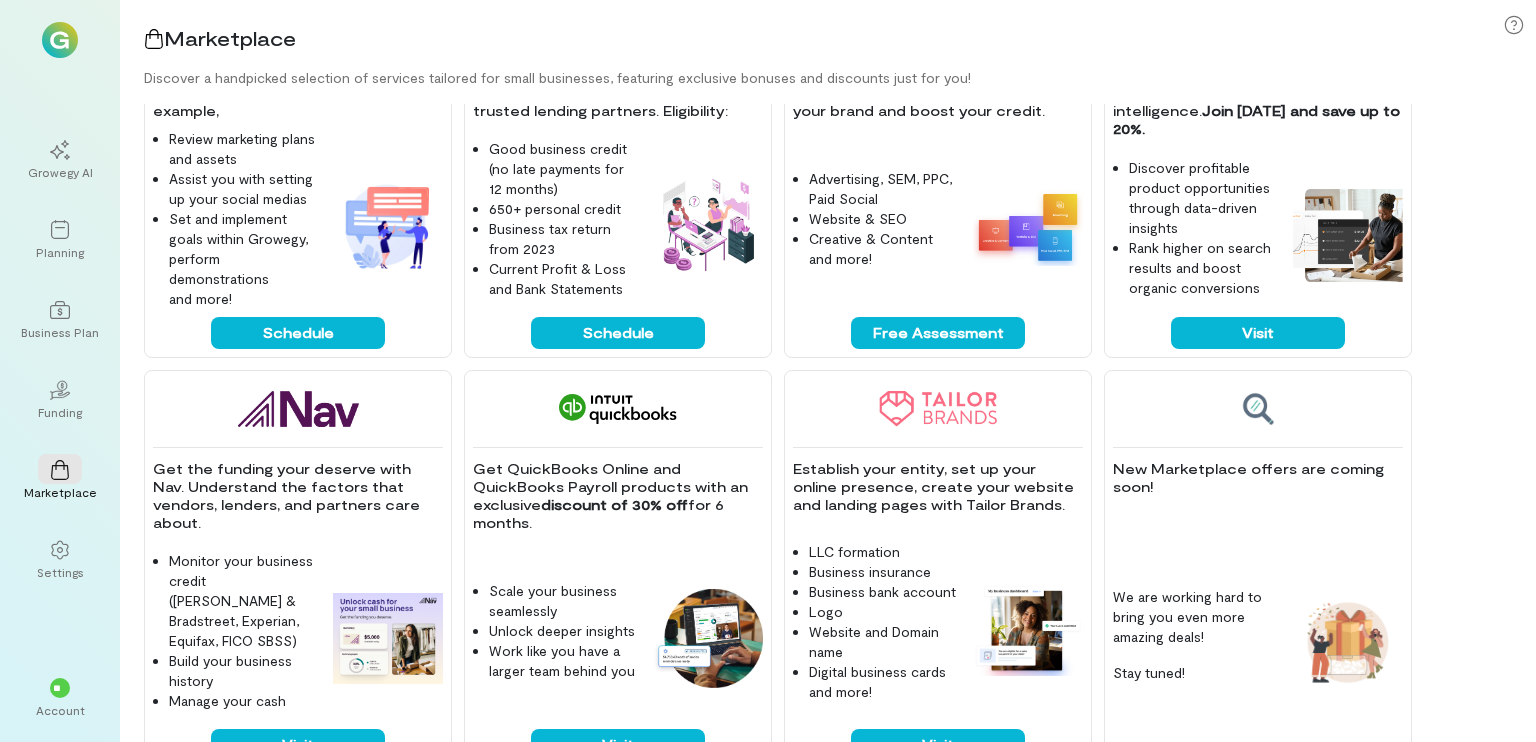 scroll, scrollTop: 610, scrollLeft: 0, axis: vertical 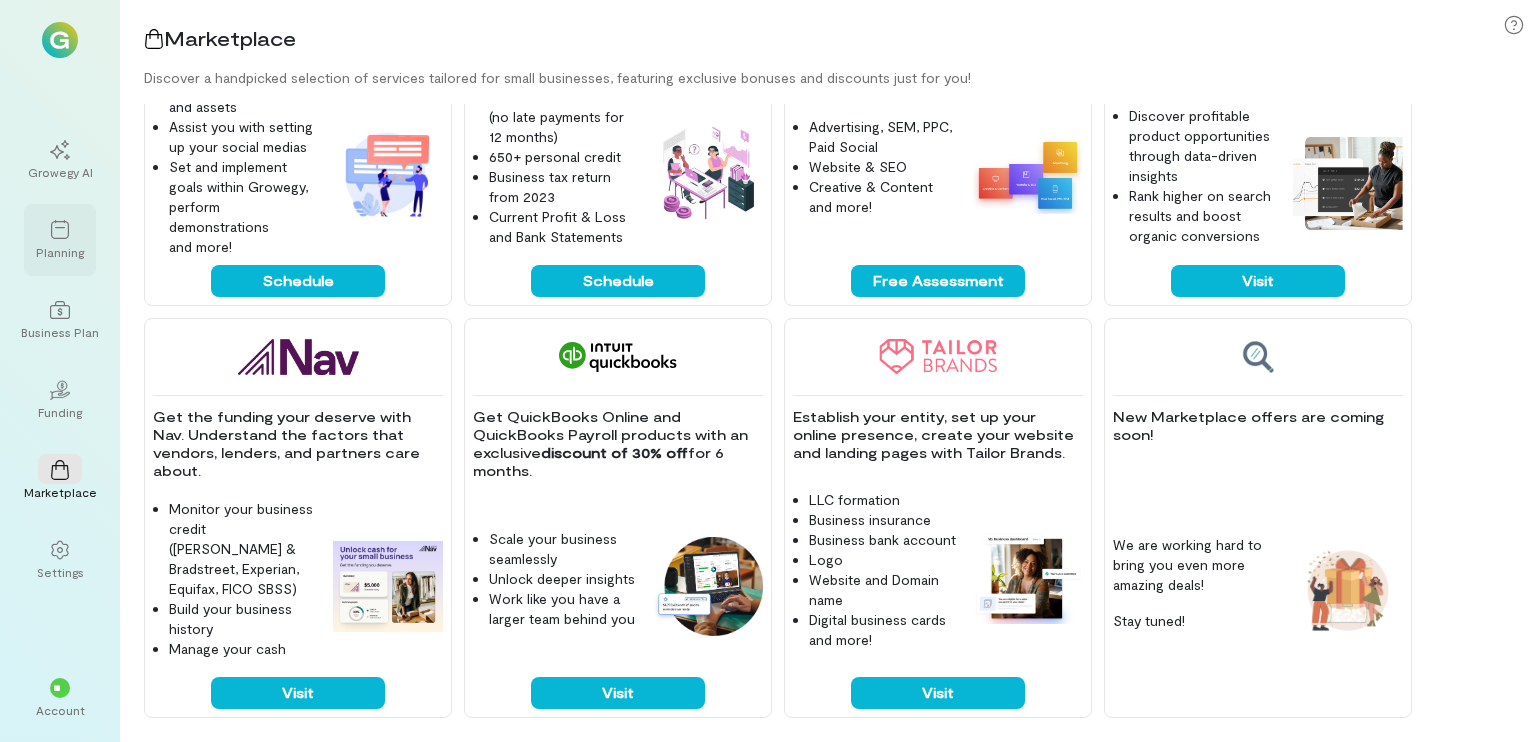 click at bounding box center [60, 229] 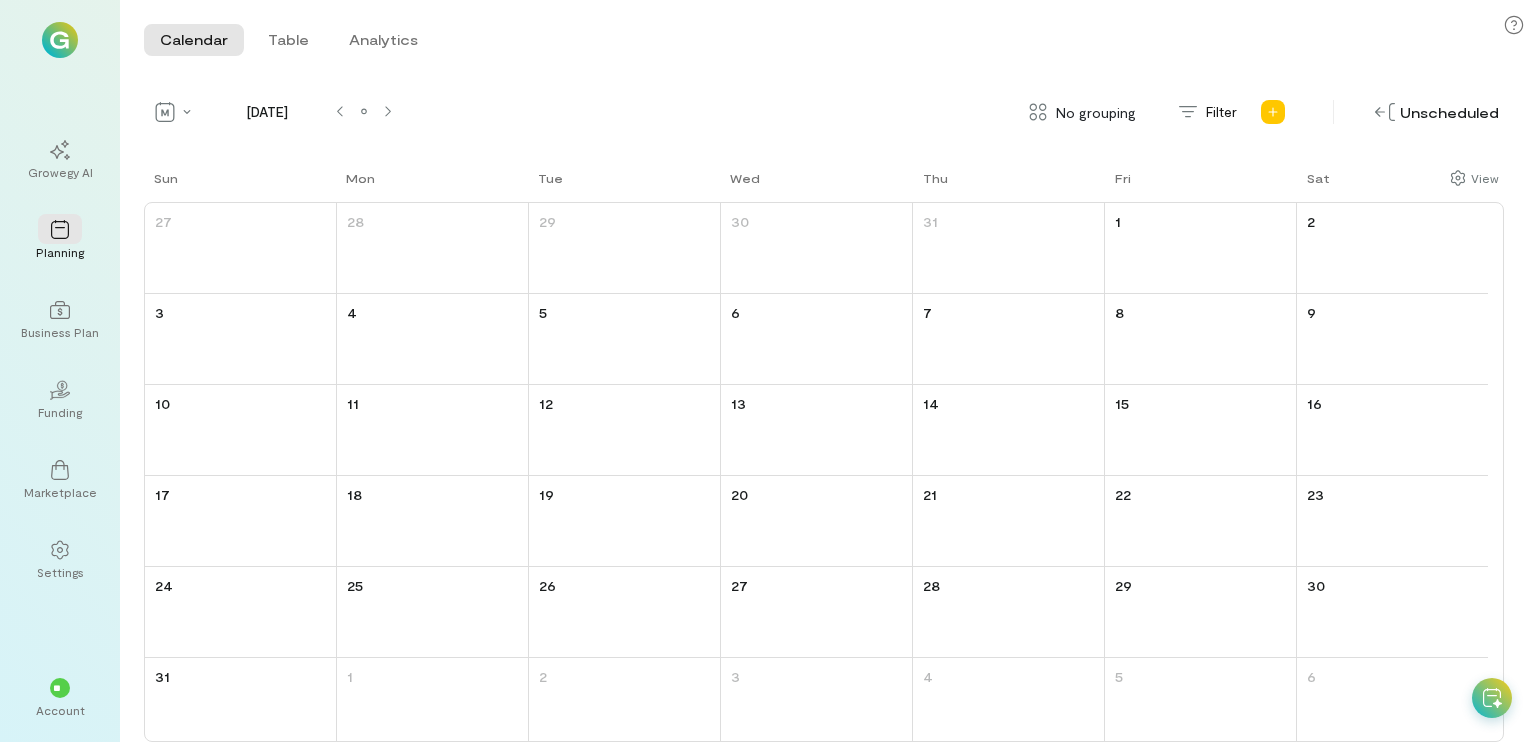 click at bounding box center [60, 40] 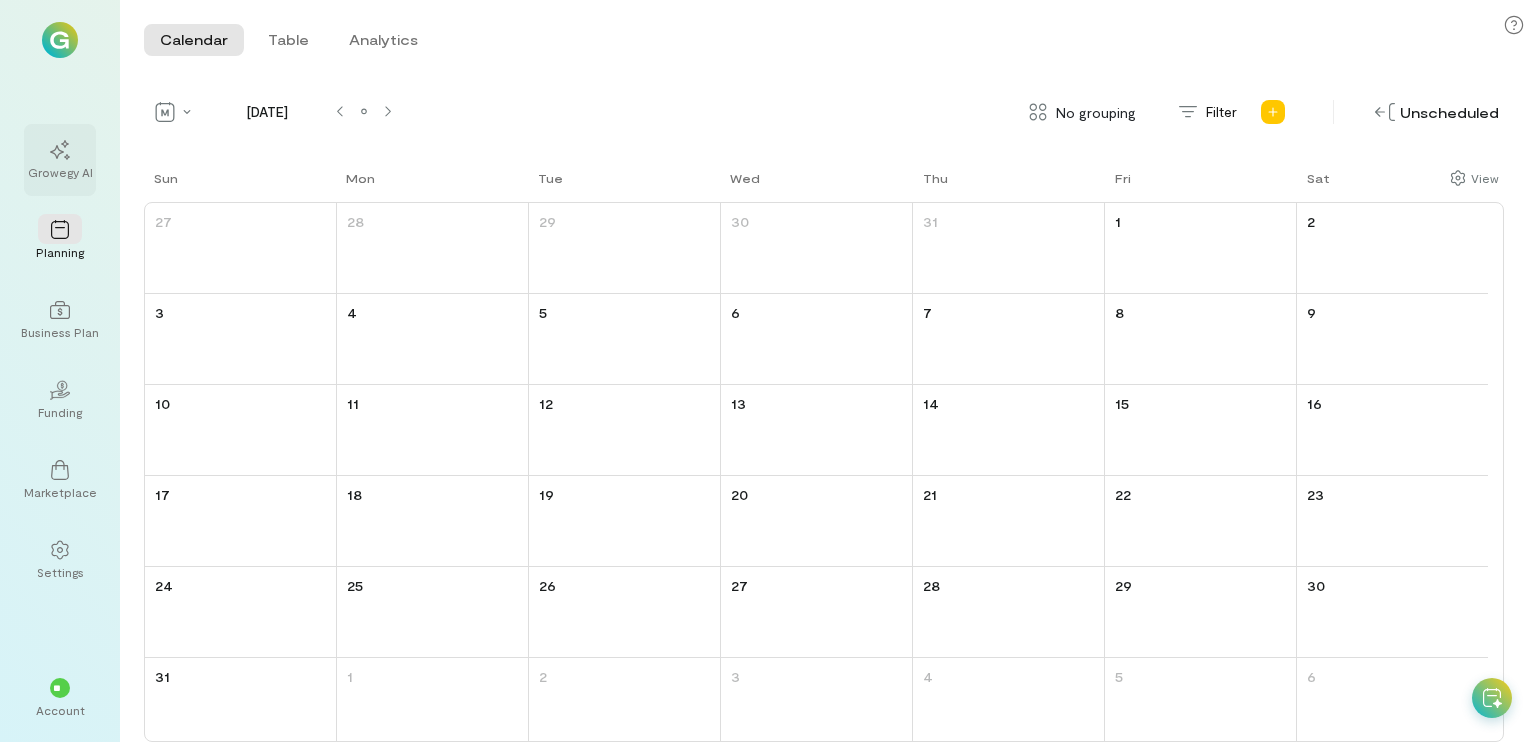 click on "Growegy AI" at bounding box center [60, 160] 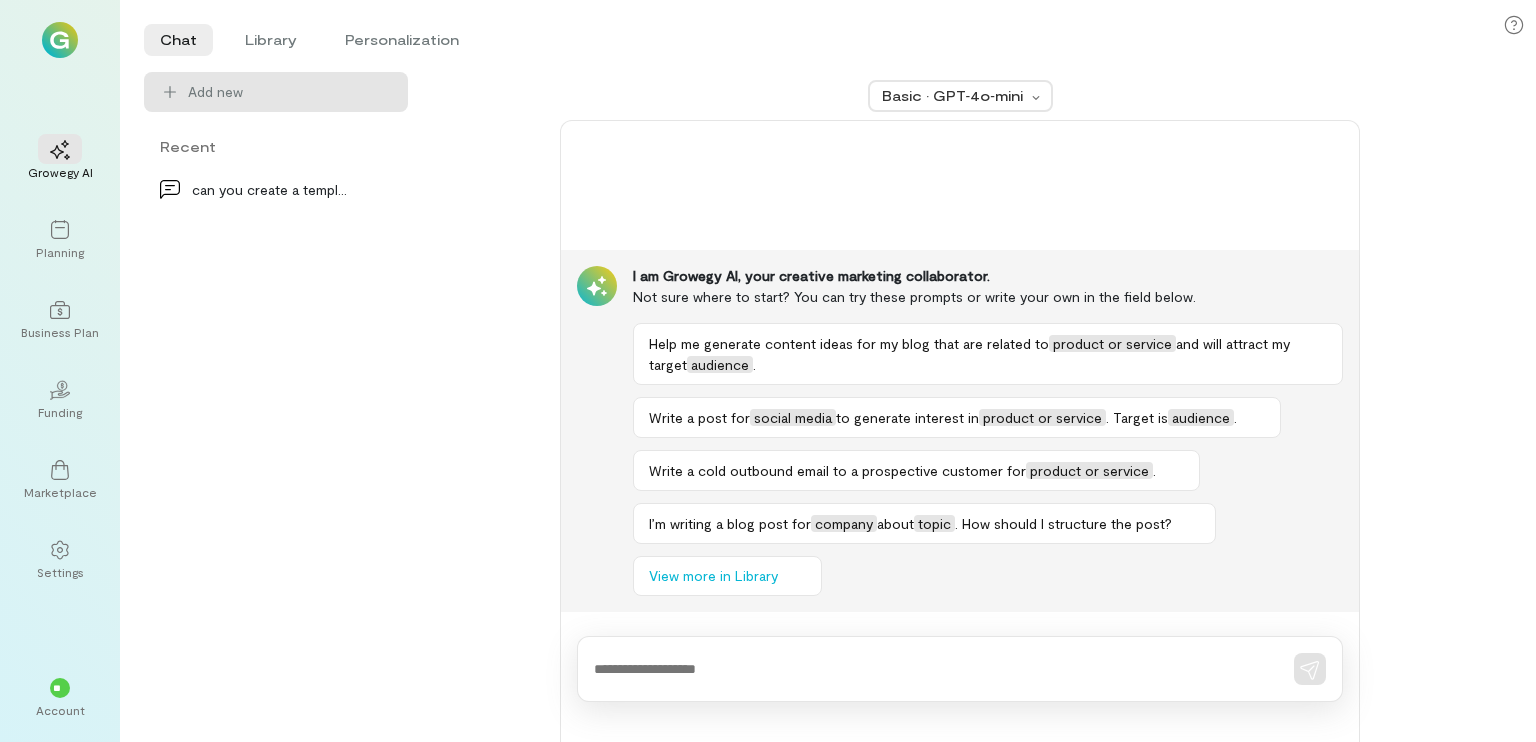 drag, startPoint x: 68, startPoint y: 429, endPoint x: 0, endPoint y: 373, distance: 88.09086 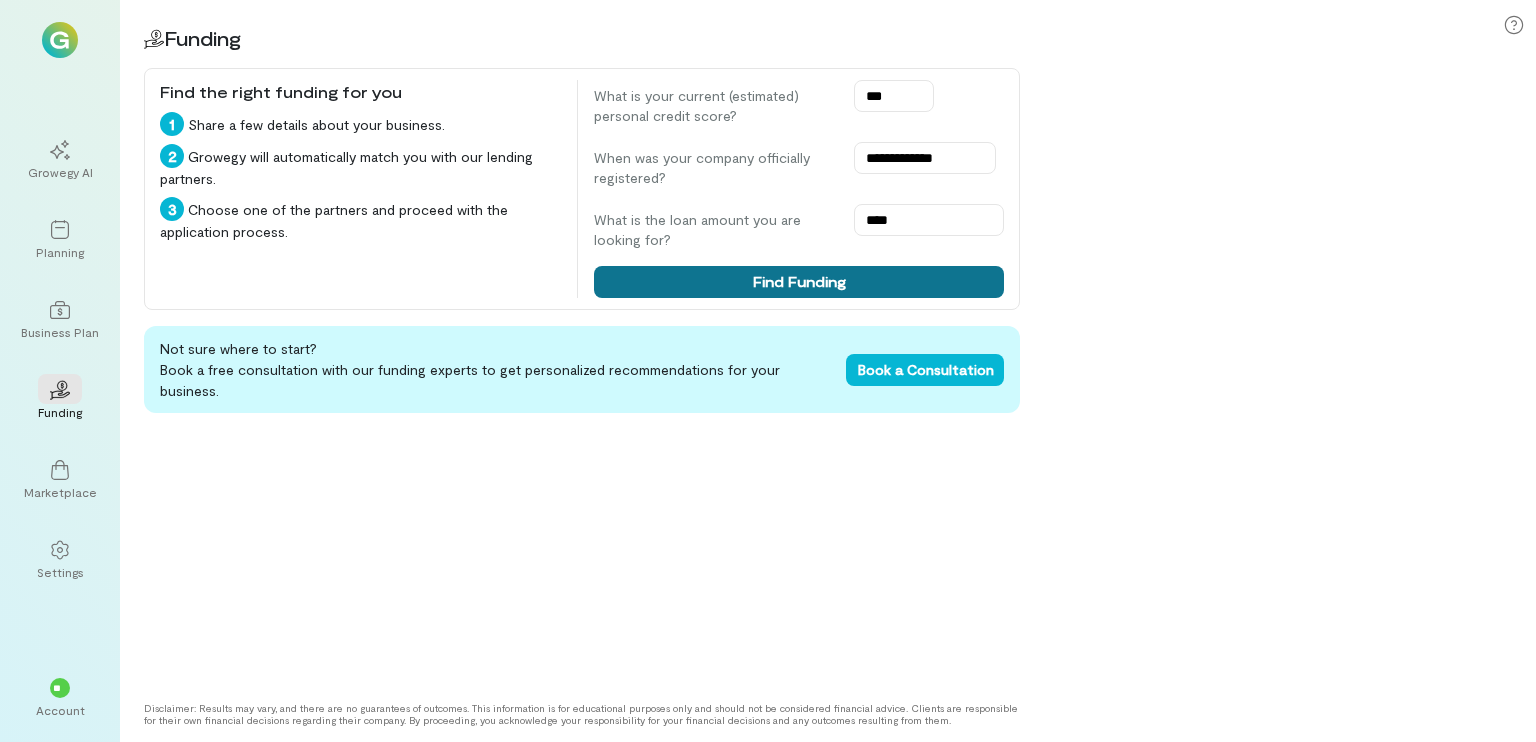 click on "Find Funding" at bounding box center [799, 282] 